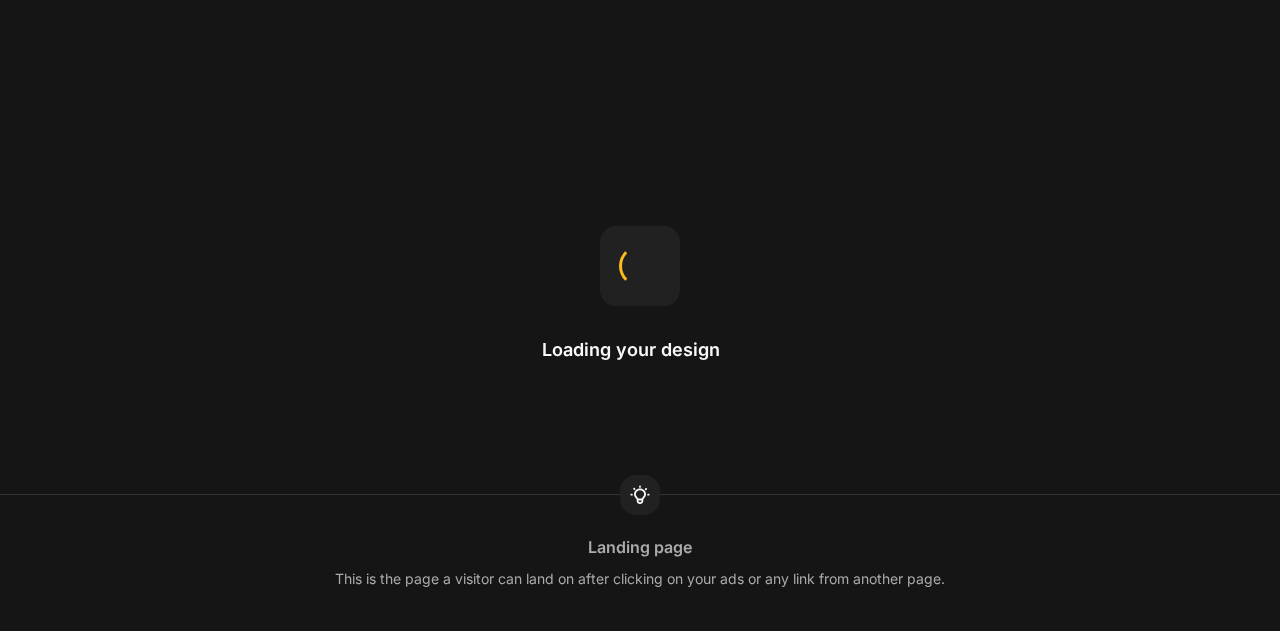 scroll, scrollTop: 0, scrollLeft: 0, axis: both 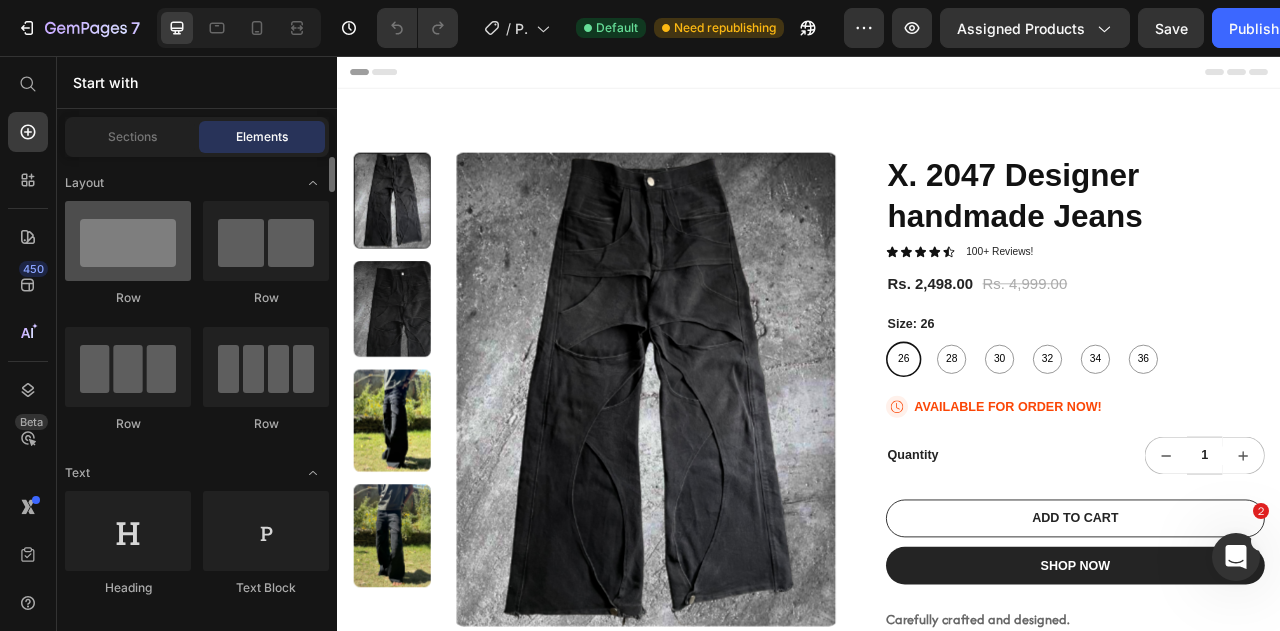 click at bounding box center [128, 241] 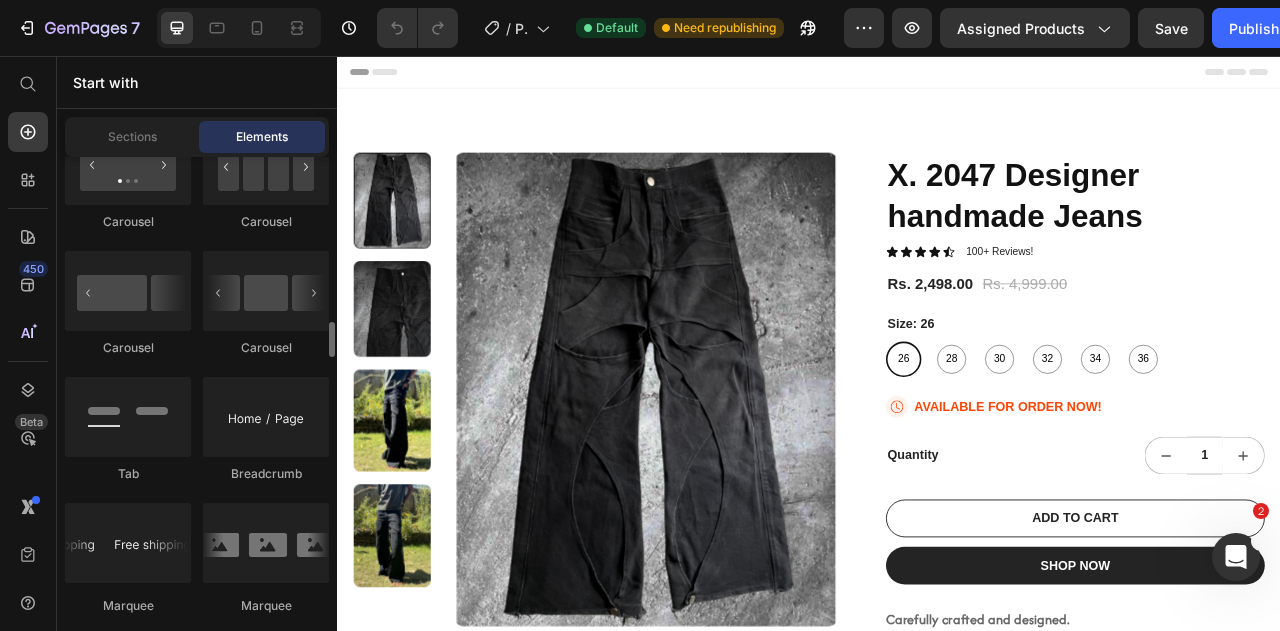 scroll, scrollTop: 2300, scrollLeft: 0, axis: vertical 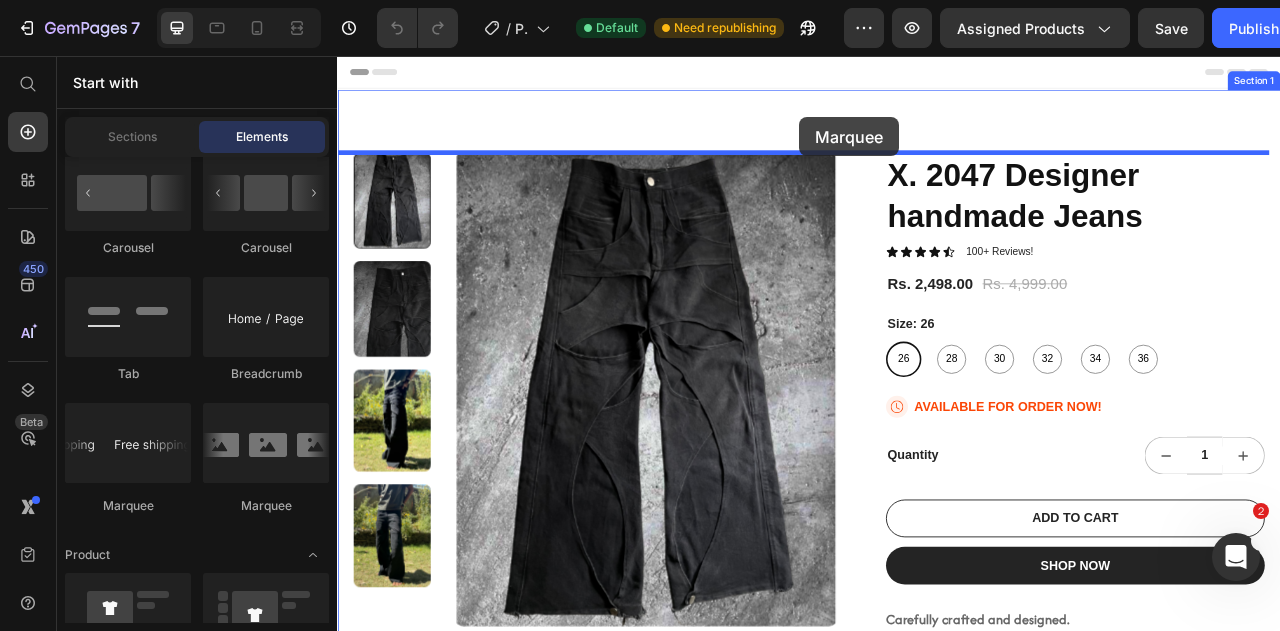drag, startPoint x: 757, startPoint y: 367, endPoint x: 925, endPoint y: 134, distance: 287.25076 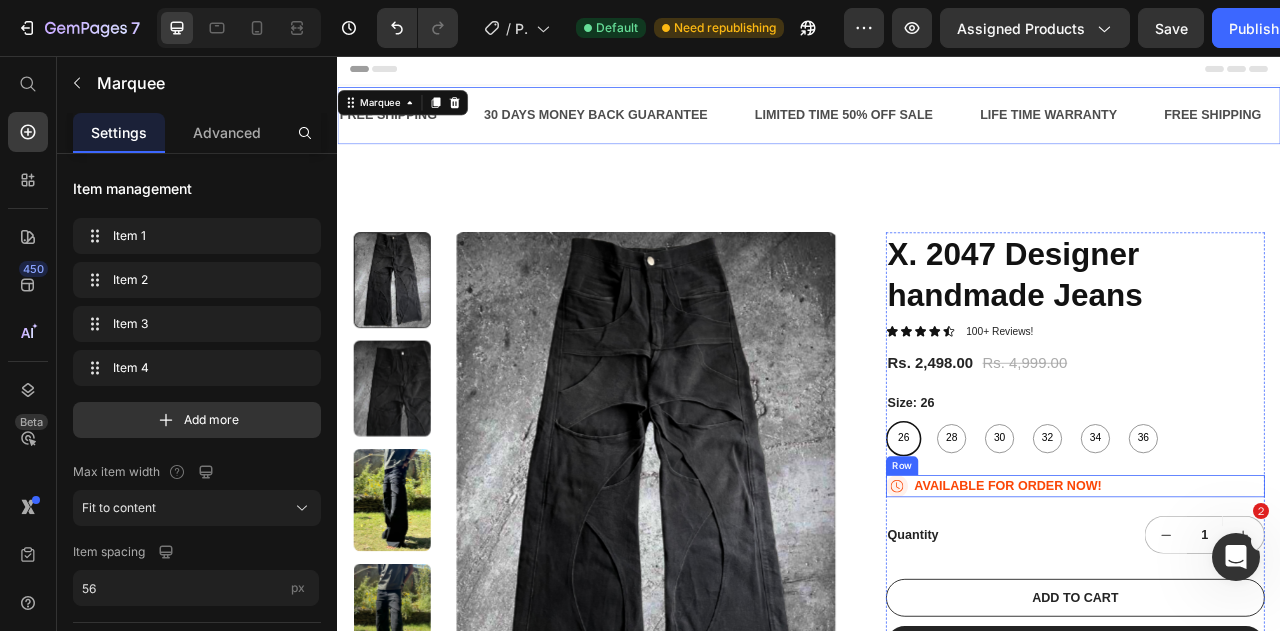 scroll, scrollTop: 0, scrollLeft: 0, axis: both 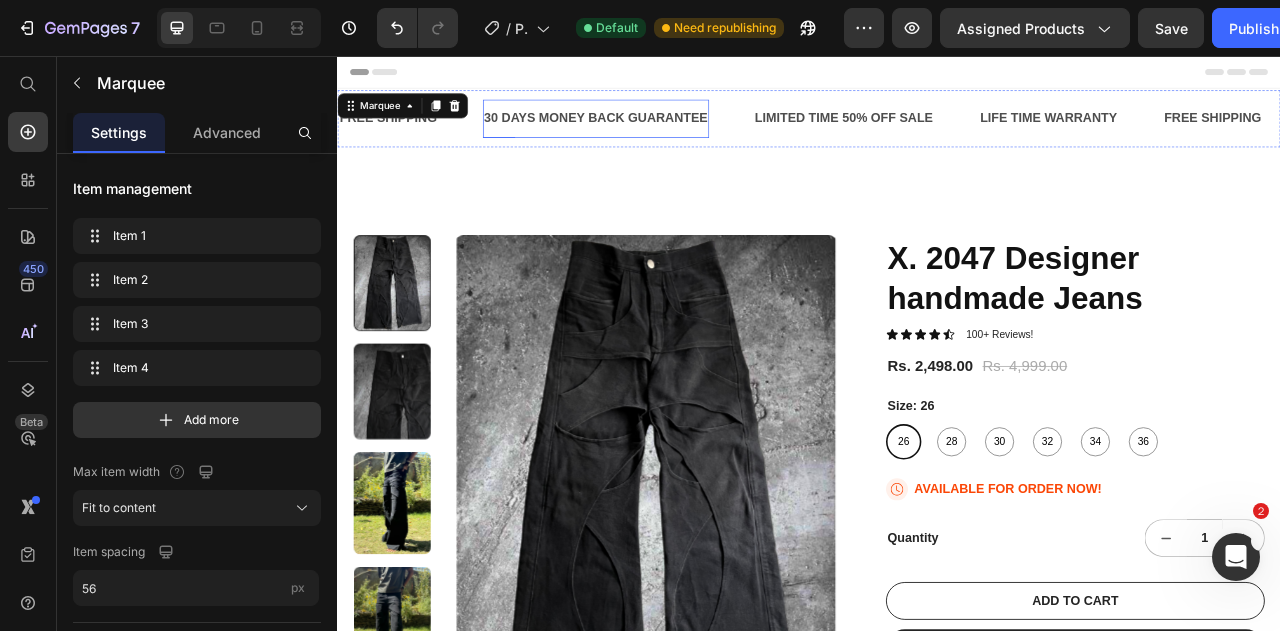 click on "30 DAYS MONEY BACK GUARANTEE" at bounding box center (666, 135) 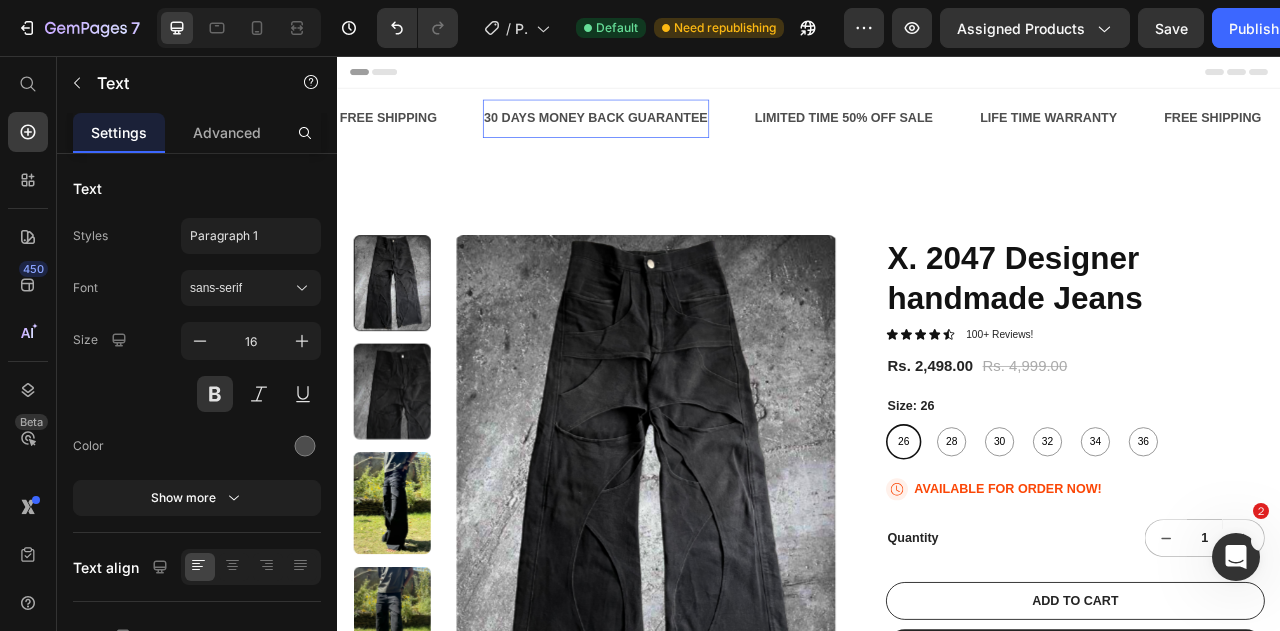 click on "30 DAYS MONEY BACK GUARANTEE" at bounding box center [666, 135] 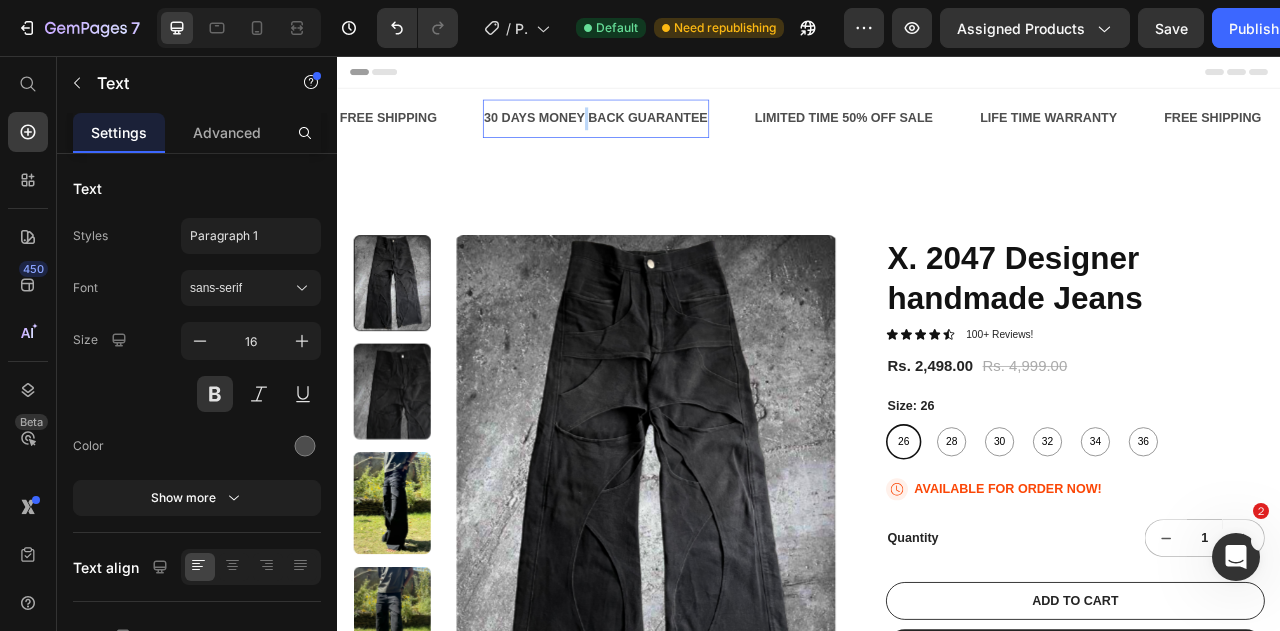 click on "30 DAYS MONEY BACK GUARANTEE" at bounding box center (666, 135) 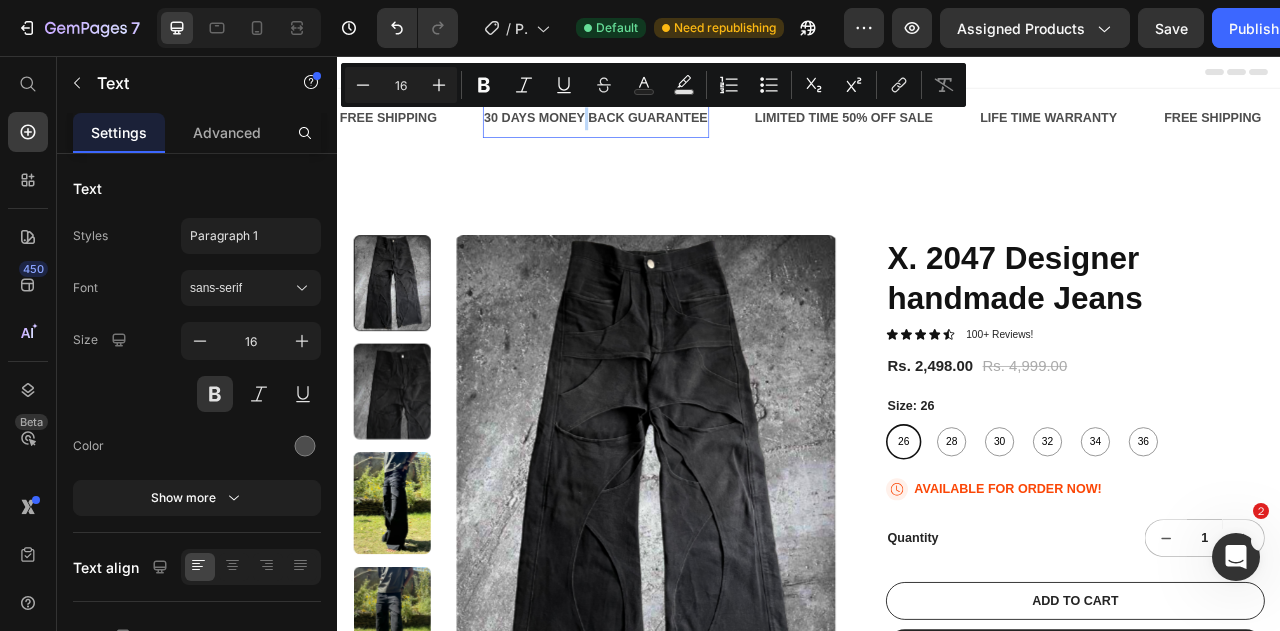 click on "FREE SHIPPING Text 30 DAYS MONEY BACK GUARANTEE Text   0 LIMITED TIME 50% OFF SALE Text LIFE TIME WARRANTY Text FREE SHIPPING Text 30 DAYS MONEY BACK GUARANTEE Text   0 LIMITED TIME 50% OFF SALE Text LIFE TIME WARRANTY Text FREE SHIPPING Text 30 DAYS MONEY BACK GUARANTEE Text   0 LIMITED TIME 50% OFF SALE Text LIFE TIME WARRANTY Text FREE SHIPPING Text 30 DAYS MONEY BACK GUARANTEE Text   0 LIMITED TIME 50% OFF SALE Text LIFE TIME WARRANTY Text FREE SHIPPING Text 30 DAYS MONEY BACK GUARANTEE Text   0 LIMITED TIME 50% OFF SALE Text LIFE TIME WARRANTY Text FREE SHIPPING Text 30 DAYS MONEY BACK GUARANTEE Text   0 LIMITED TIME 50% OFF SALE Text LIFE TIME WARRANTY Text Marquee" at bounding box center [937, 151] 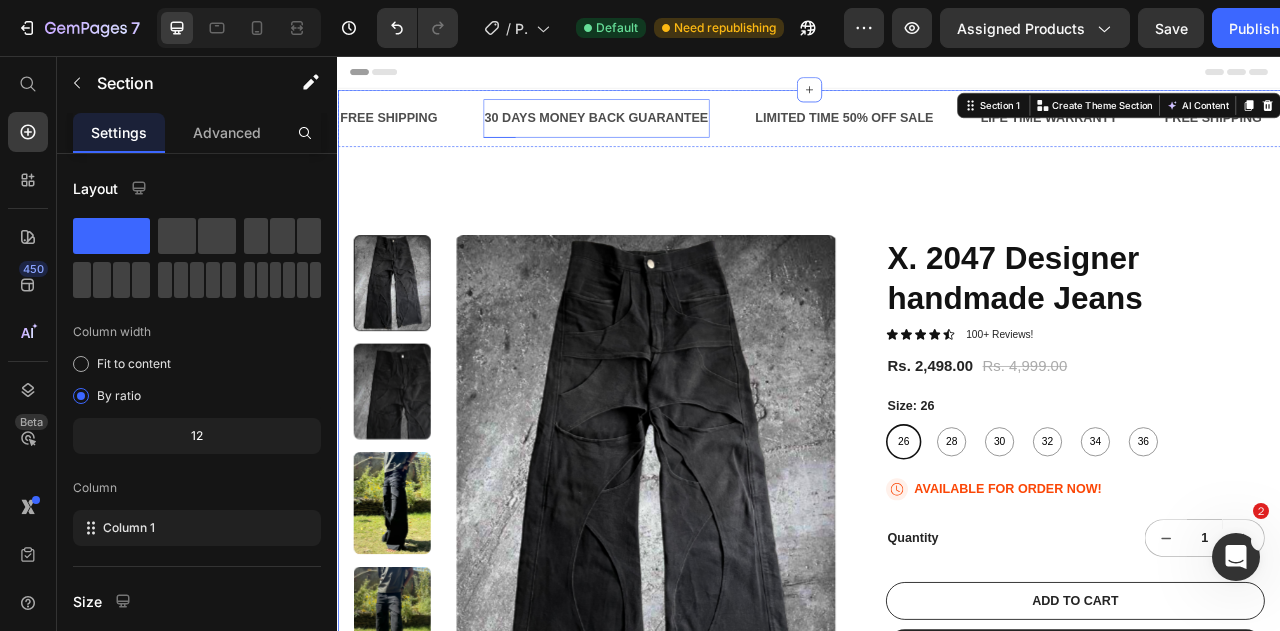 click on "30 DAYS MONEY BACK GUARANTEE" at bounding box center (666, 135) 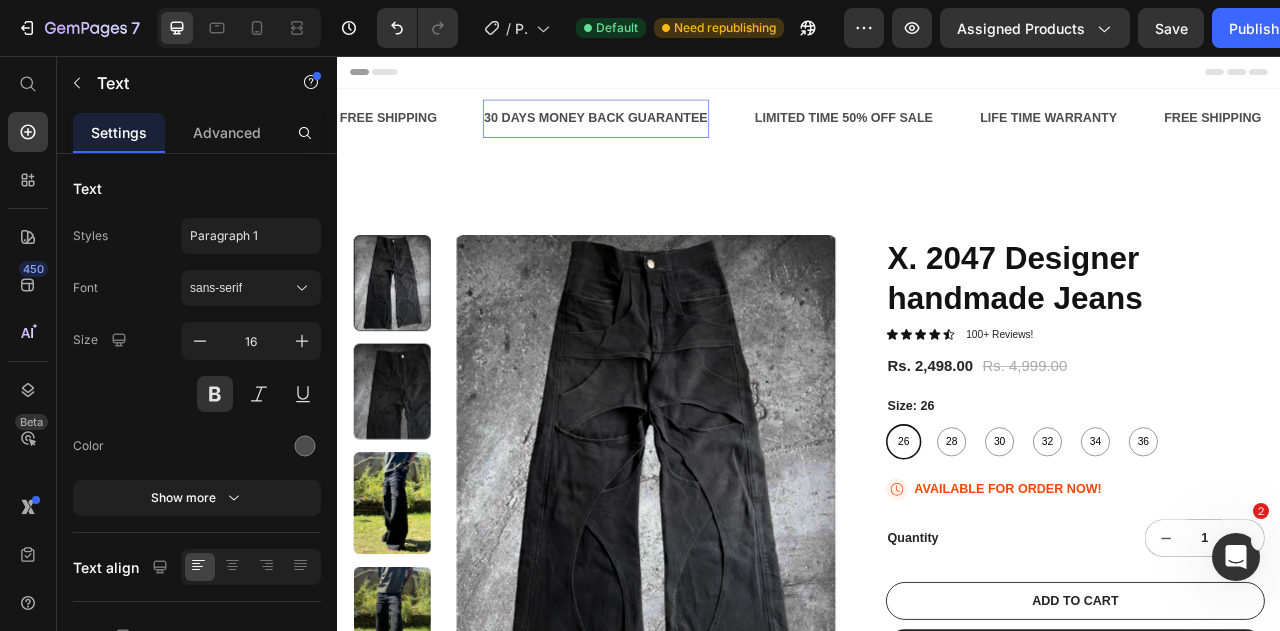 click on "30 DAYS MONEY BACK GUARANTEE" at bounding box center (666, 135) 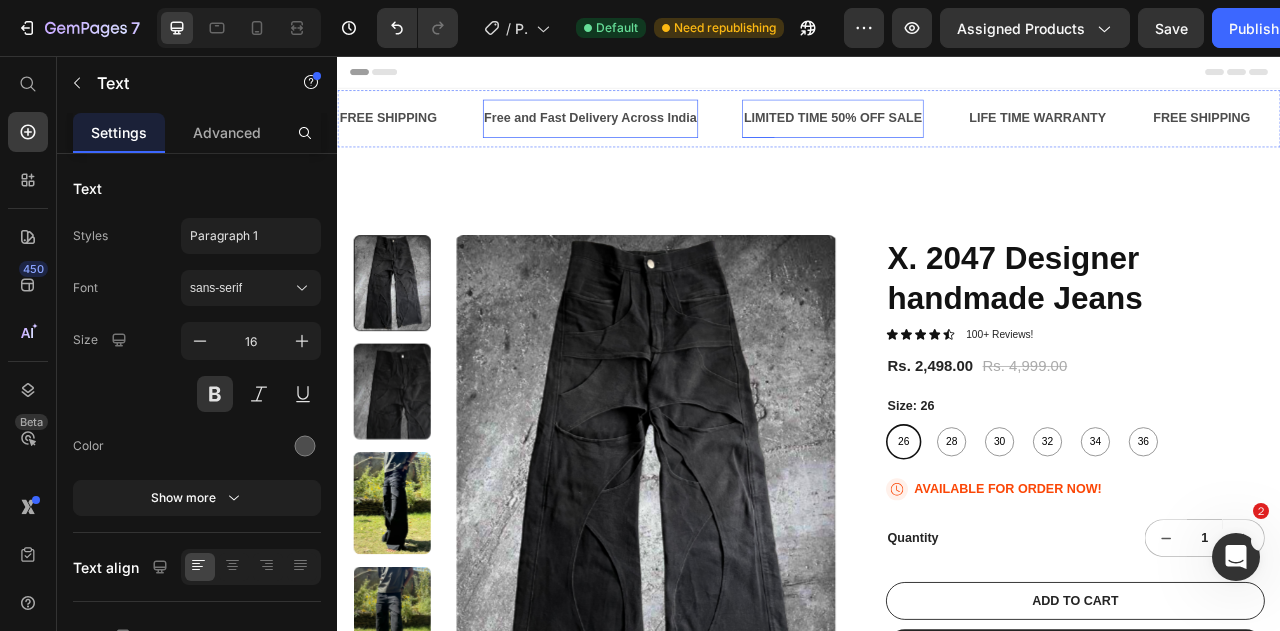 click on "LIMITED TIME 50% OFF SALE" at bounding box center (967, 135) 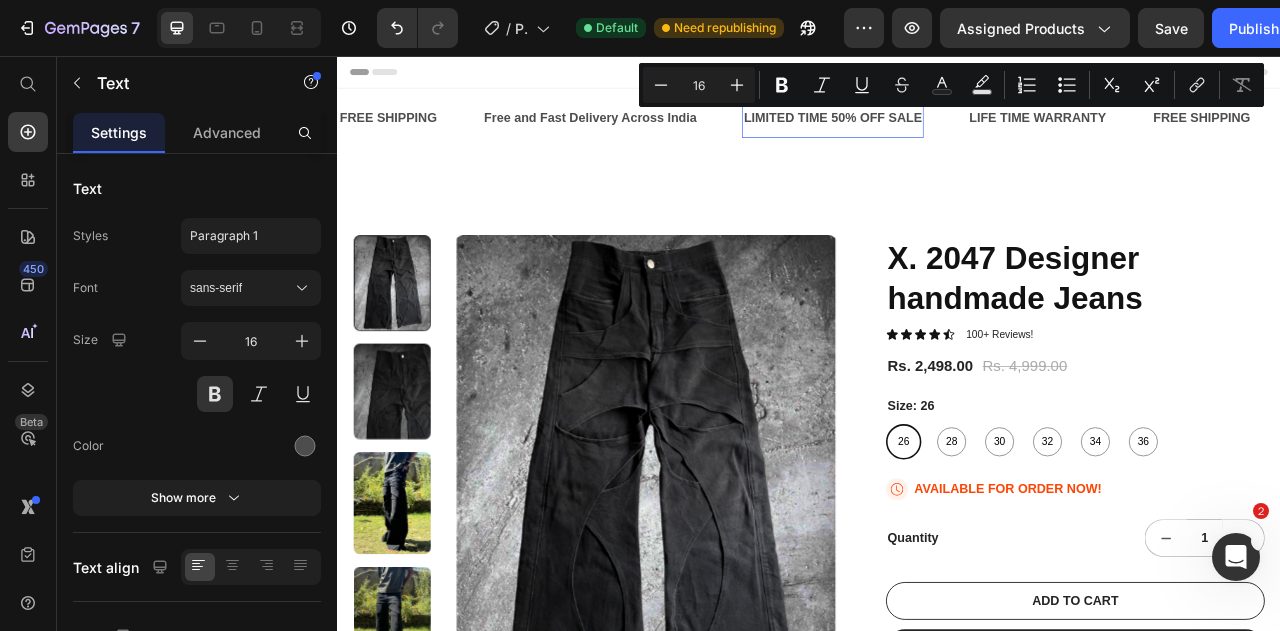 click on "LIMITED TIME 50% OFF SALE" at bounding box center (967, 135) 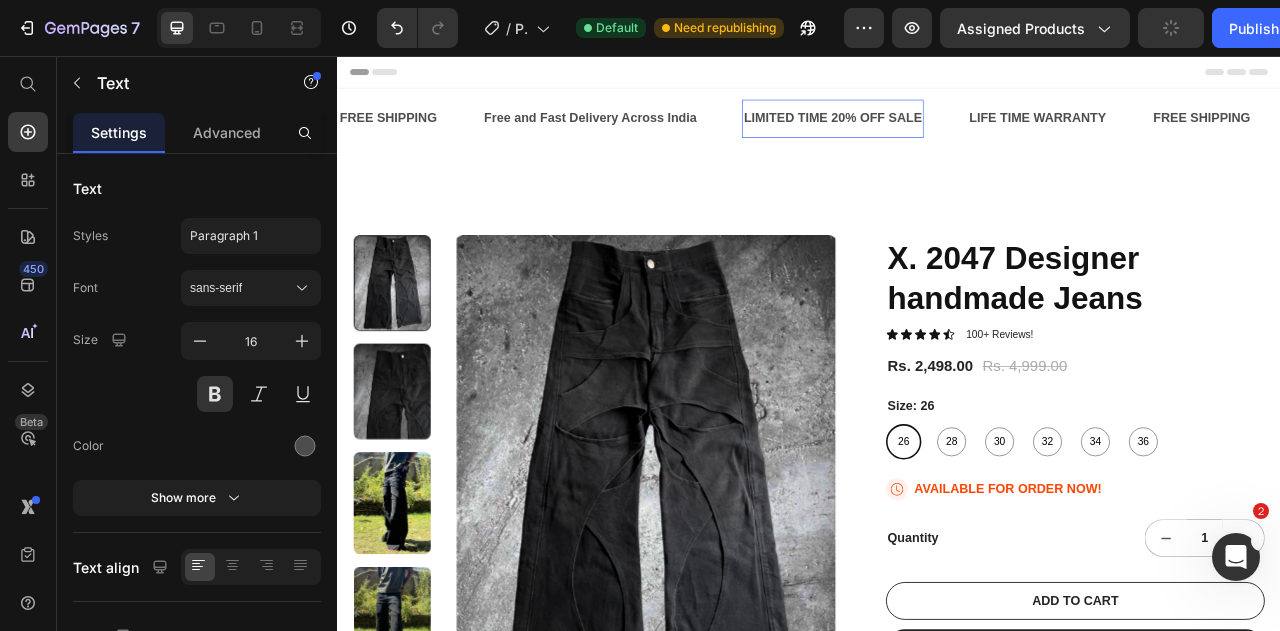 click on "LIMITED TIME 20% OFF SALE" at bounding box center [967, 135] 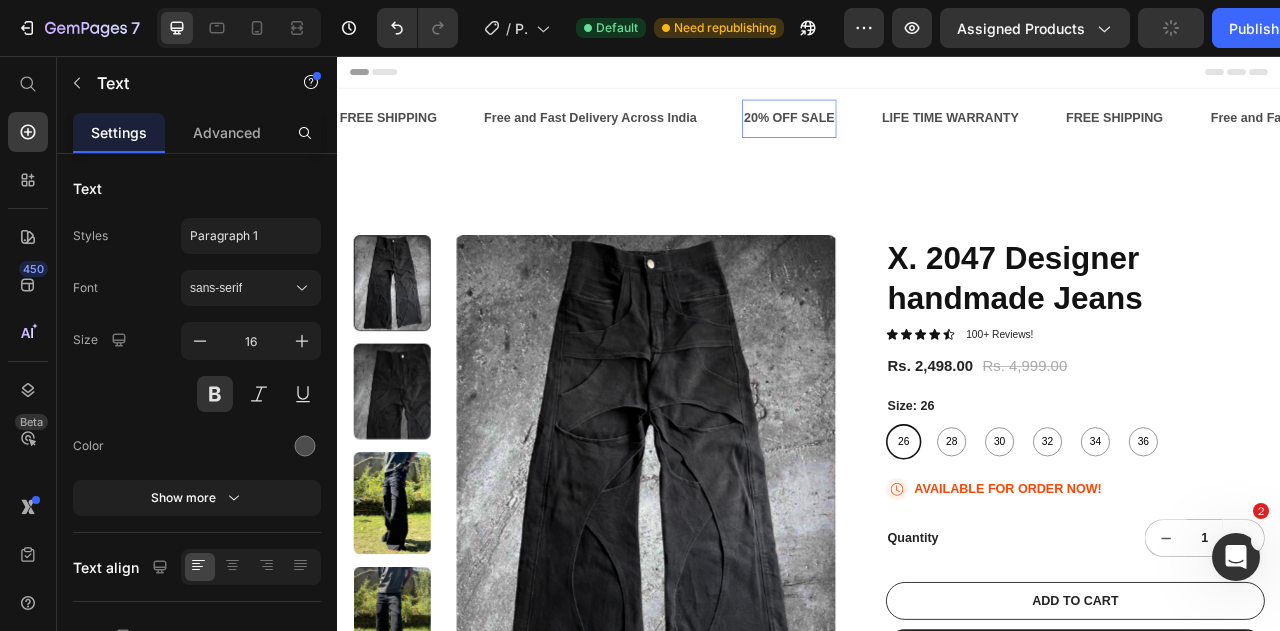 click on "20% OFF SALE" at bounding box center (912, 135) 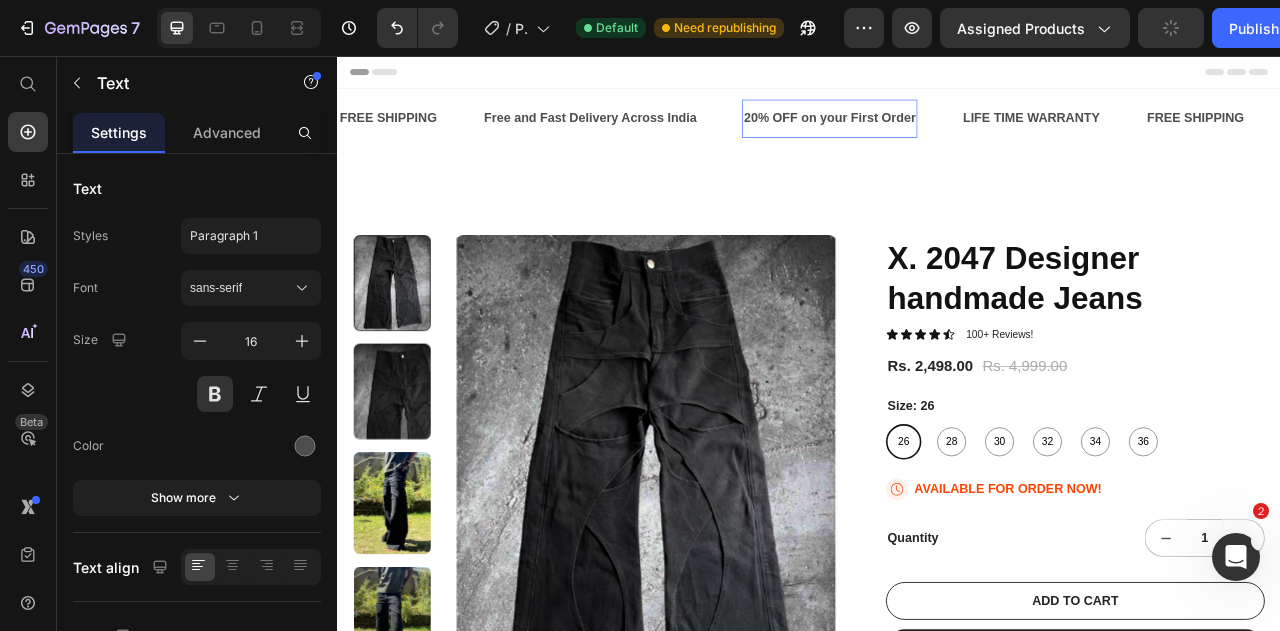 click on "20% OFF on your First Order" at bounding box center (963, 135) 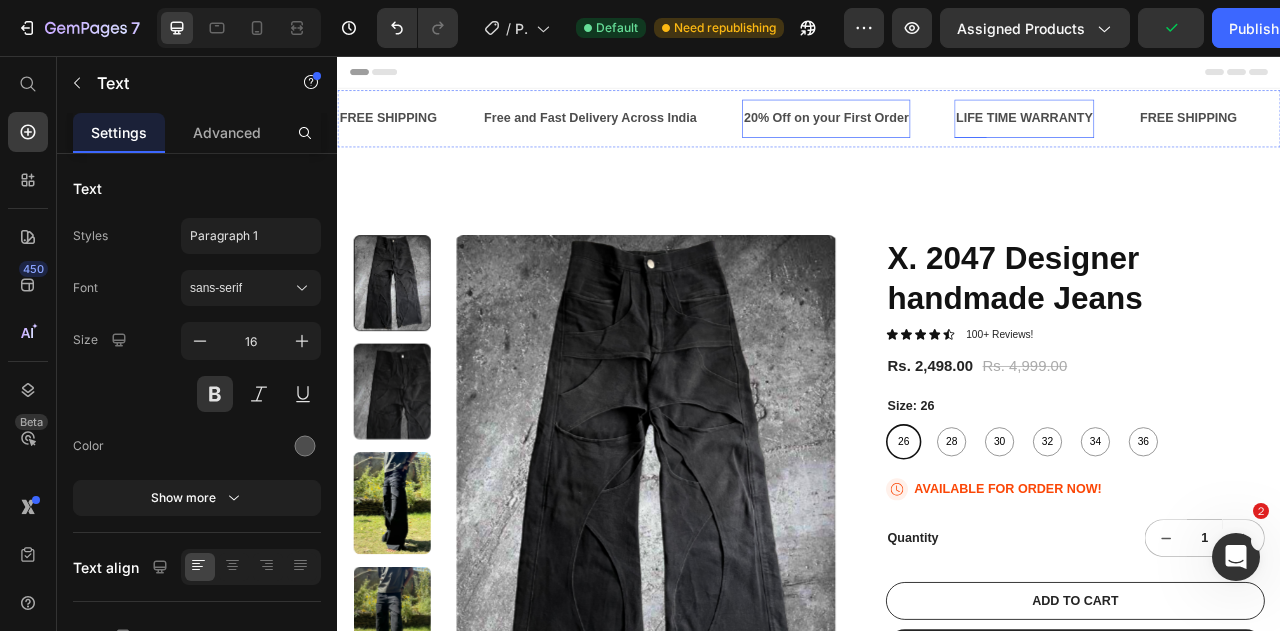 click on "LIFE TIME WARRANTY" at bounding box center [1211, 135] 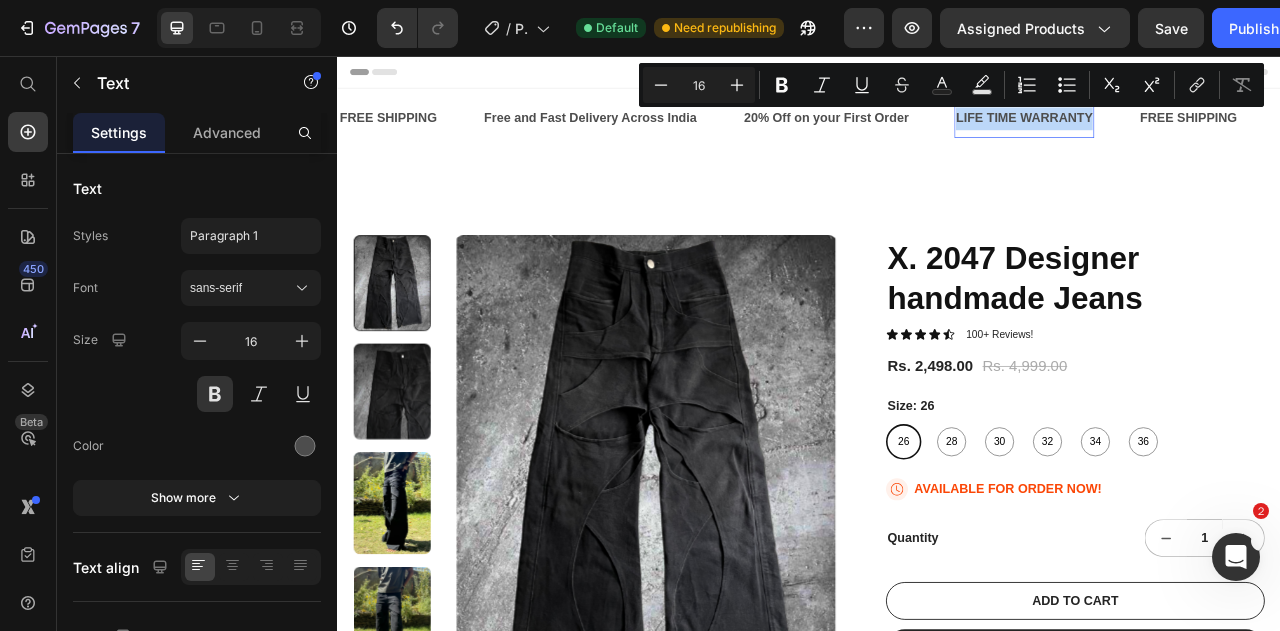 click on "LIFE TIME WARRANTY" at bounding box center (1211, 135) 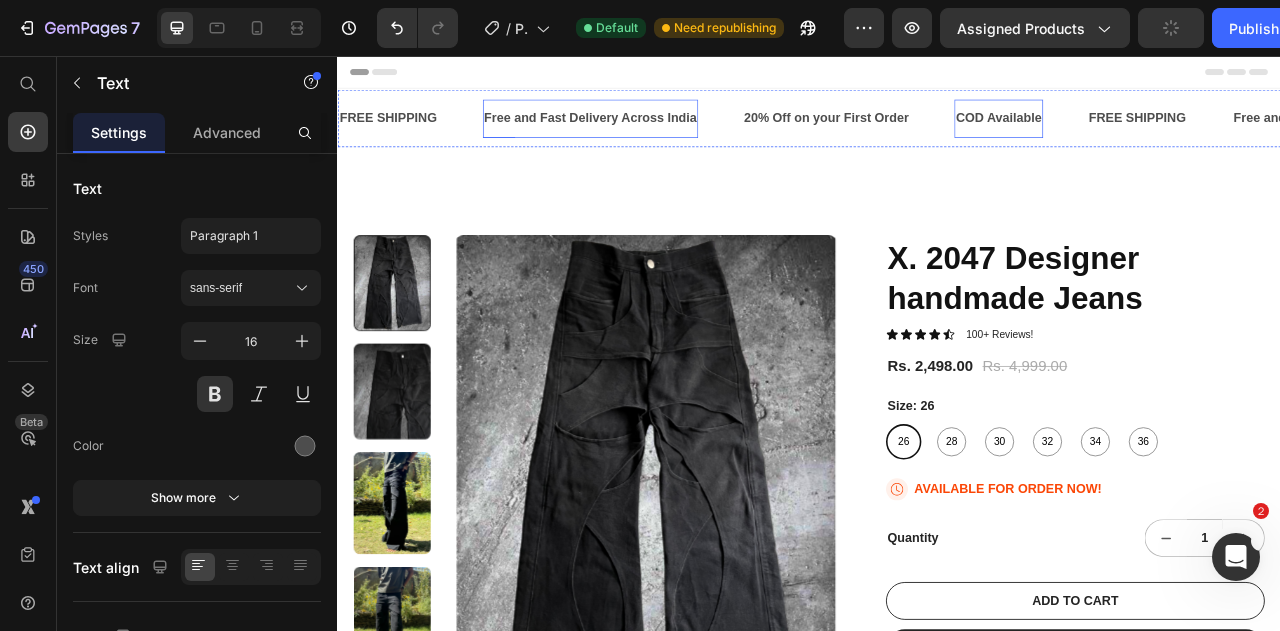 click on "Free and Fast Delivery Across India" at bounding box center [659, 135] 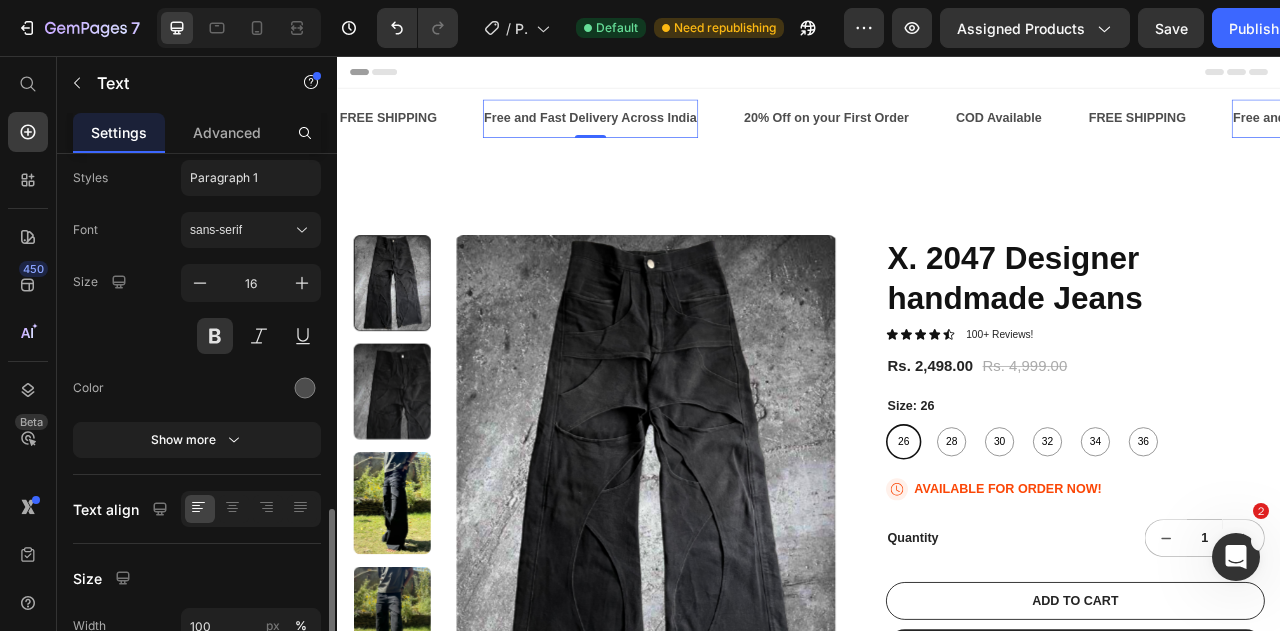 scroll, scrollTop: 0, scrollLeft: 0, axis: both 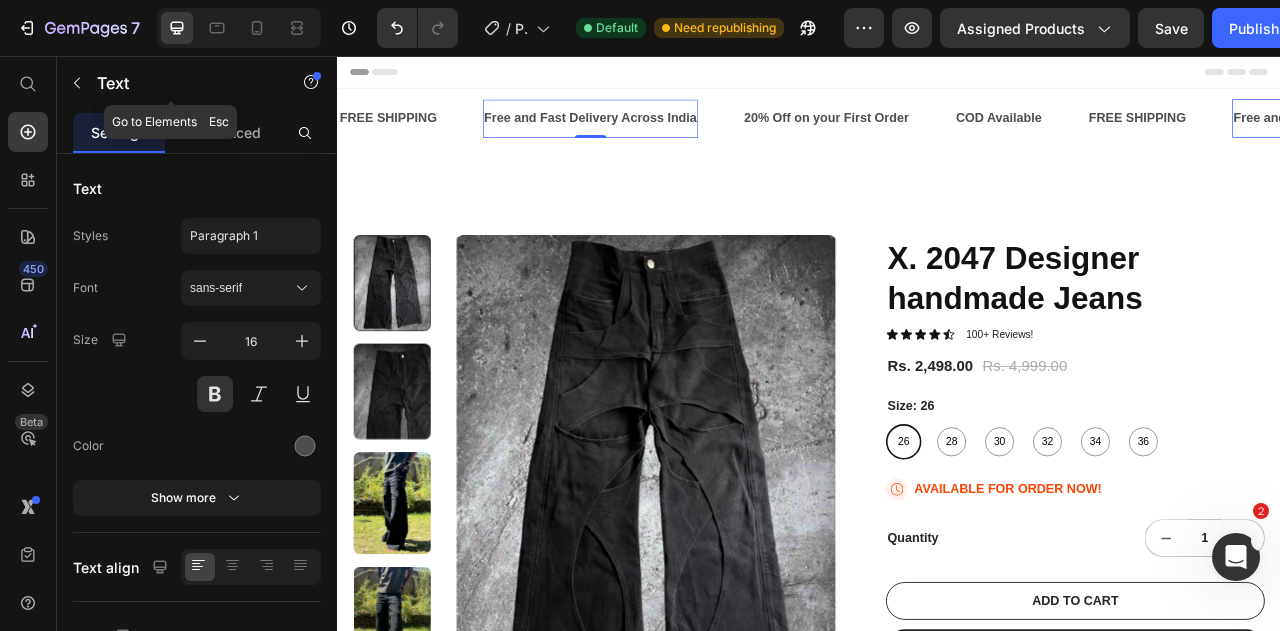 click on "Text" at bounding box center (182, 83) 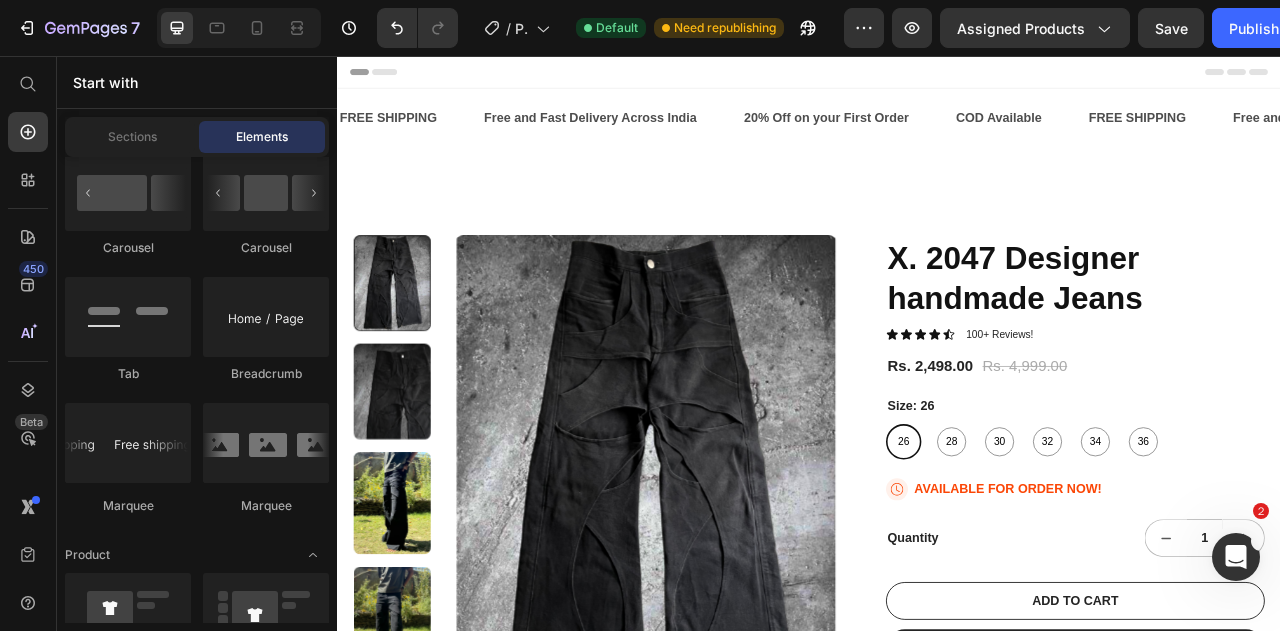 scroll, scrollTop: 2400, scrollLeft: 0, axis: vertical 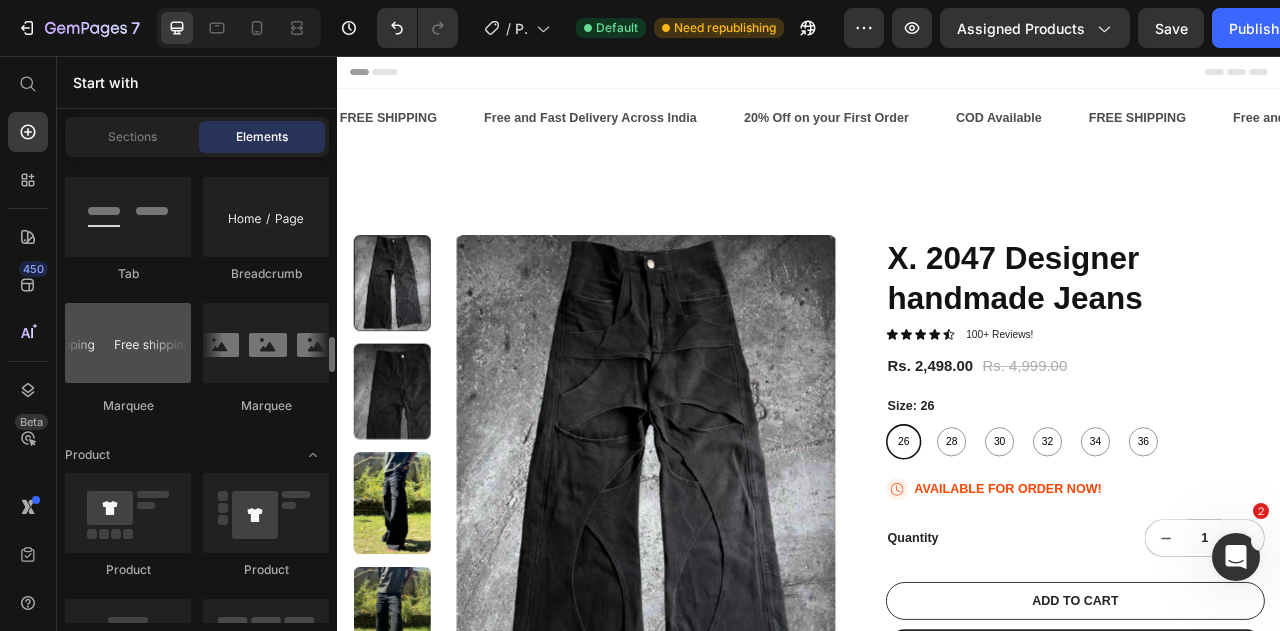 click at bounding box center [128, 343] 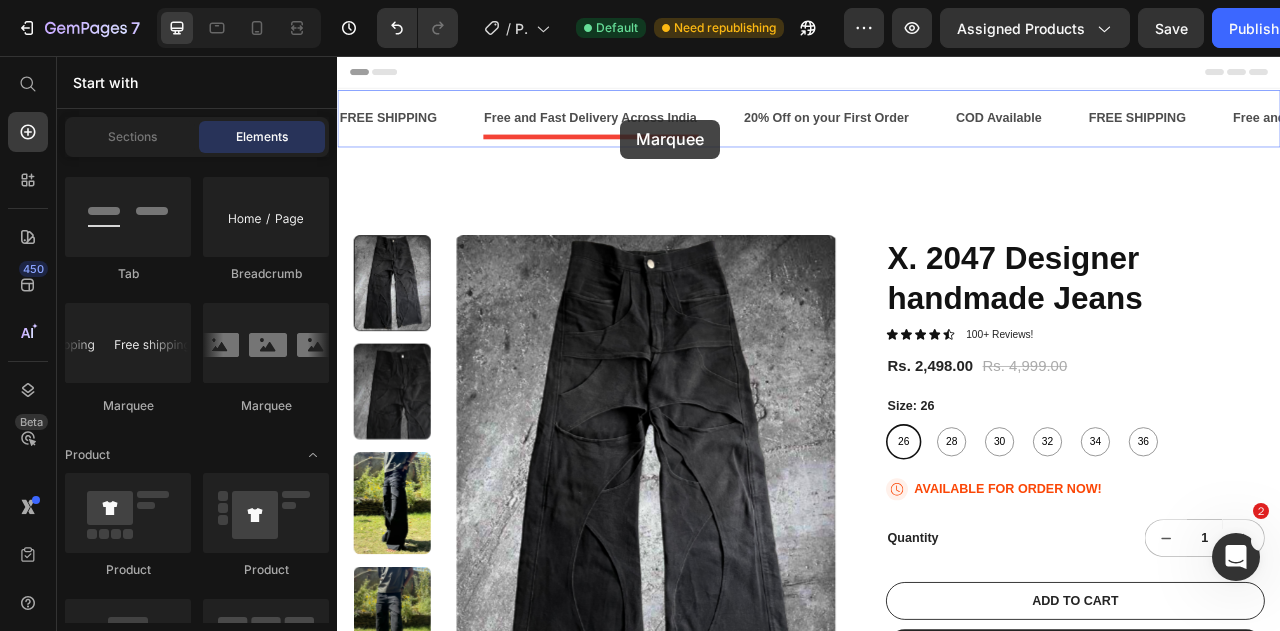 drag, startPoint x: 490, startPoint y: 417, endPoint x: 697, endPoint y: 137, distance: 348.20828 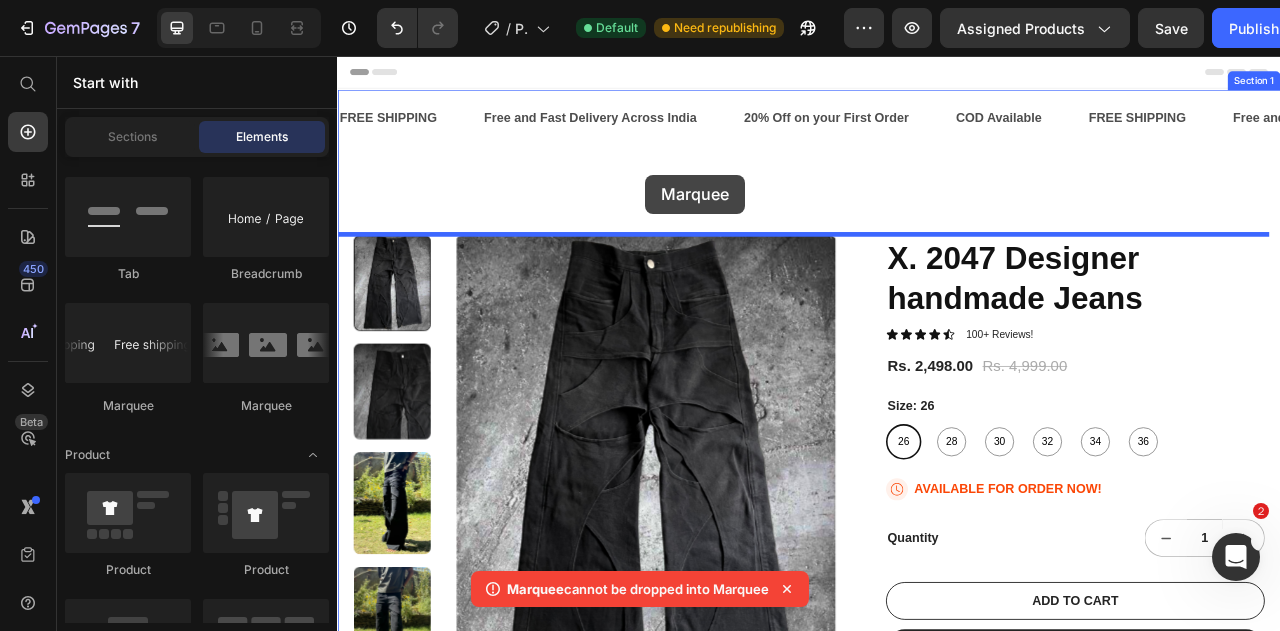 drag, startPoint x: 659, startPoint y: 327, endPoint x: 729, endPoint y: 207, distance: 138.92444 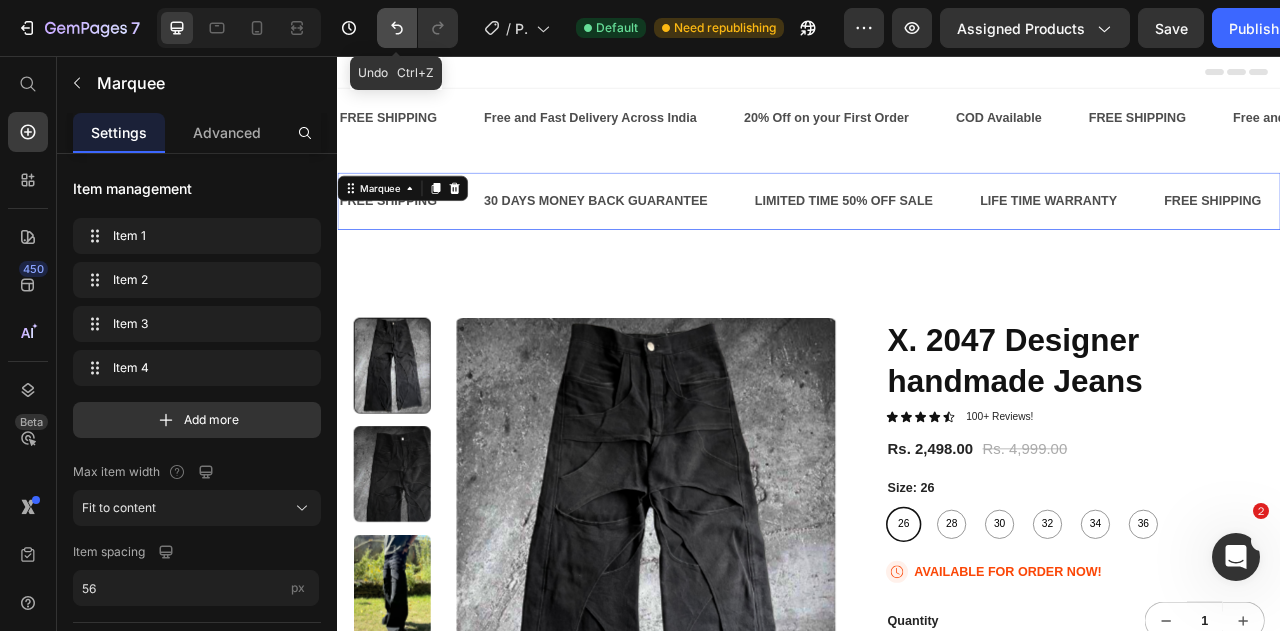 click 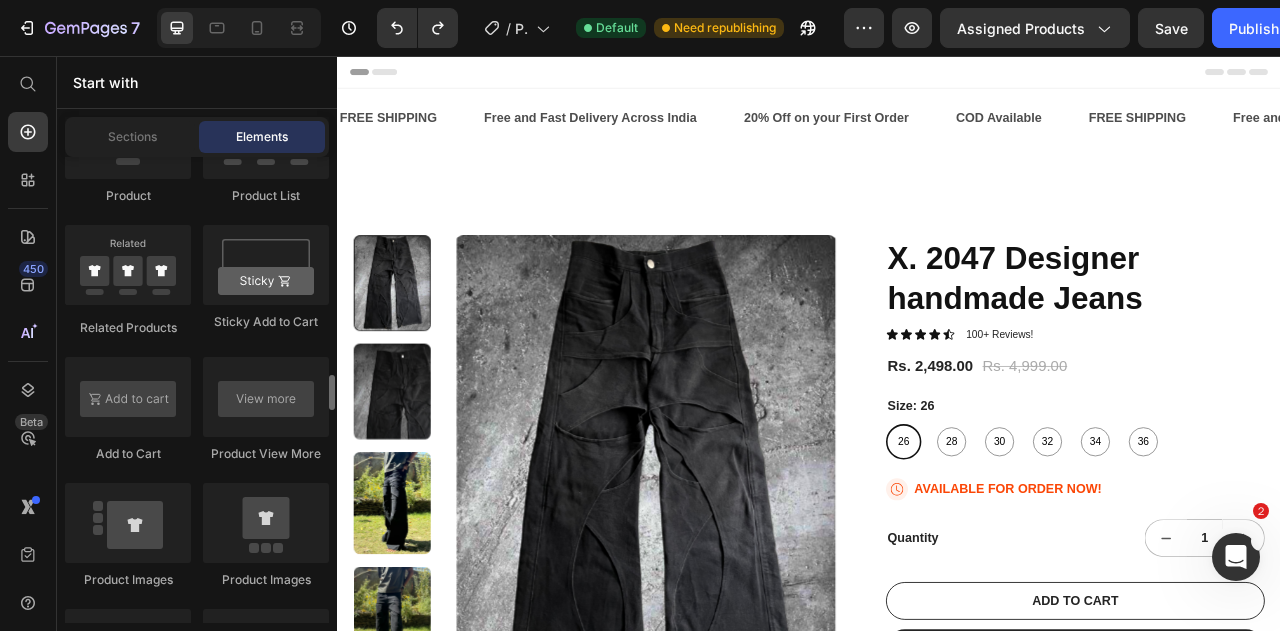 scroll, scrollTop: 2800, scrollLeft: 0, axis: vertical 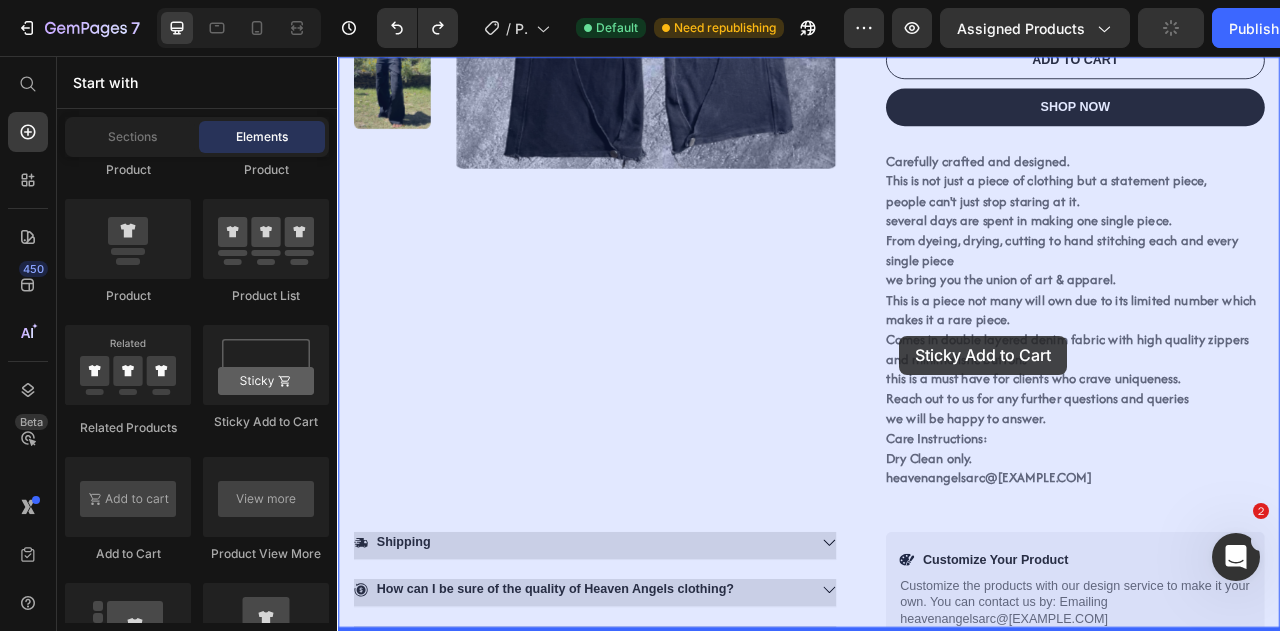 drag, startPoint x: 597, startPoint y: 455, endPoint x: 1052, endPoint y: 412, distance: 457.02734 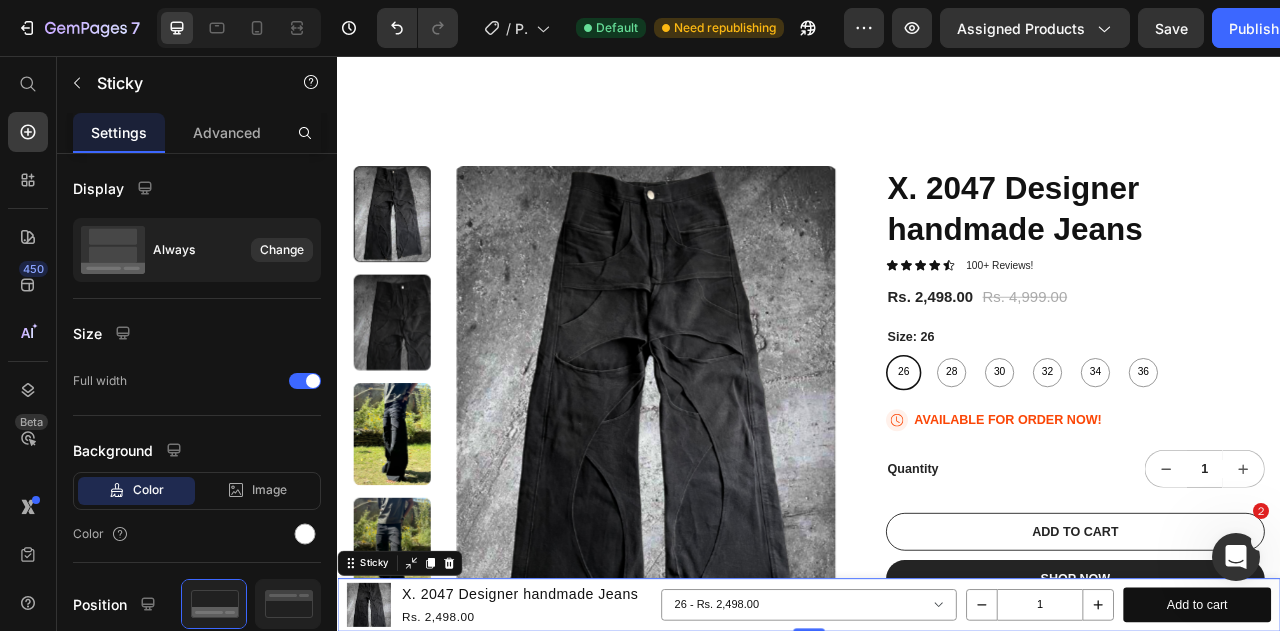scroll, scrollTop: 0, scrollLeft: 0, axis: both 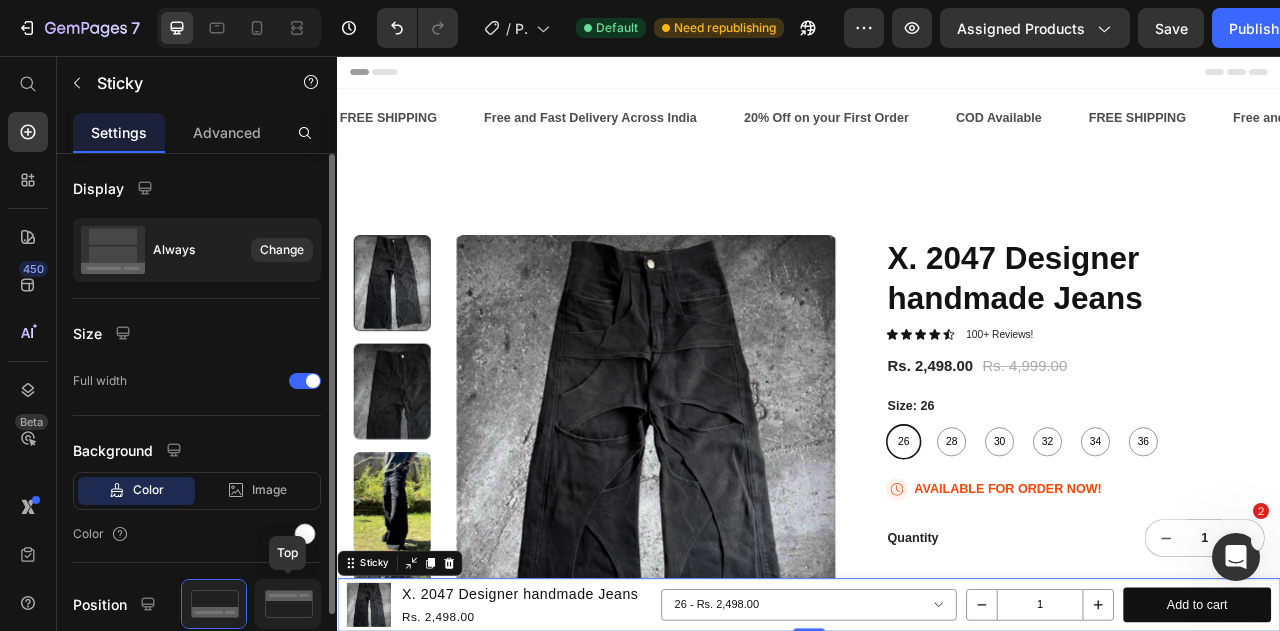 click 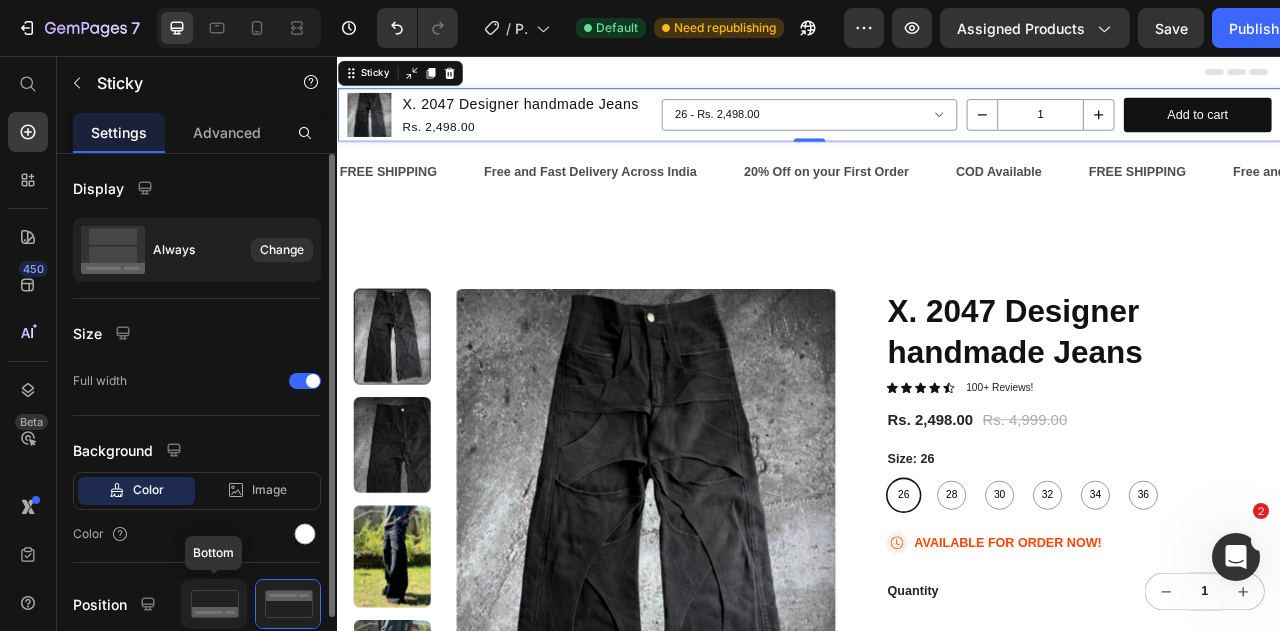 click 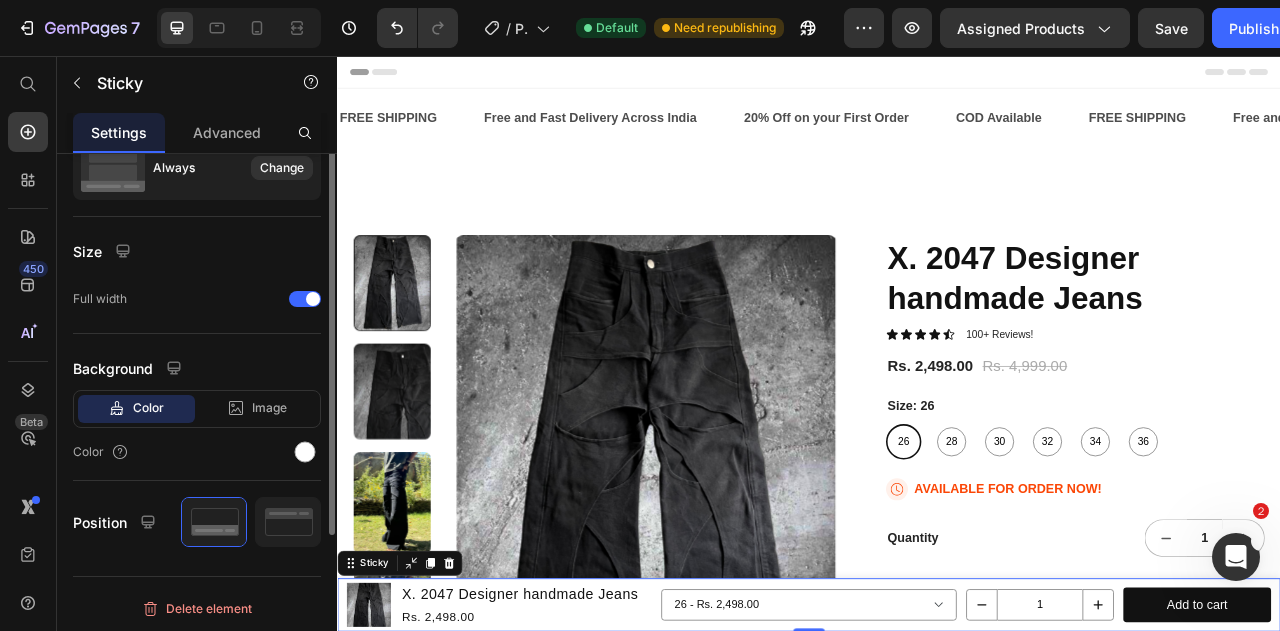 scroll, scrollTop: 0, scrollLeft: 0, axis: both 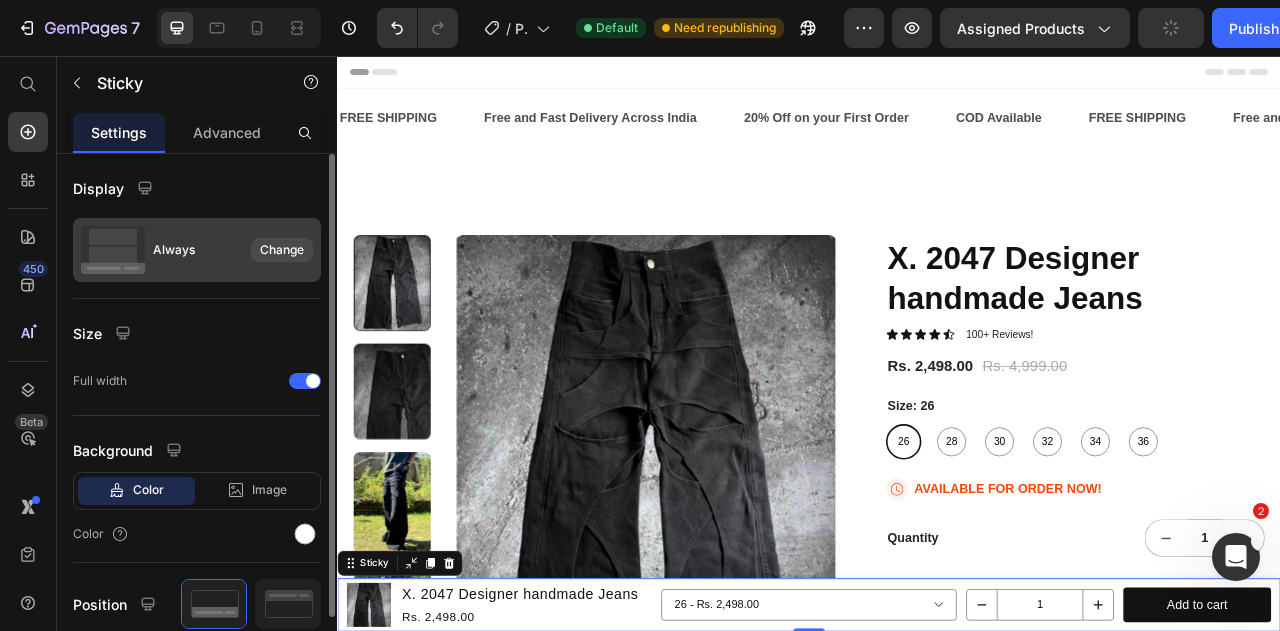 click on "Change" at bounding box center (282, 250) 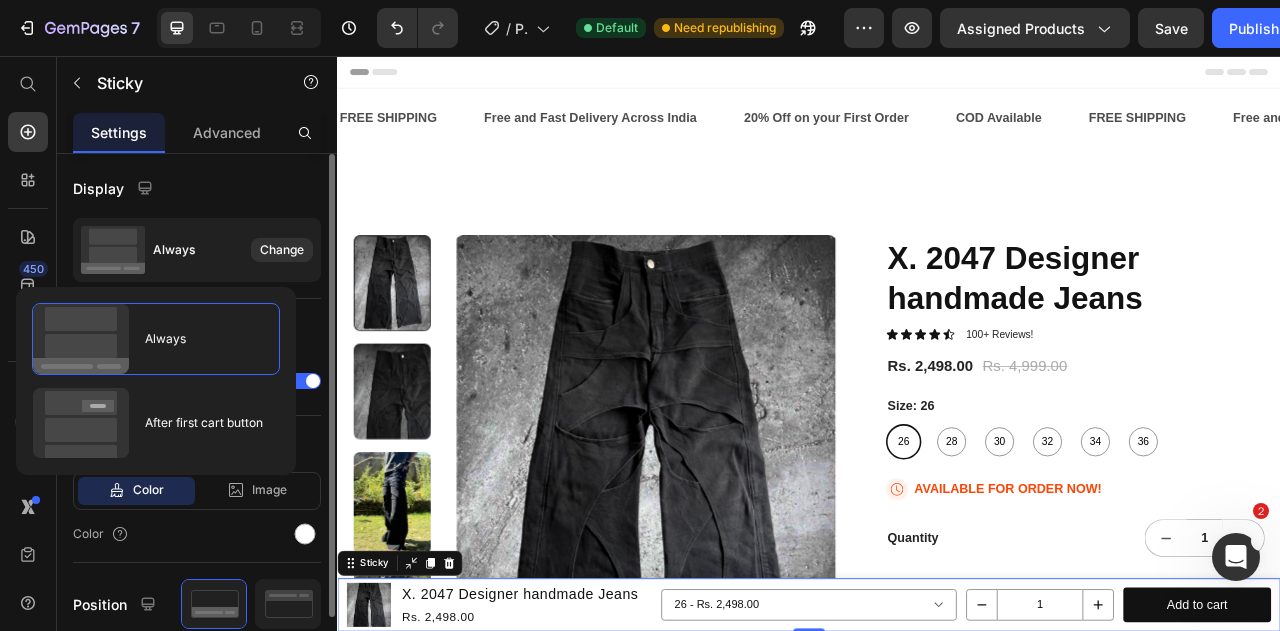 click on "Display" at bounding box center [197, 188] 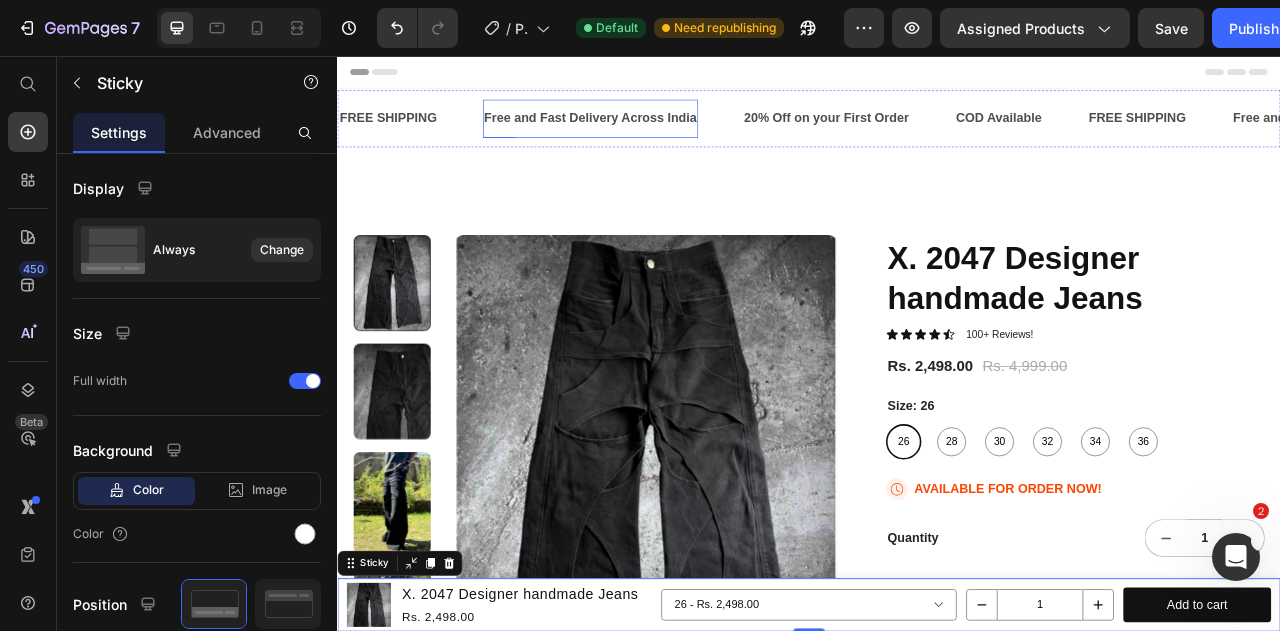 click on "Free and Fast Delivery Across India Text" at bounding box center [659, 135] 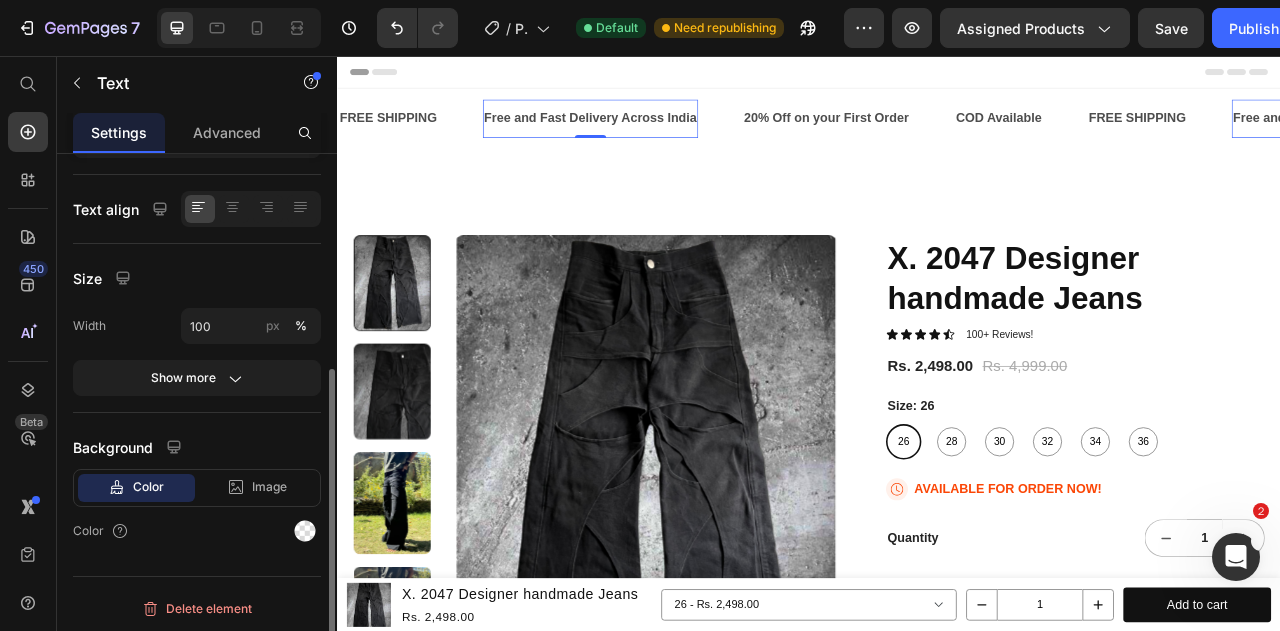 scroll, scrollTop: 358, scrollLeft: 0, axis: vertical 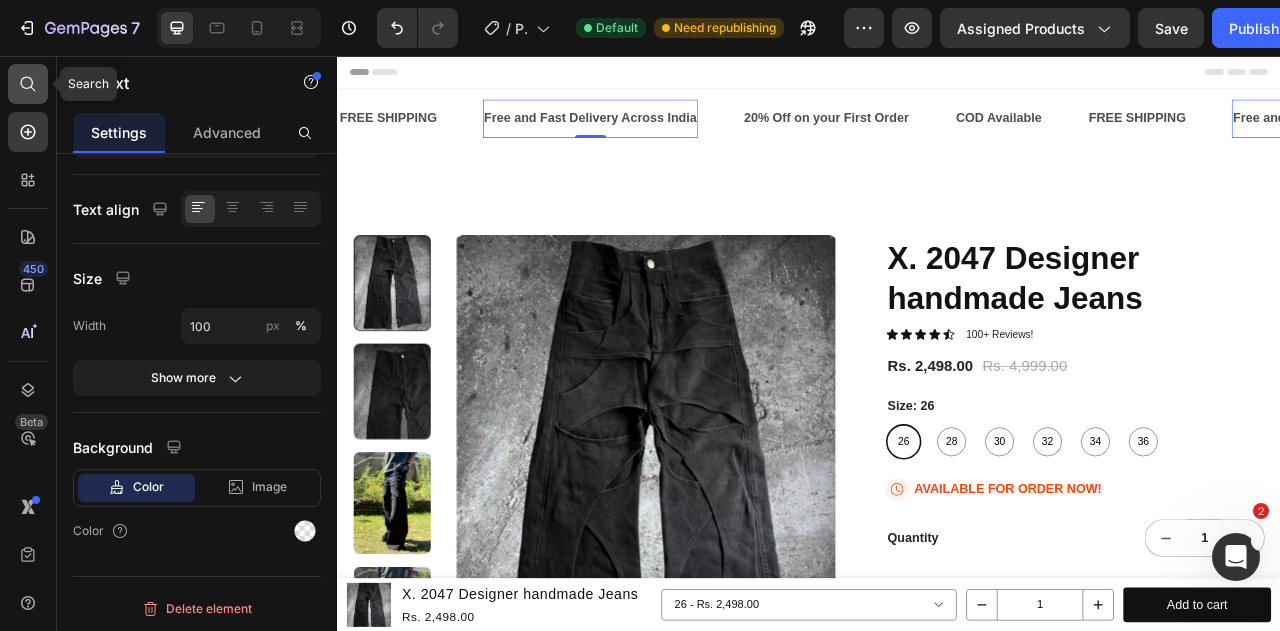click 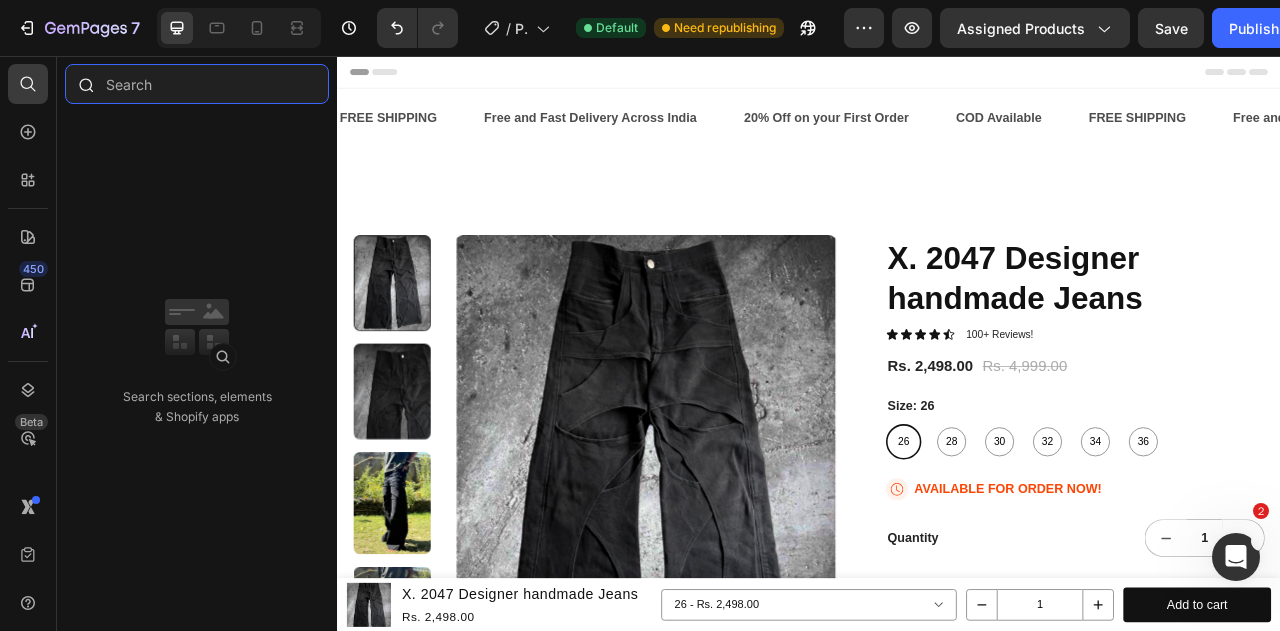 click at bounding box center [197, 84] 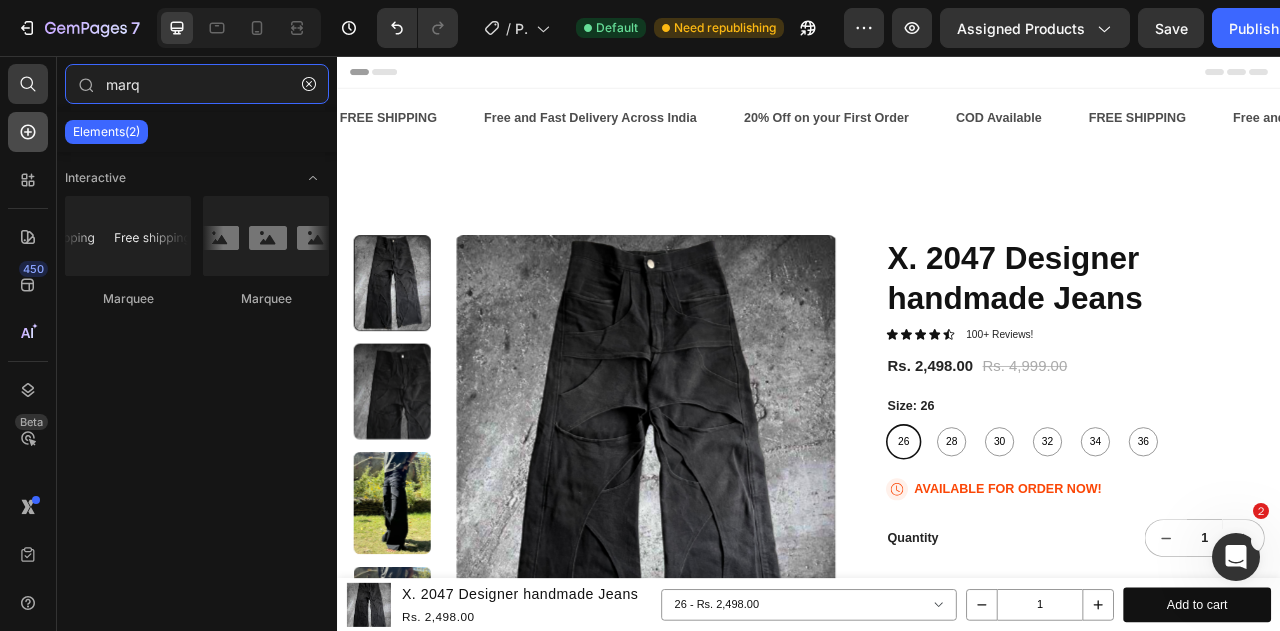 type on "marq" 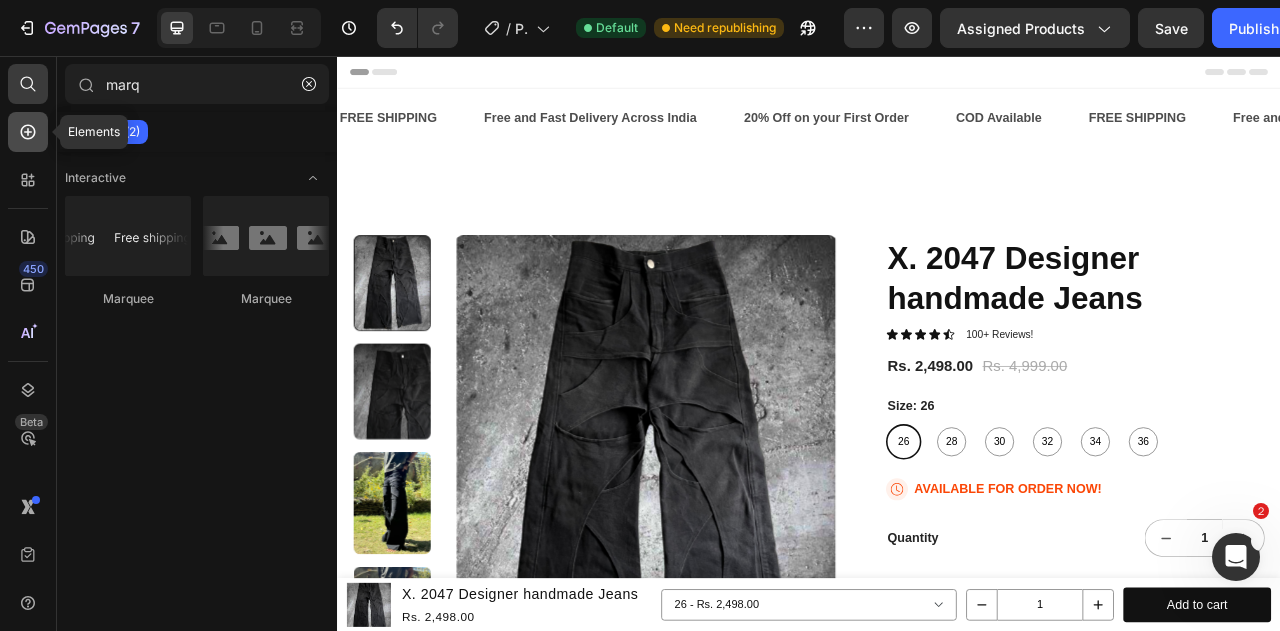click 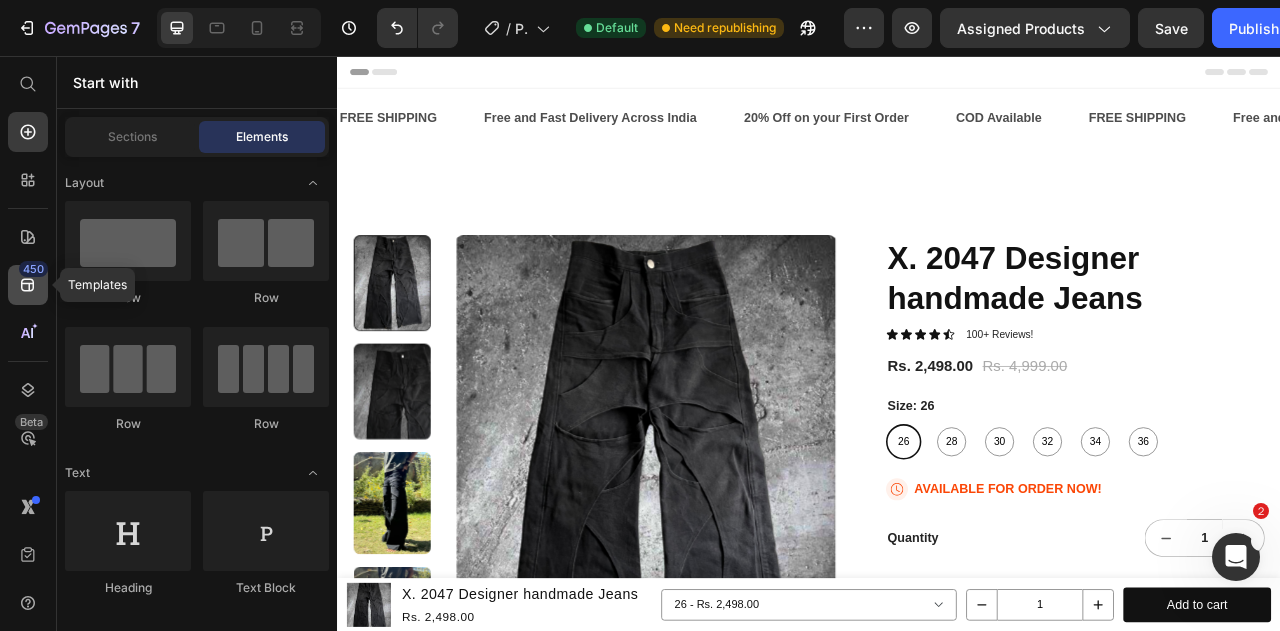 click 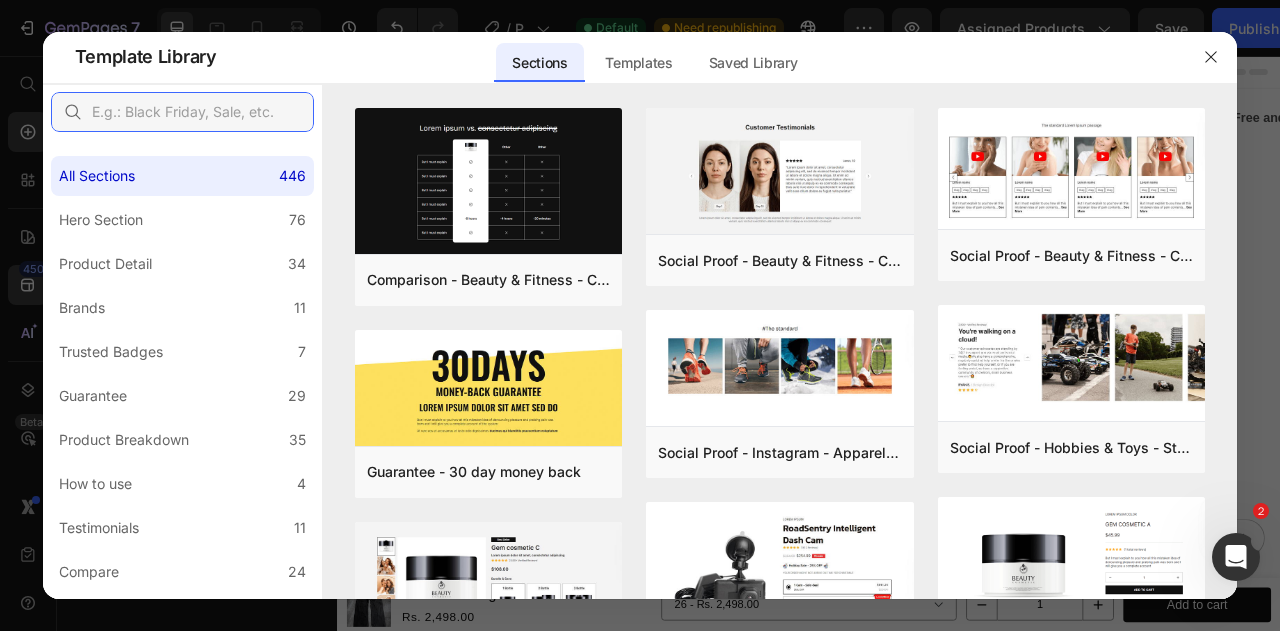 click at bounding box center [182, 112] 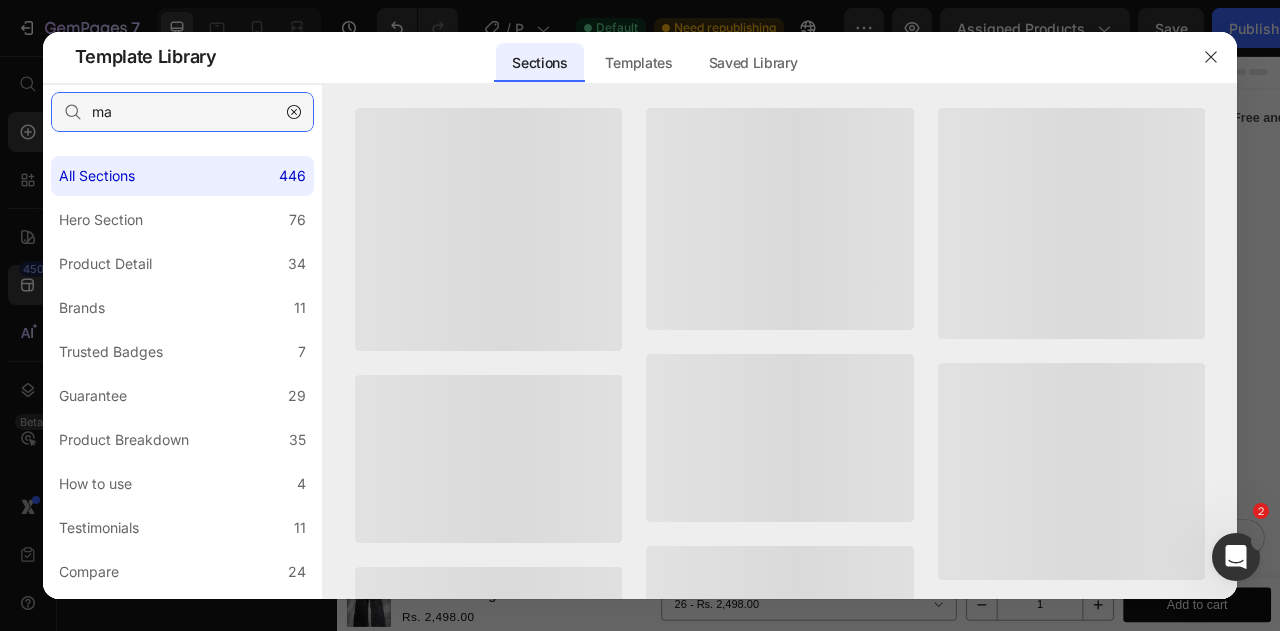 type on "m" 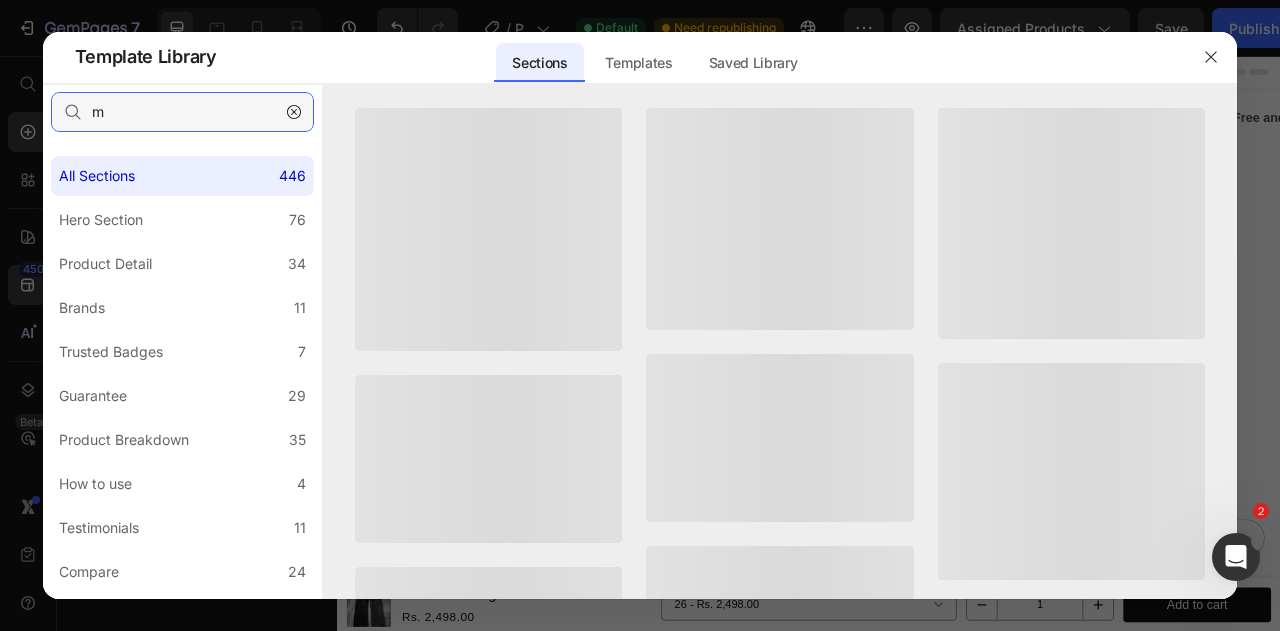 type 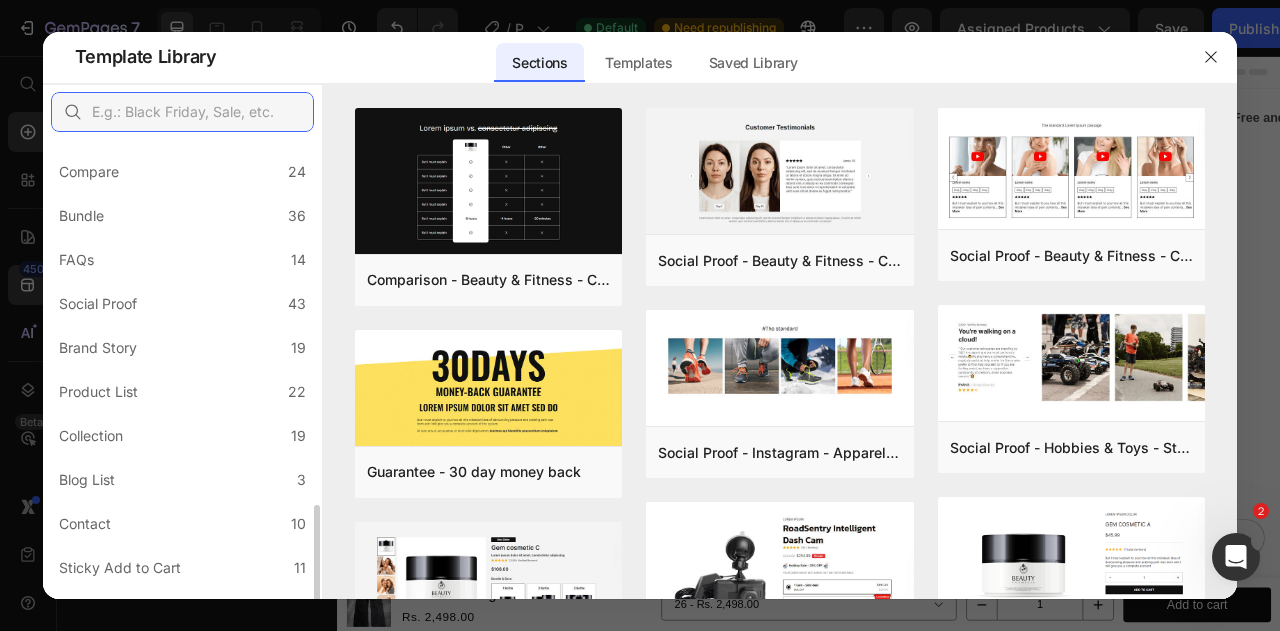 scroll, scrollTop: 520, scrollLeft: 0, axis: vertical 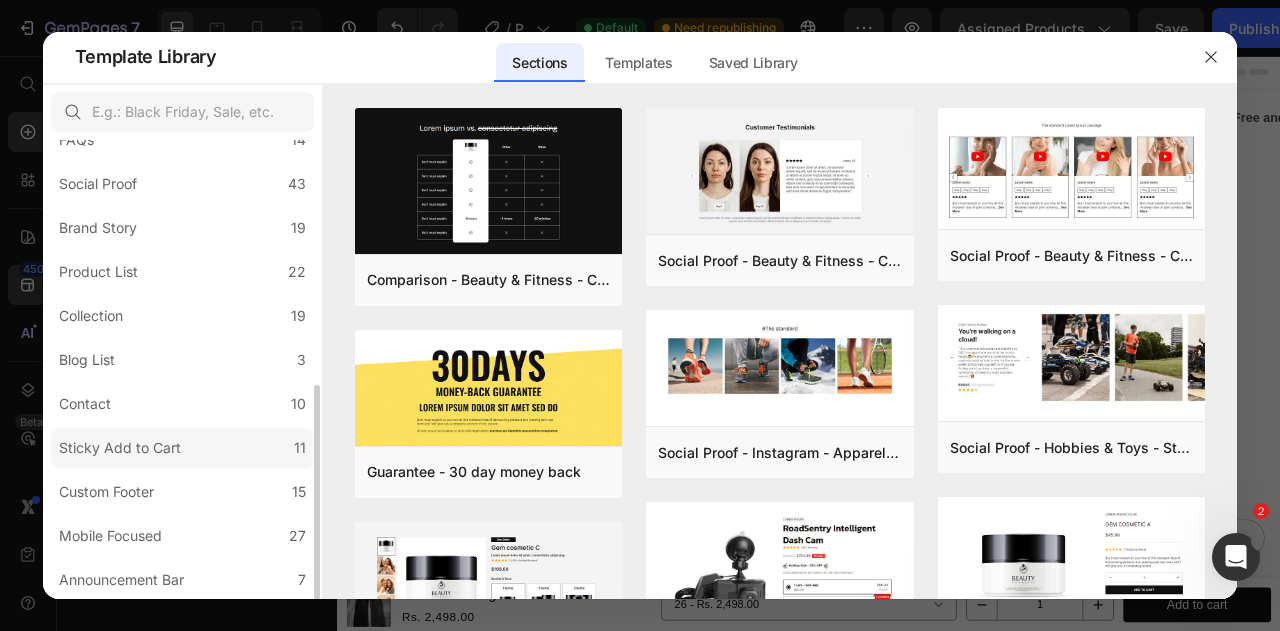 click on "Sticky Add to Cart 11" 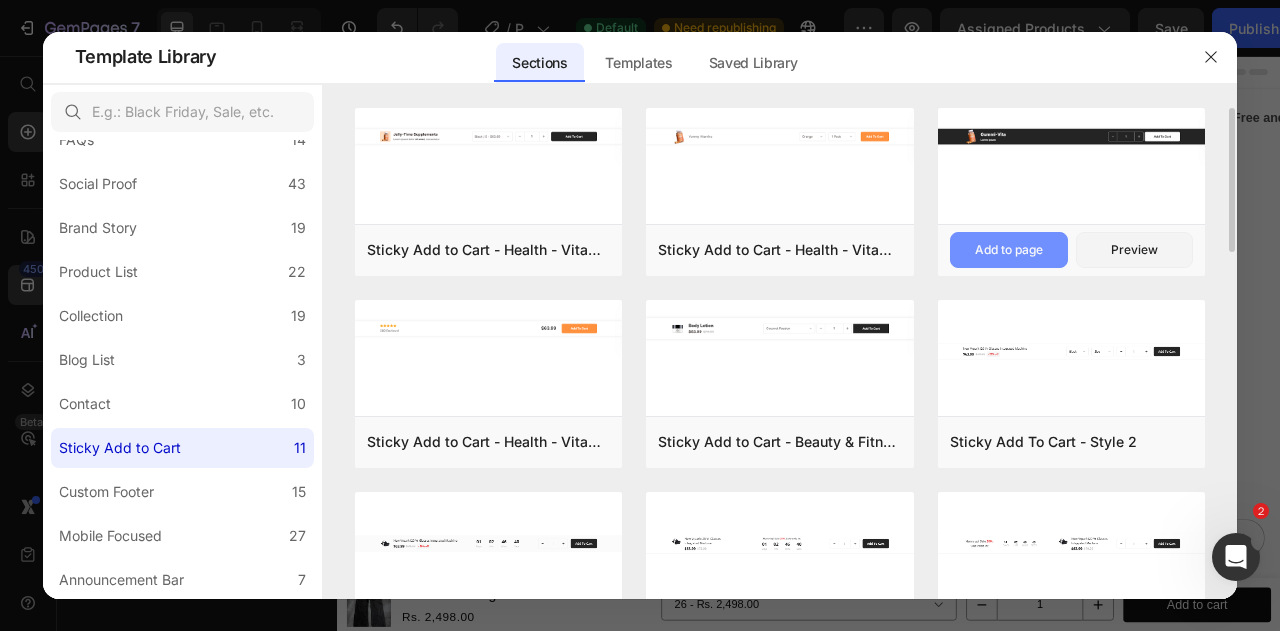 click on "Add to page" at bounding box center (1009, 250) 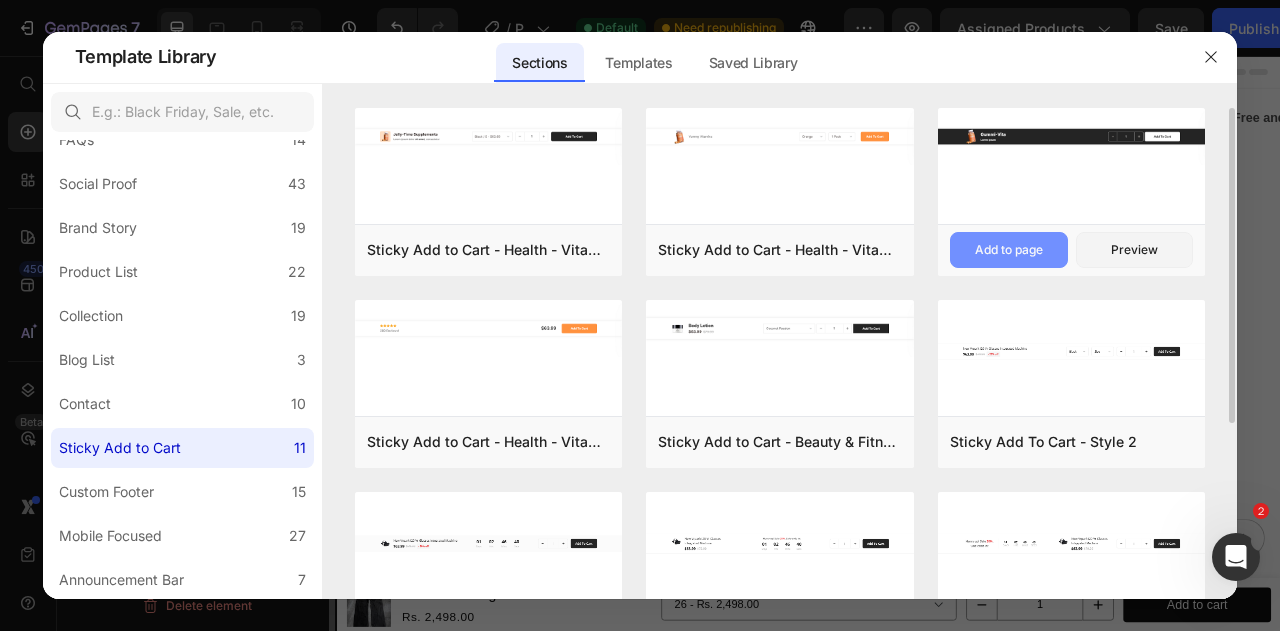 scroll, scrollTop: 0, scrollLeft: 0, axis: both 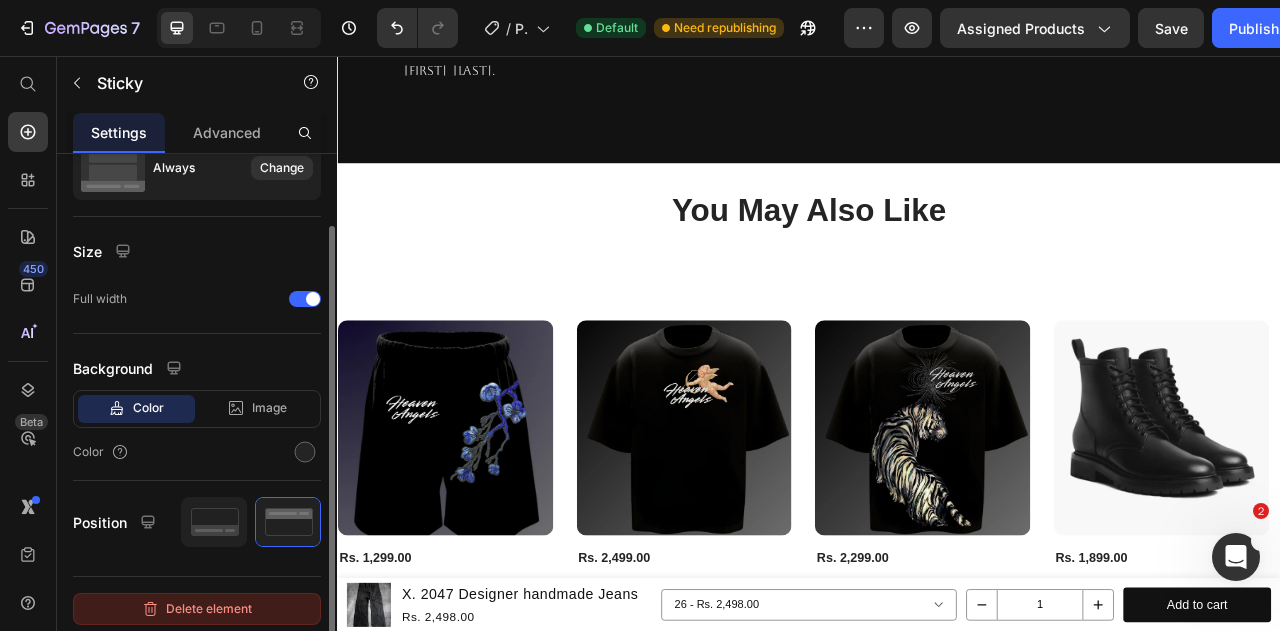 click on "Delete element" at bounding box center (197, 609) 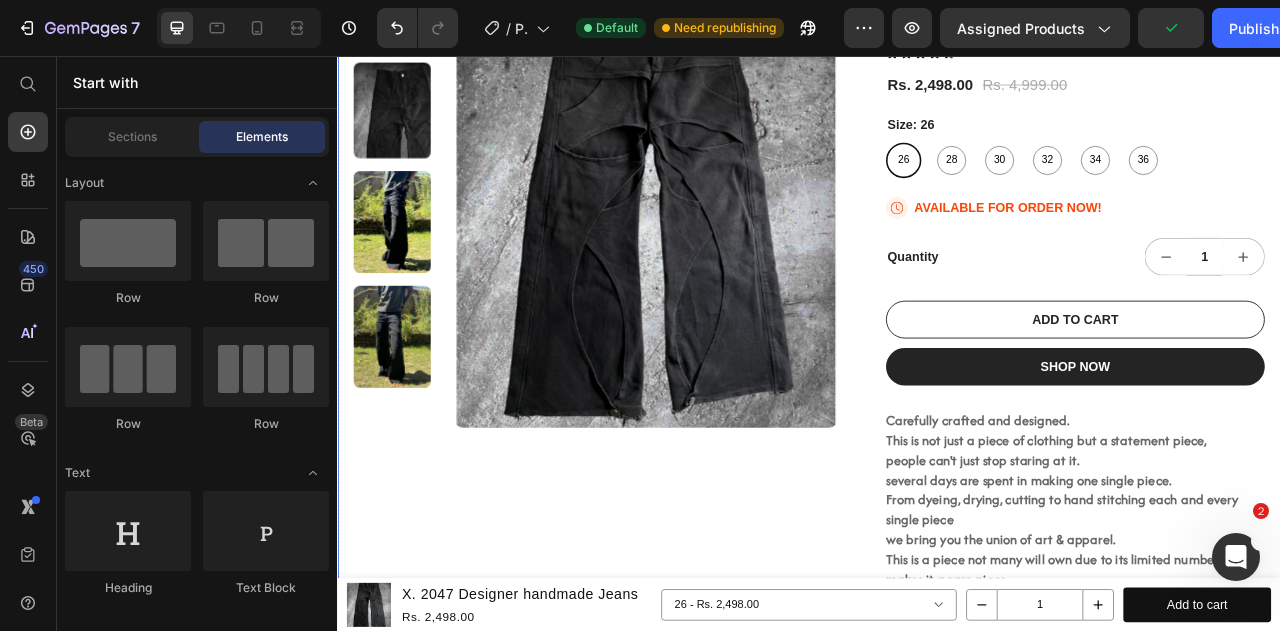 scroll, scrollTop: 0, scrollLeft: 0, axis: both 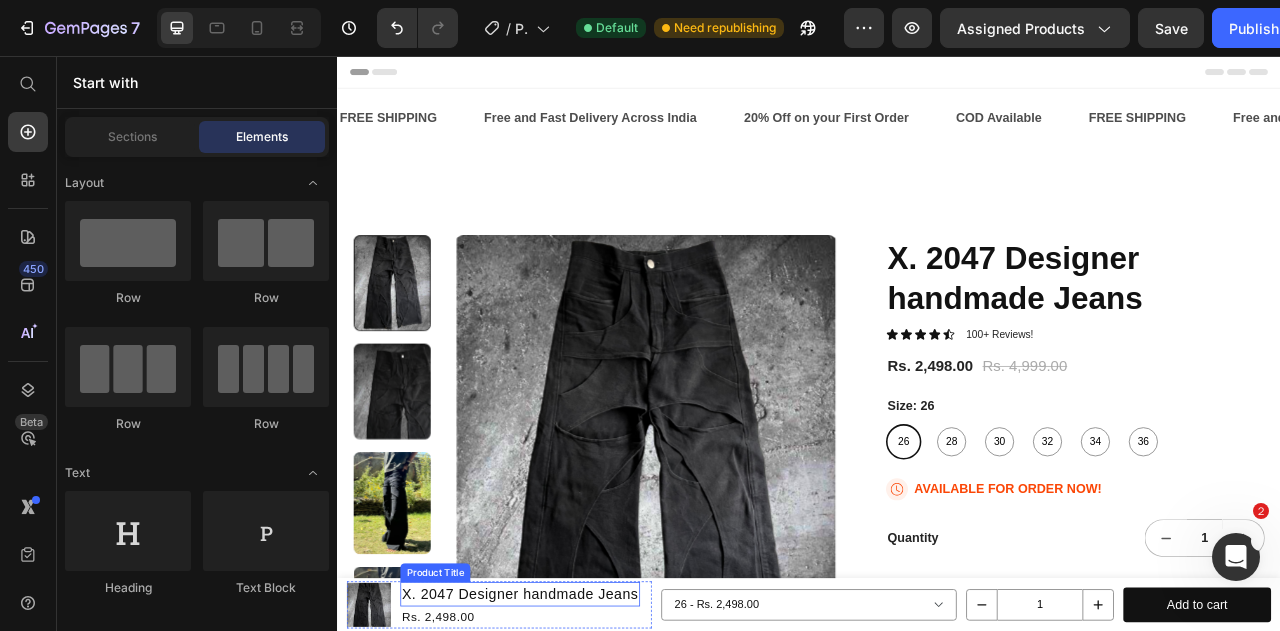 click on "X. 2047 Designer handmade Jeans" at bounding box center [569, 740] 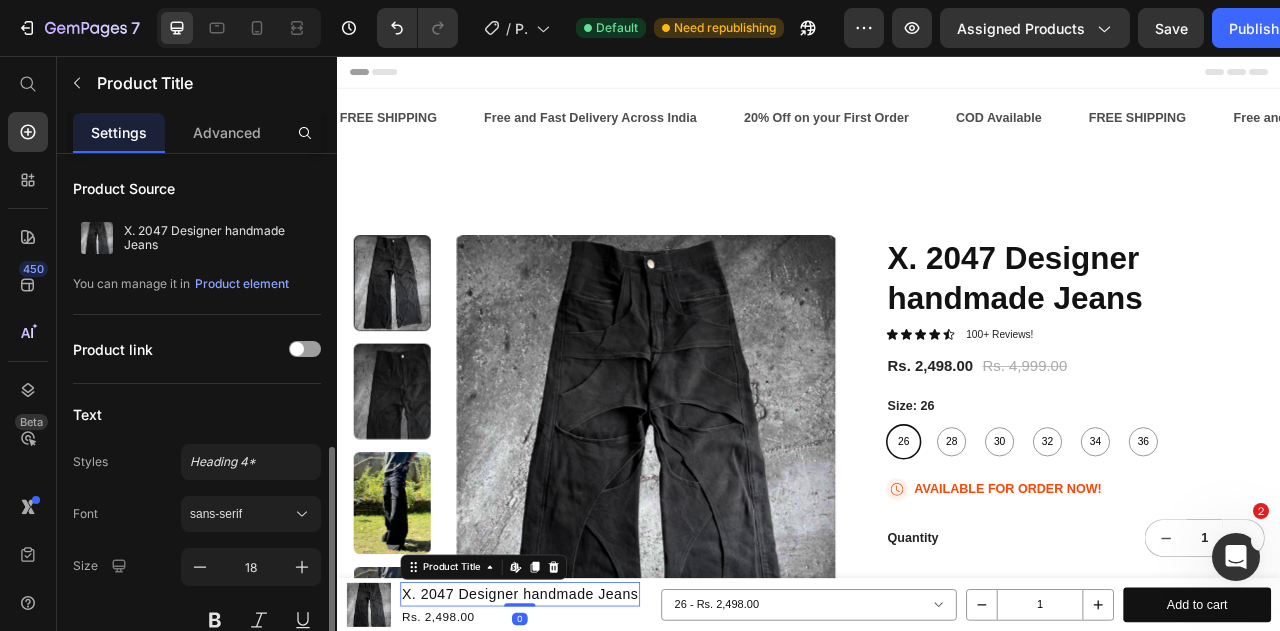 scroll, scrollTop: 600, scrollLeft: 0, axis: vertical 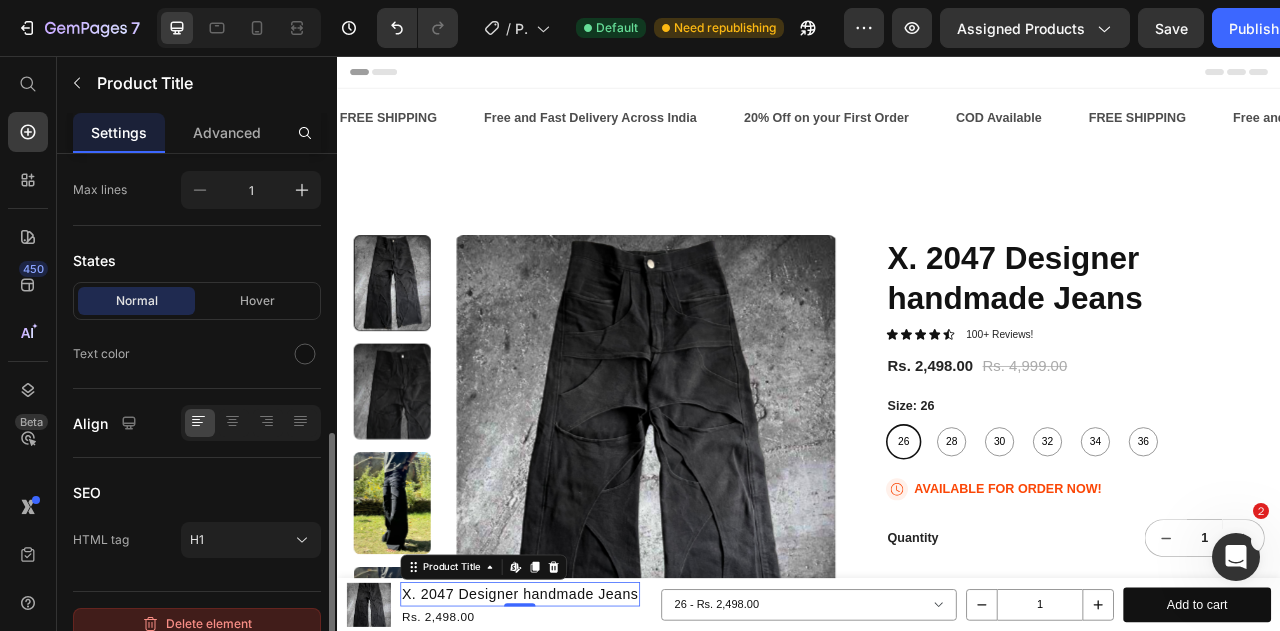 click on "Delete element" at bounding box center [197, 624] 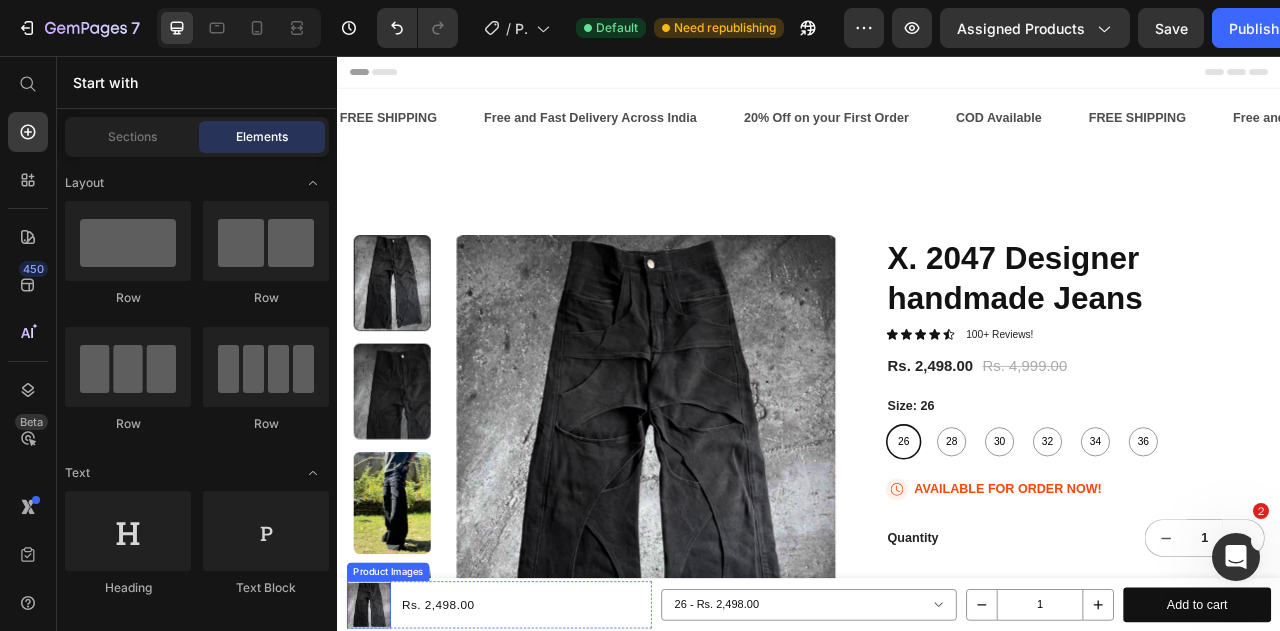 click on "Product Images" at bounding box center [401, 712] 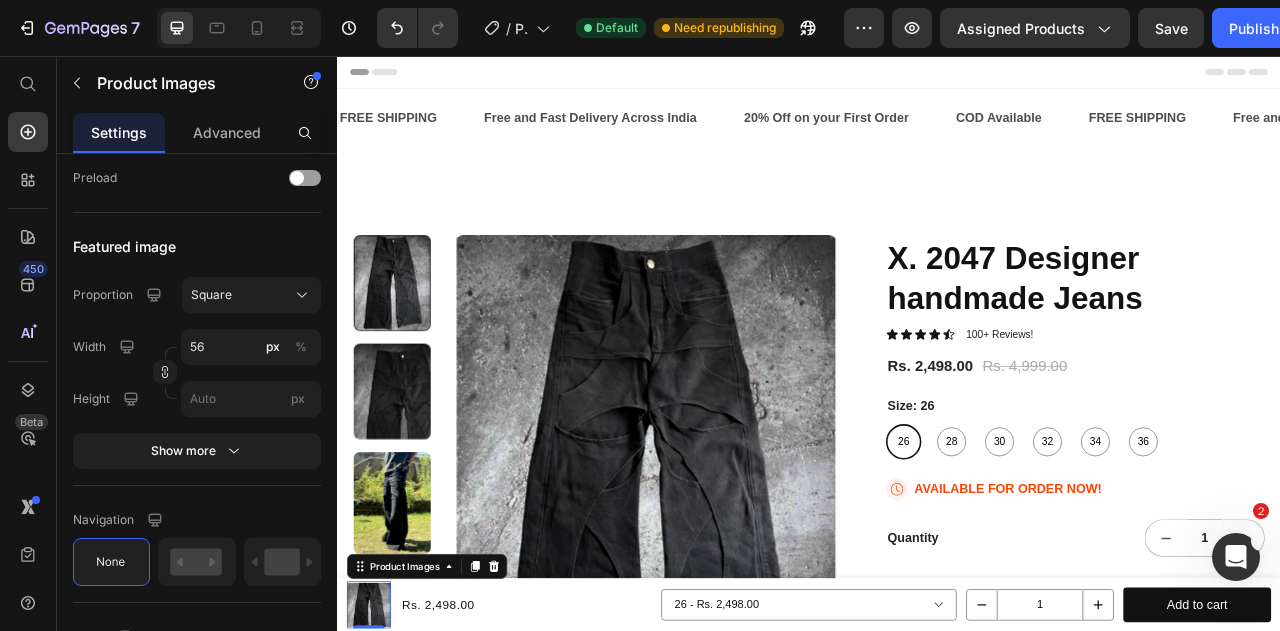 scroll, scrollTop: 906, scrollLeft: 0, axis: vertical 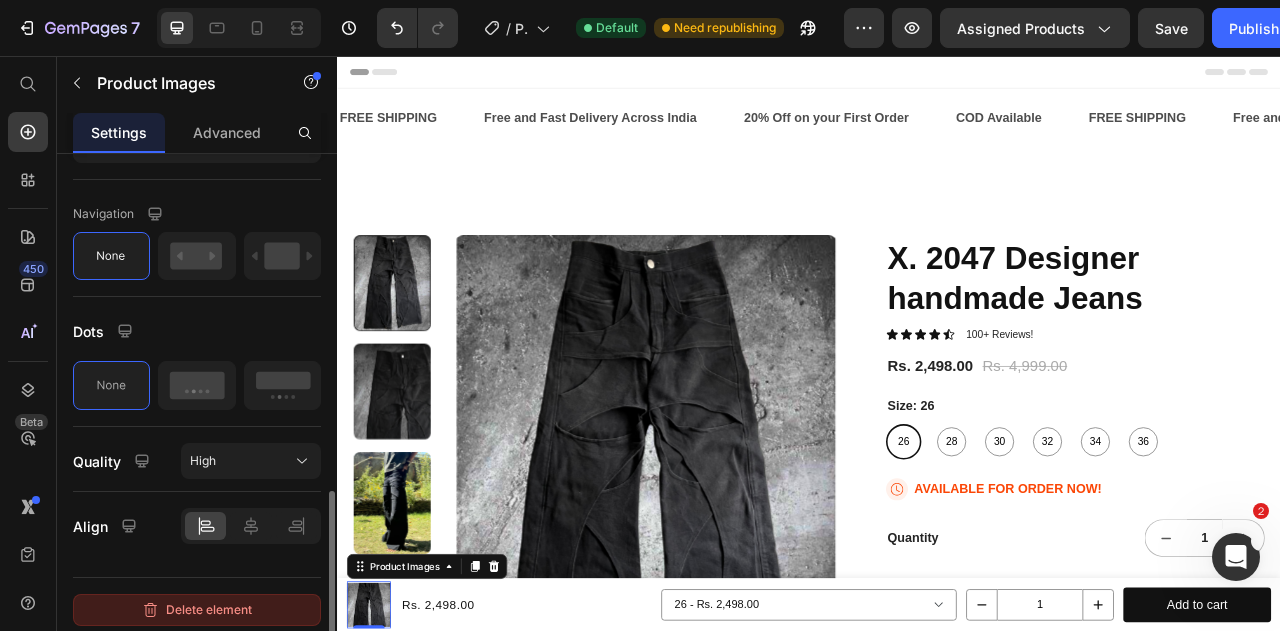 click on "Delete element" at bounding box center (197, 601) 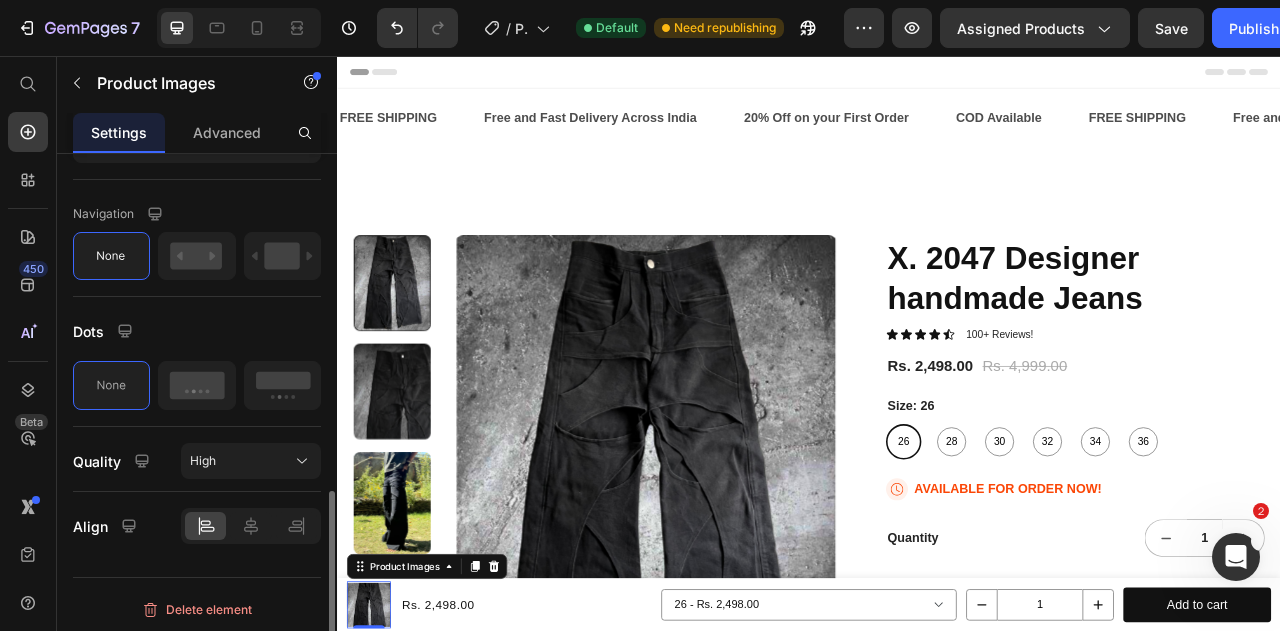 click on "Delete element" at bounding box center (197, 610) 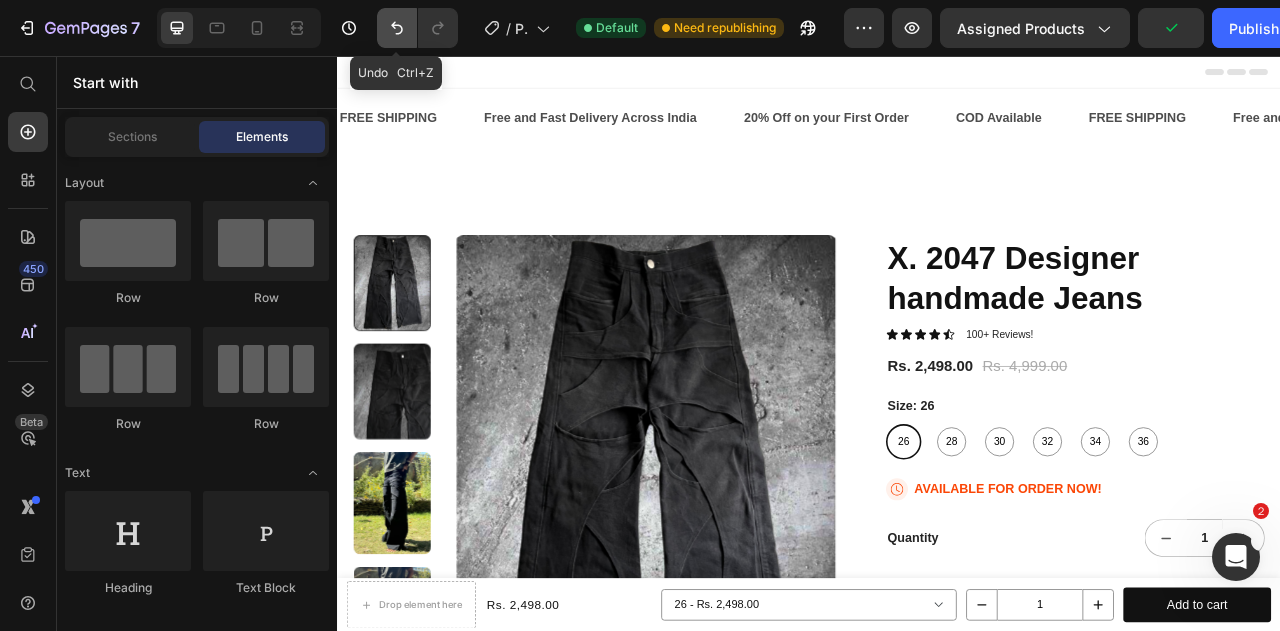 click 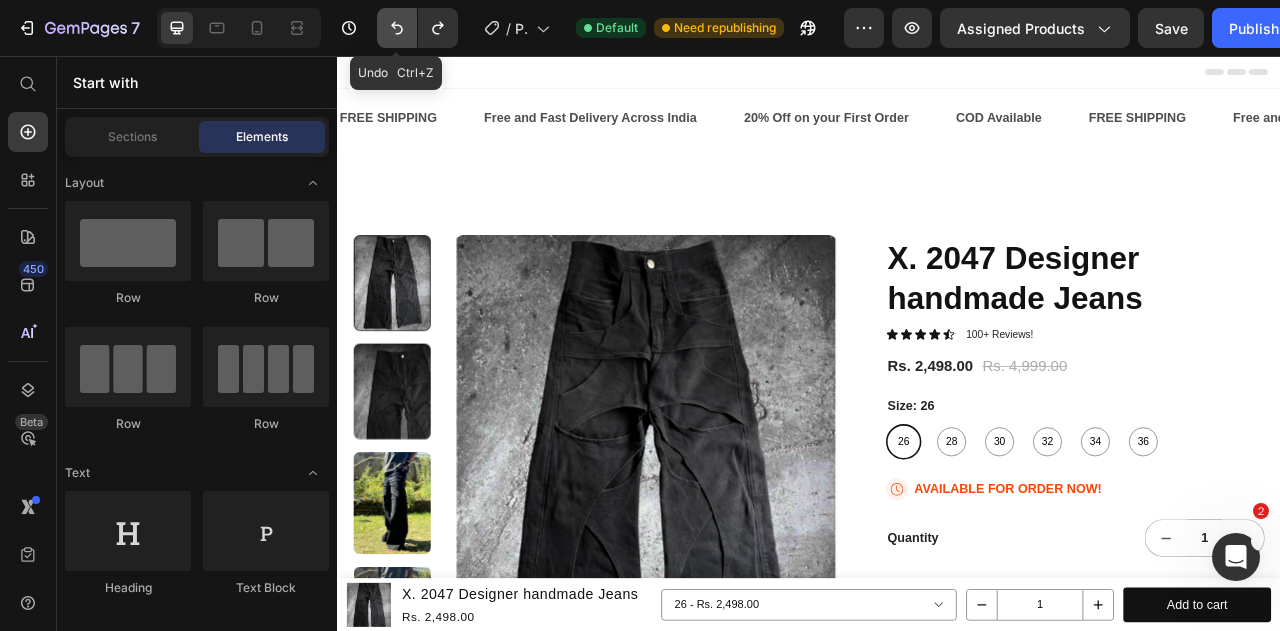 click 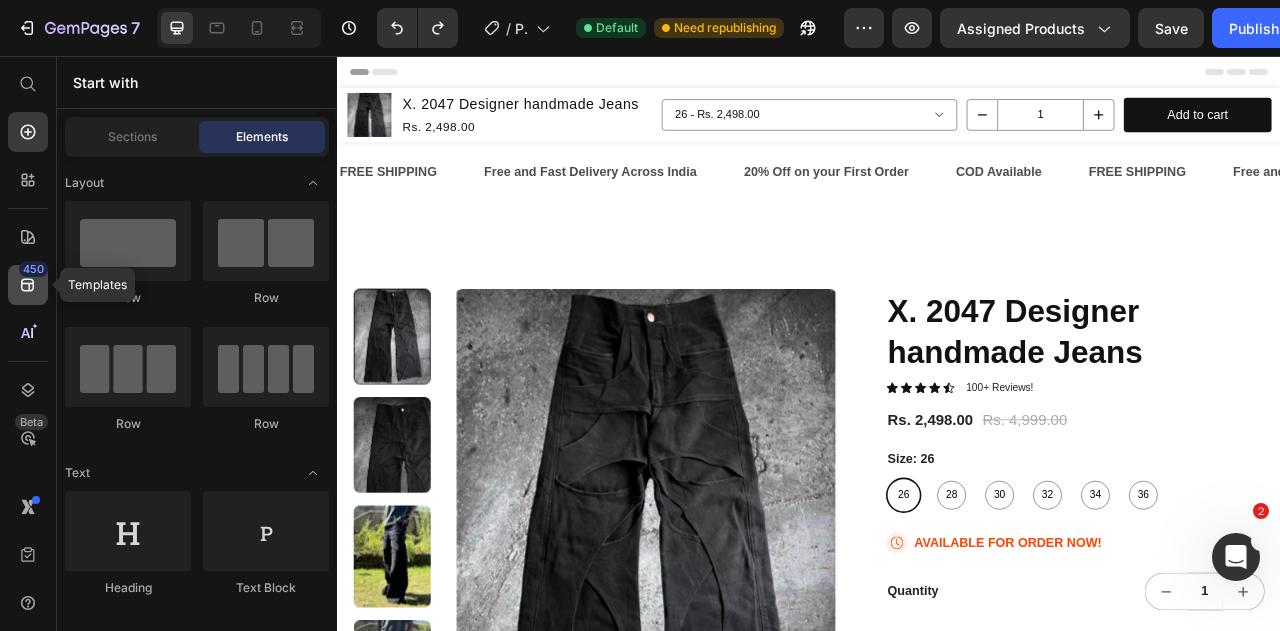 click 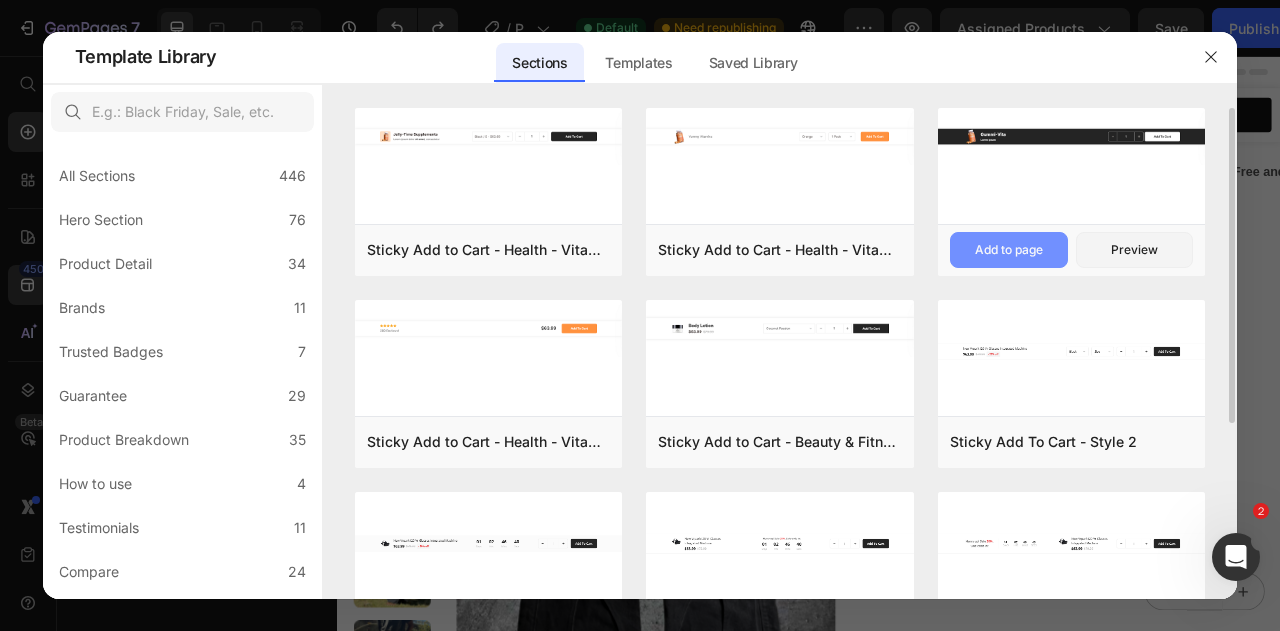 click on "Add to page" at bounding box center (1009, 250) 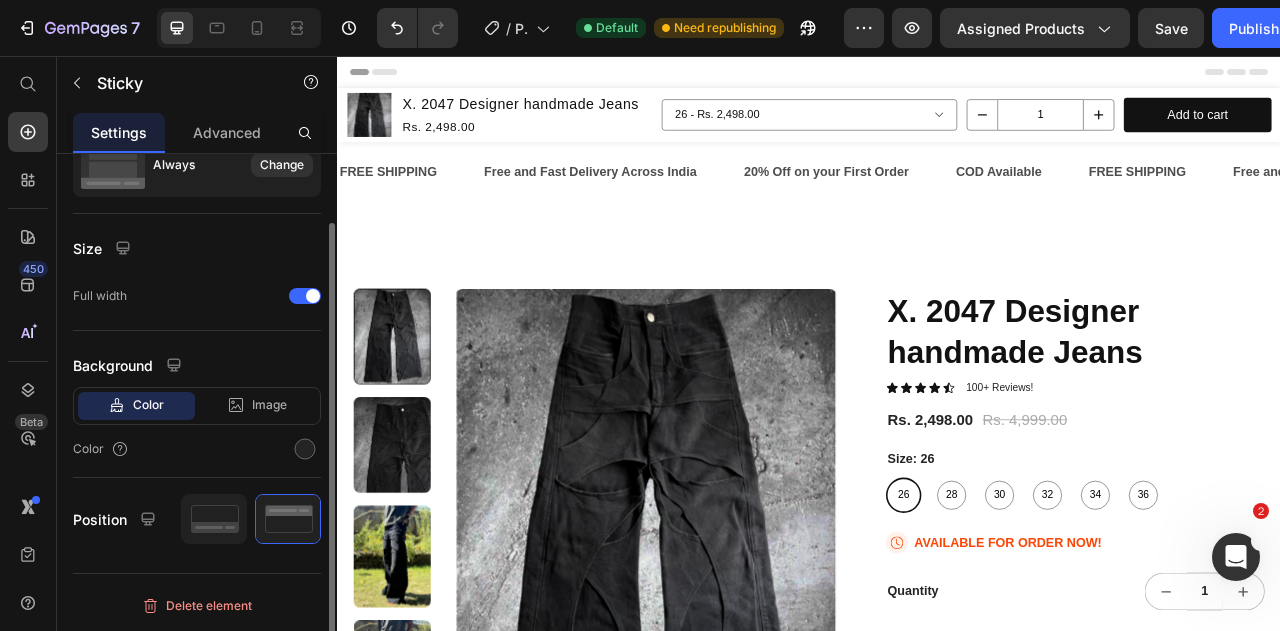 scroll, scrollTop: 0, scrollLeft: 0, axis: both 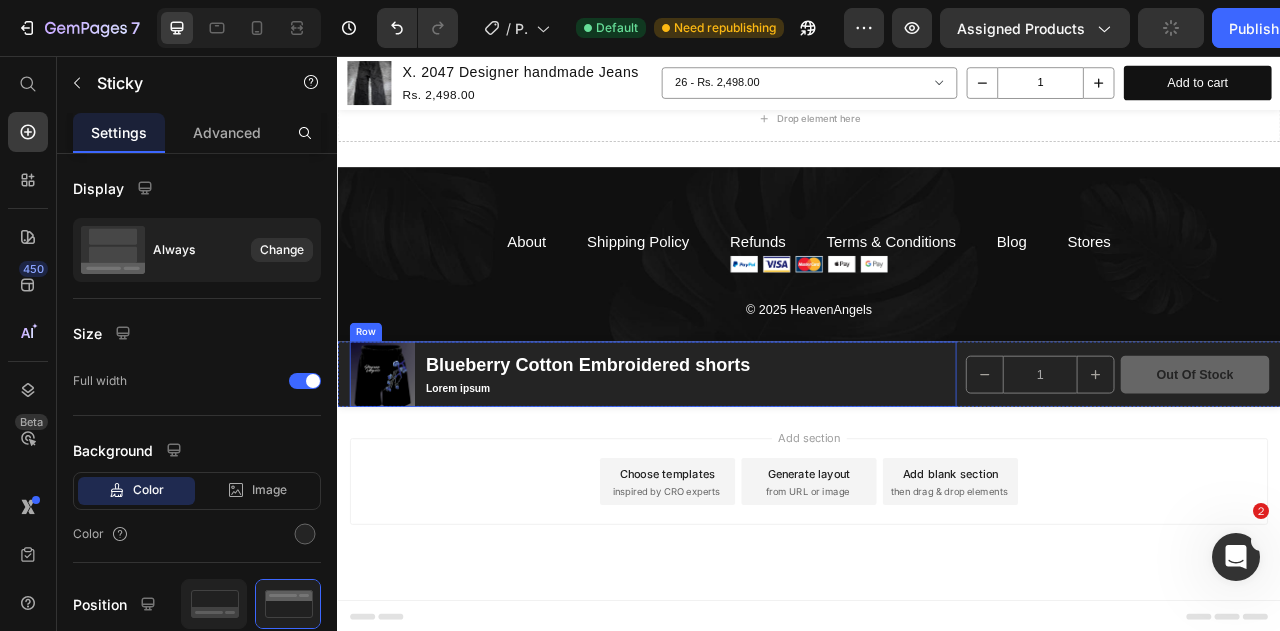 click on "Product Images Blueberry Cotton Embroidered shorts Product Title Lorem ipsum Text Block Row" at bounding box center (738, 460) 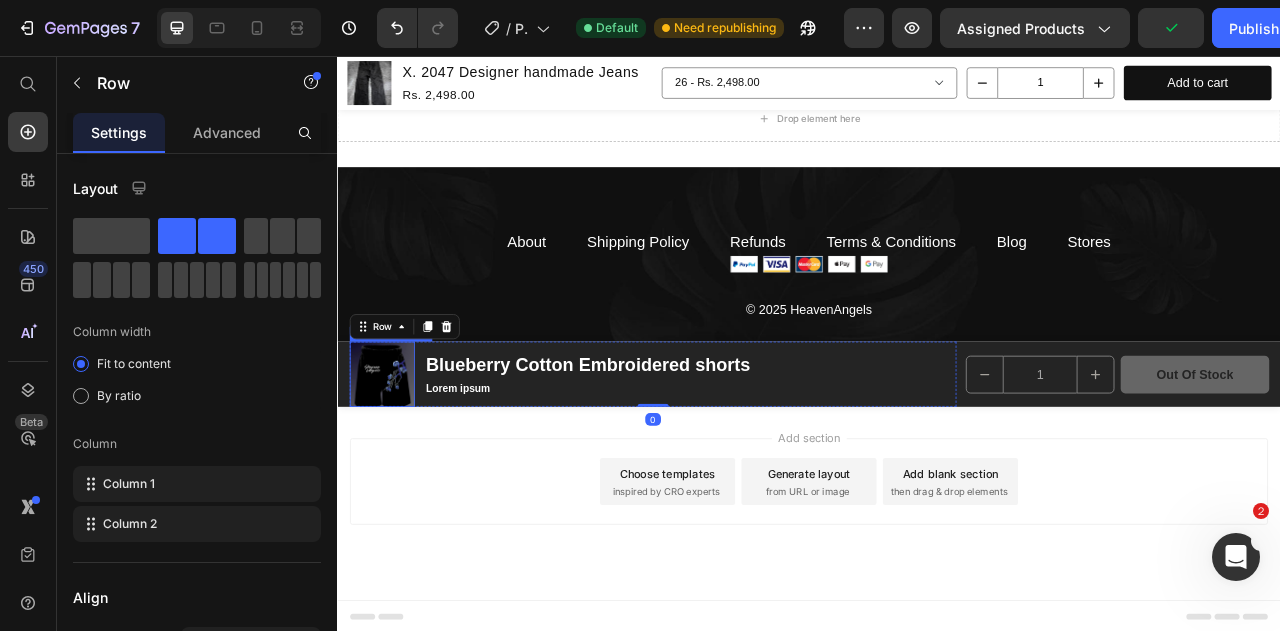 click at bounding box center (393, 460) 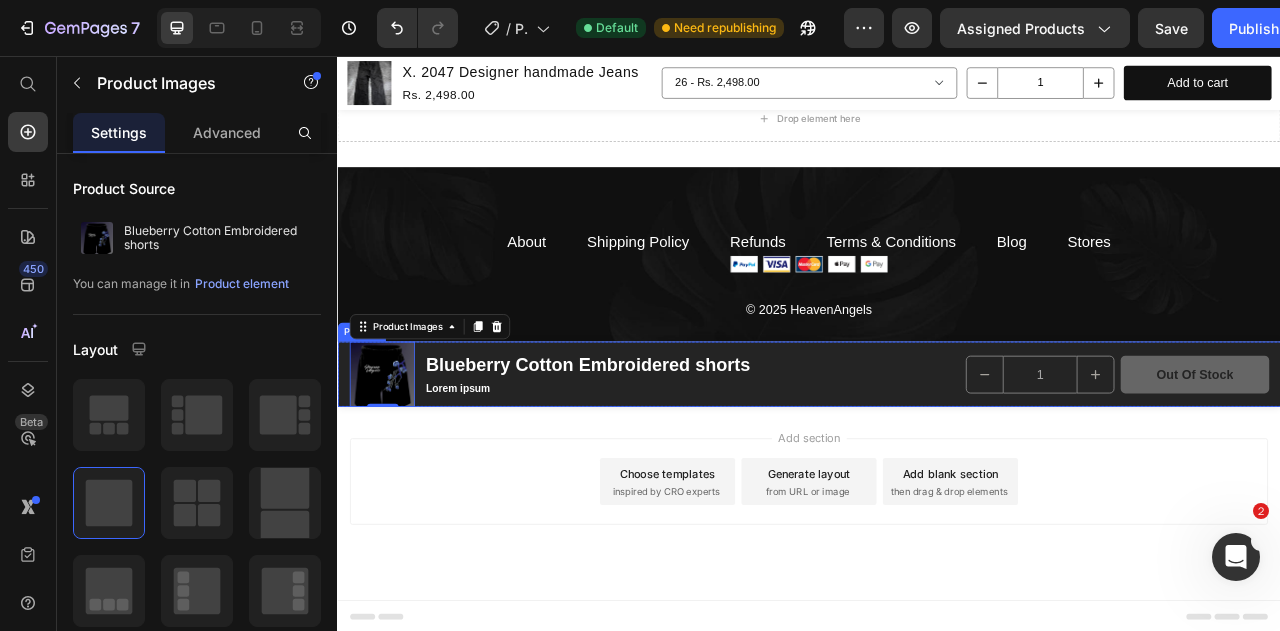click on "Product Images Blueberry Cotton Embroidered shorts Product Title Lorem ipsum Text Block Row 1 Product Quantity out of stock Product Cart Button Row Product" at bounding box center (937, 460) 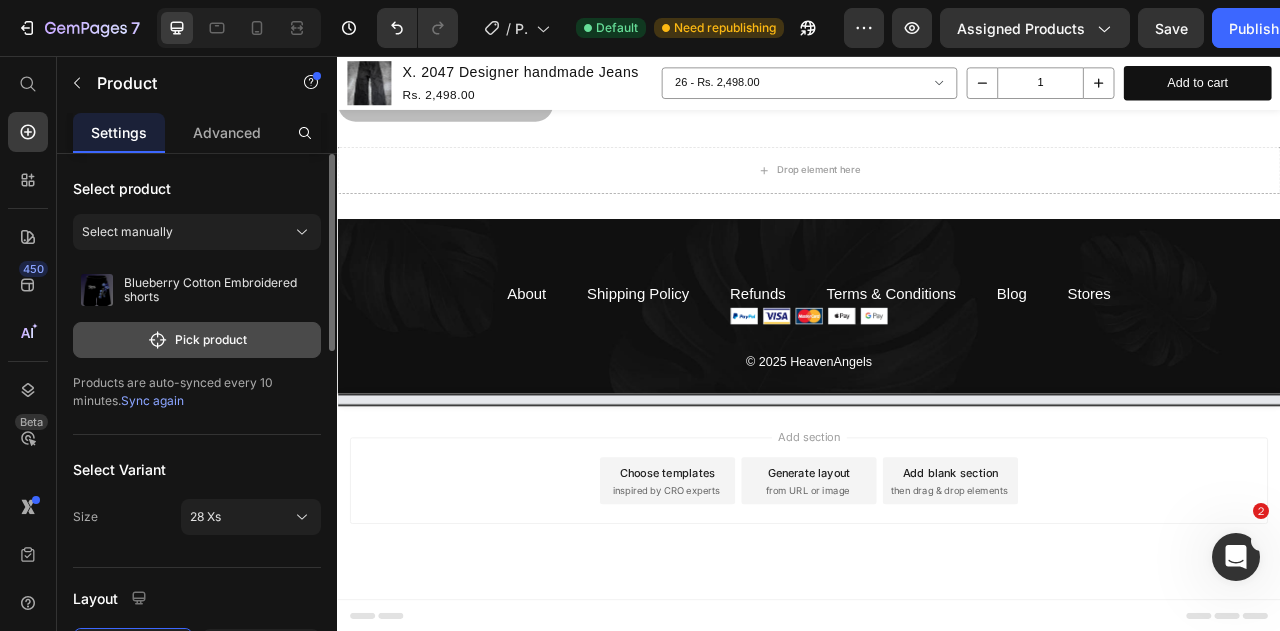 scroll, scrollTop: 2870, scrollLeft: 0, axis: vertical 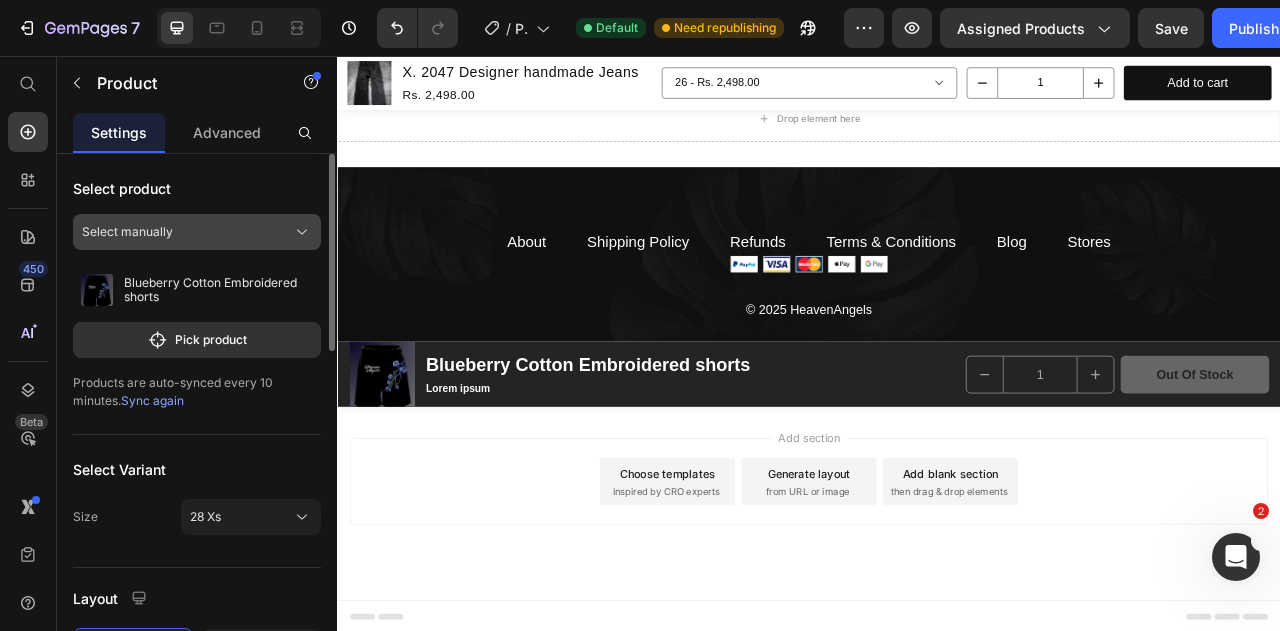 click on "Select manually" 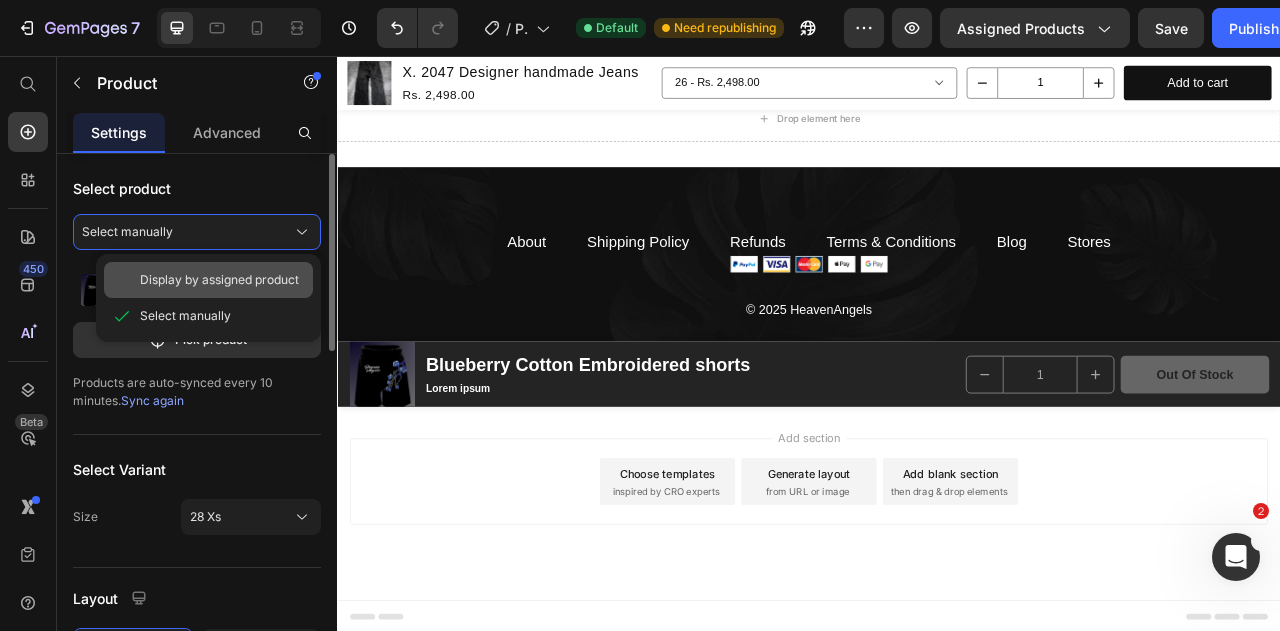 click on "Display by assigned product" at bounding box center [219, 280] 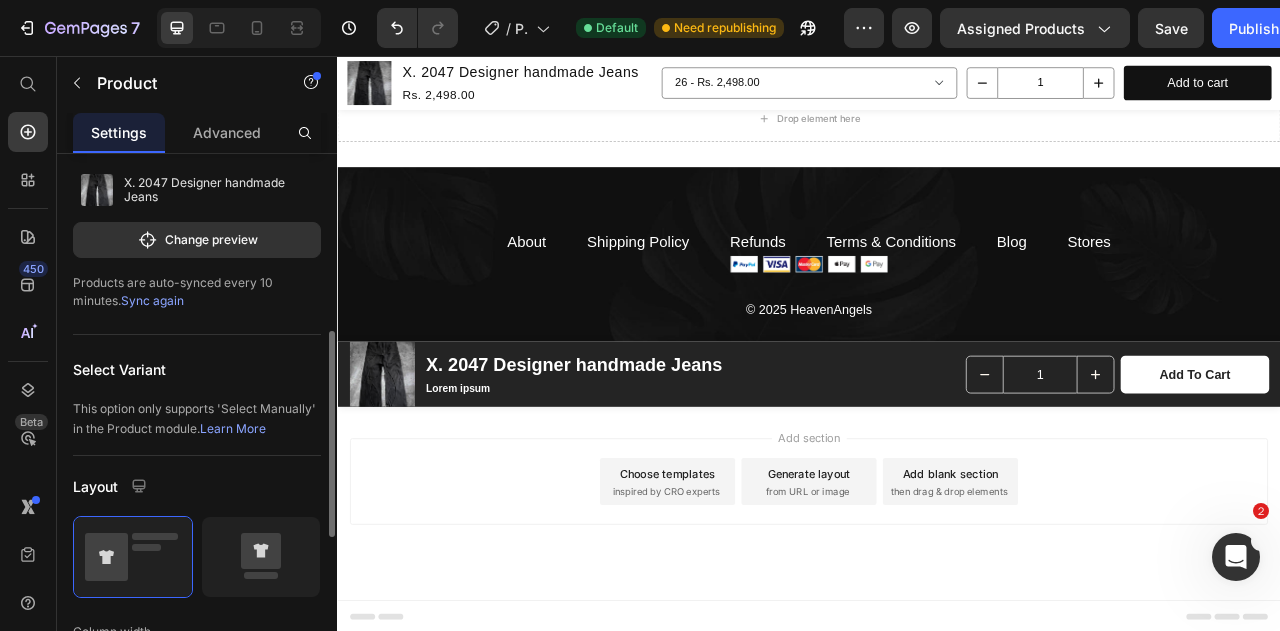 scroll, scrollTop: 200, scrollLeft: 0, axis: vertical 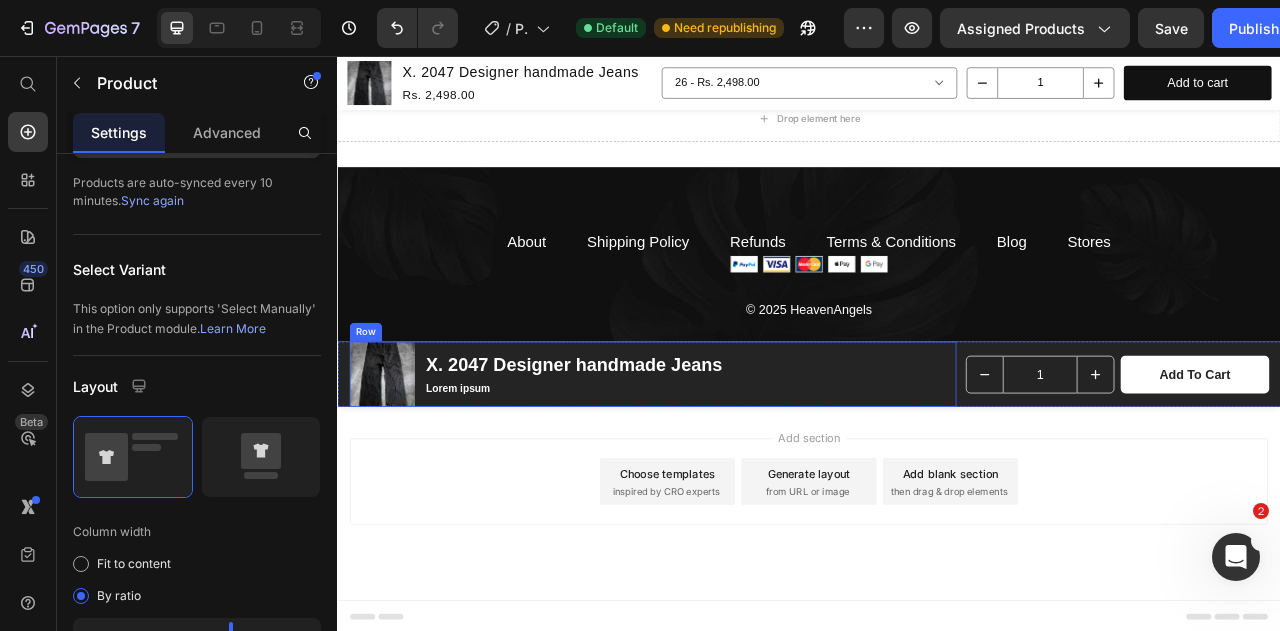 click on "Product Images X. 2047 Designer handmade Jeans Product Title Lorem ipsum  Text Block Row" at bounding box center (738, 460) 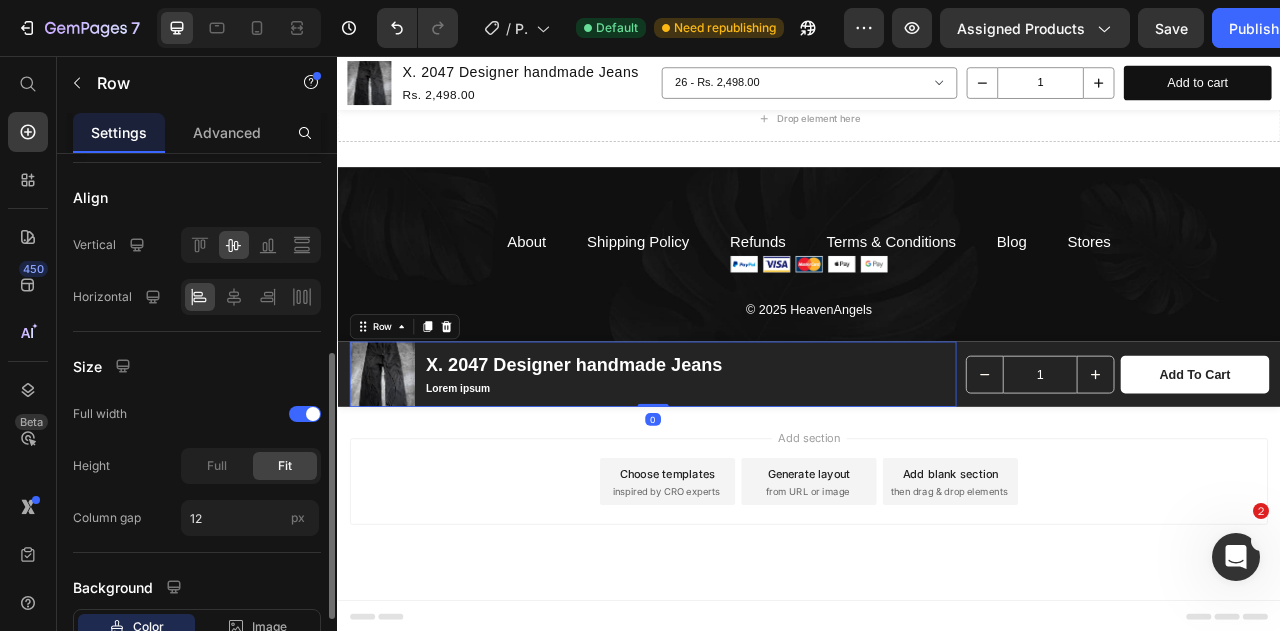 scroll, scrollTop: 540, scrollLeft: 0, axis: vertical 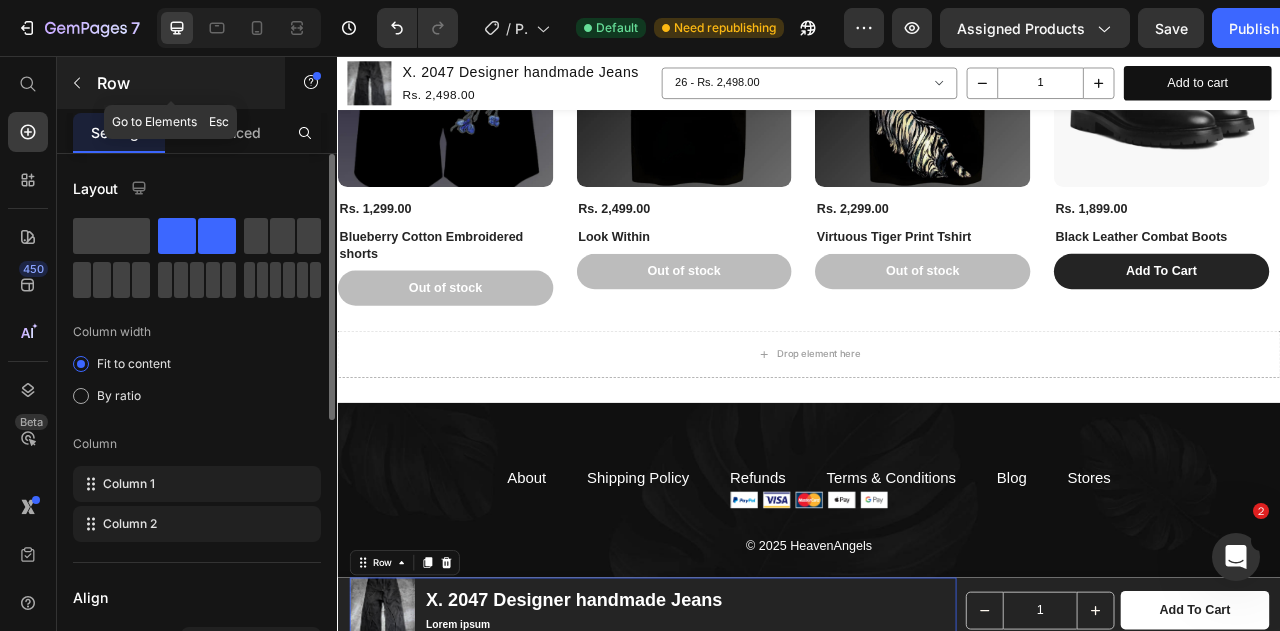 click 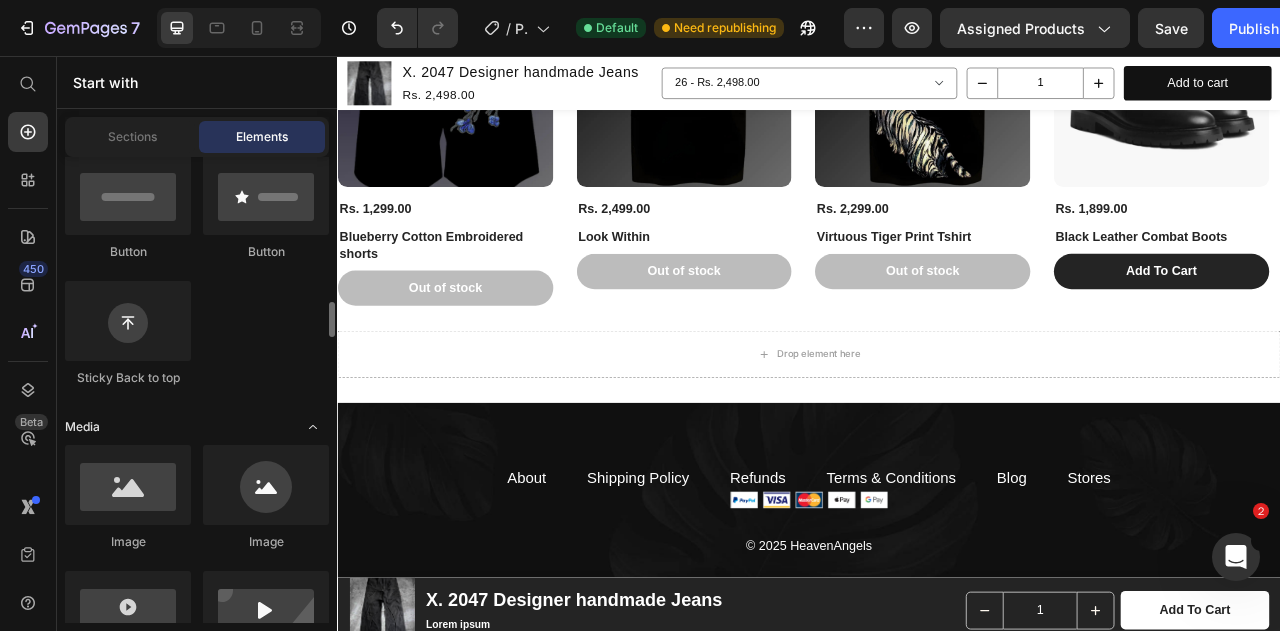 scroll, scrollTop: 600, scrollLeft: 0, axis: vertical 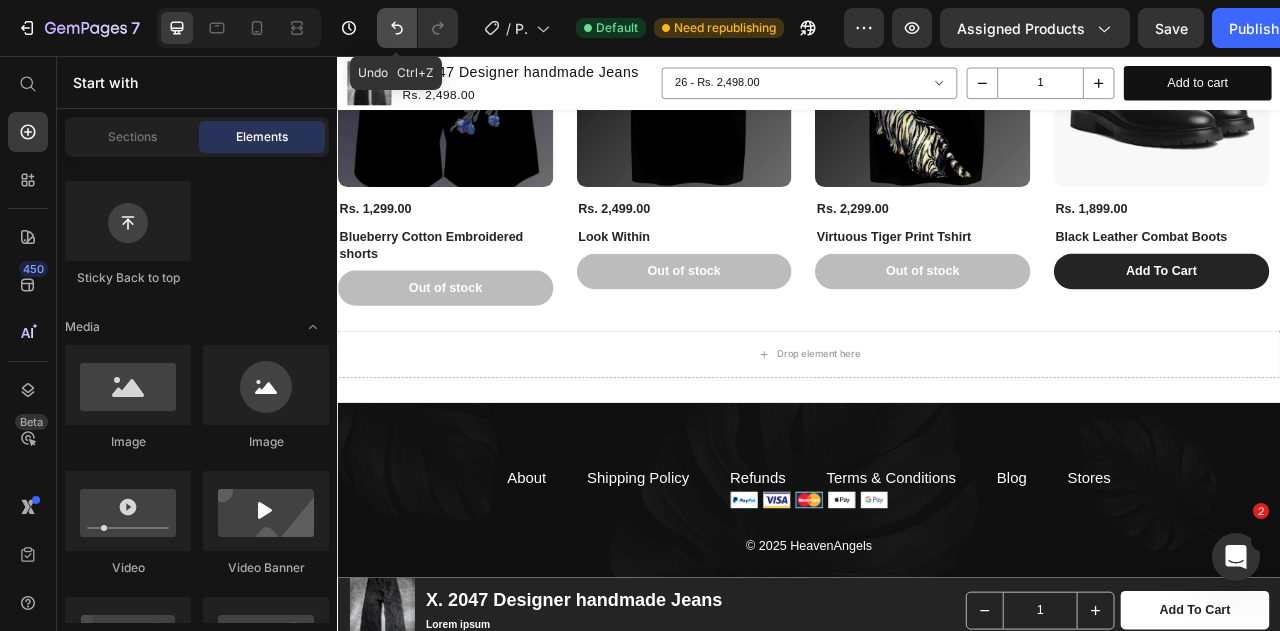 click 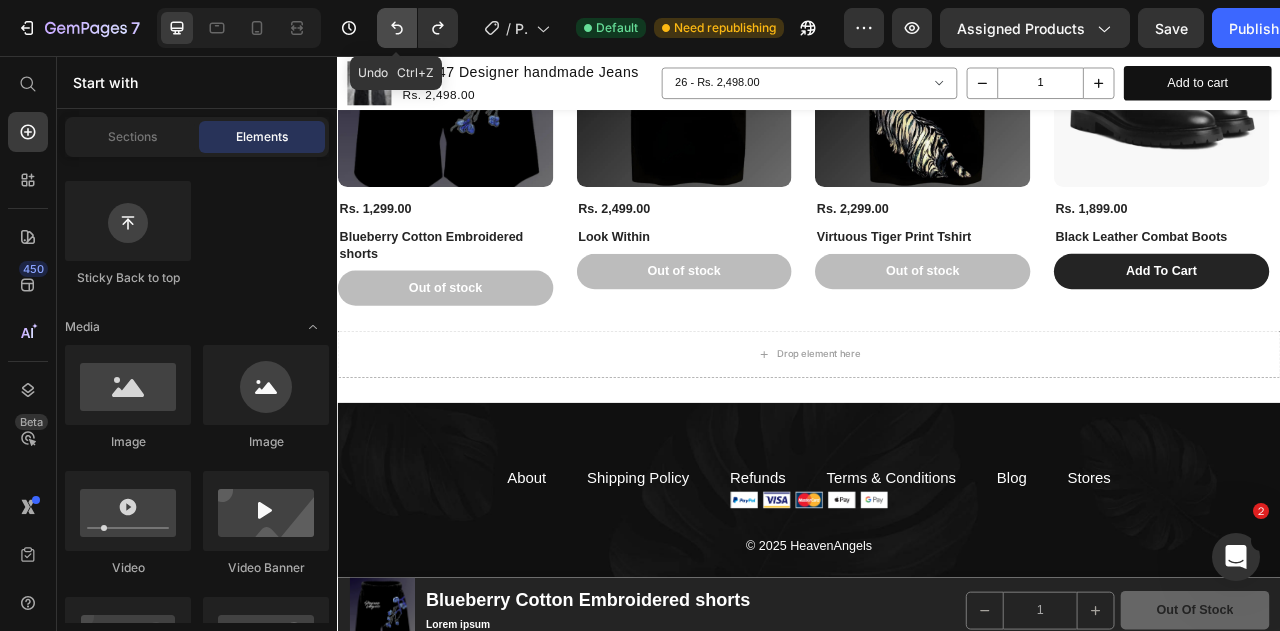 click 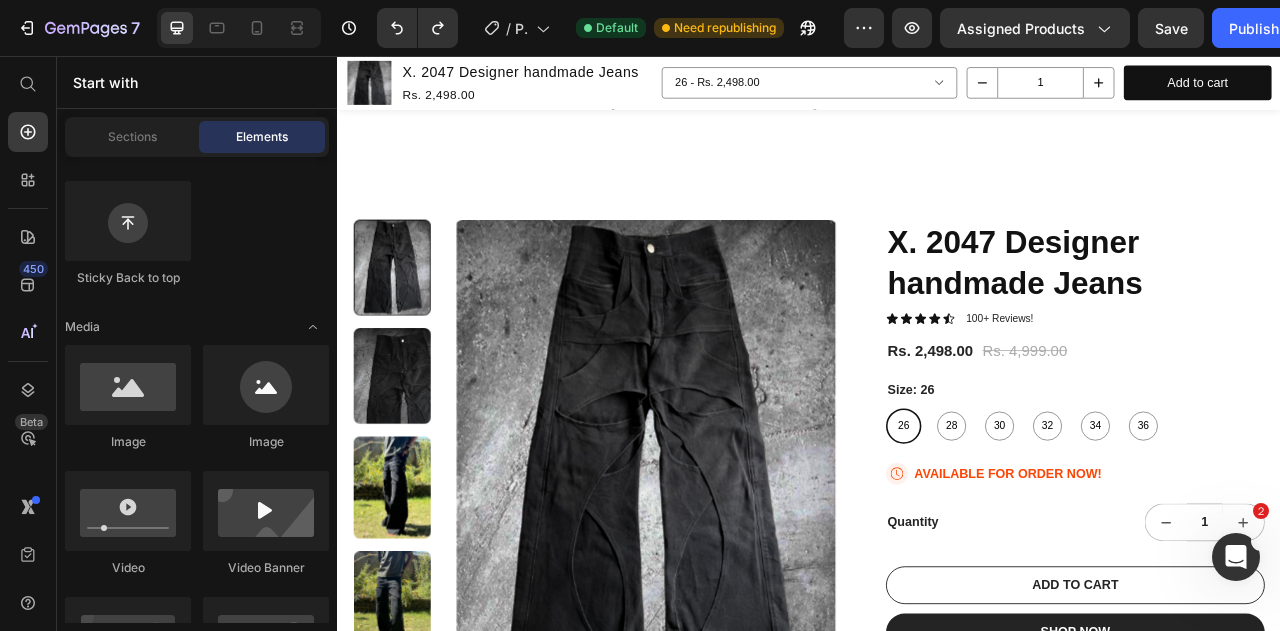scroll, scrollTop: 0, scrollLeft: 0, axis: both 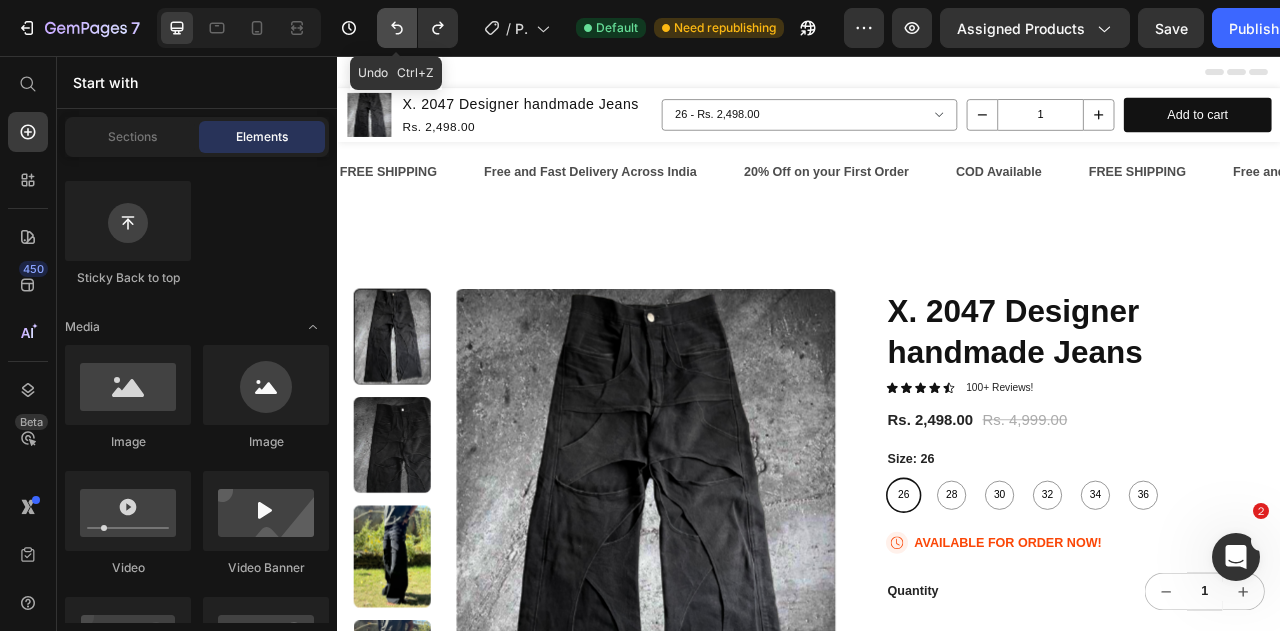 click 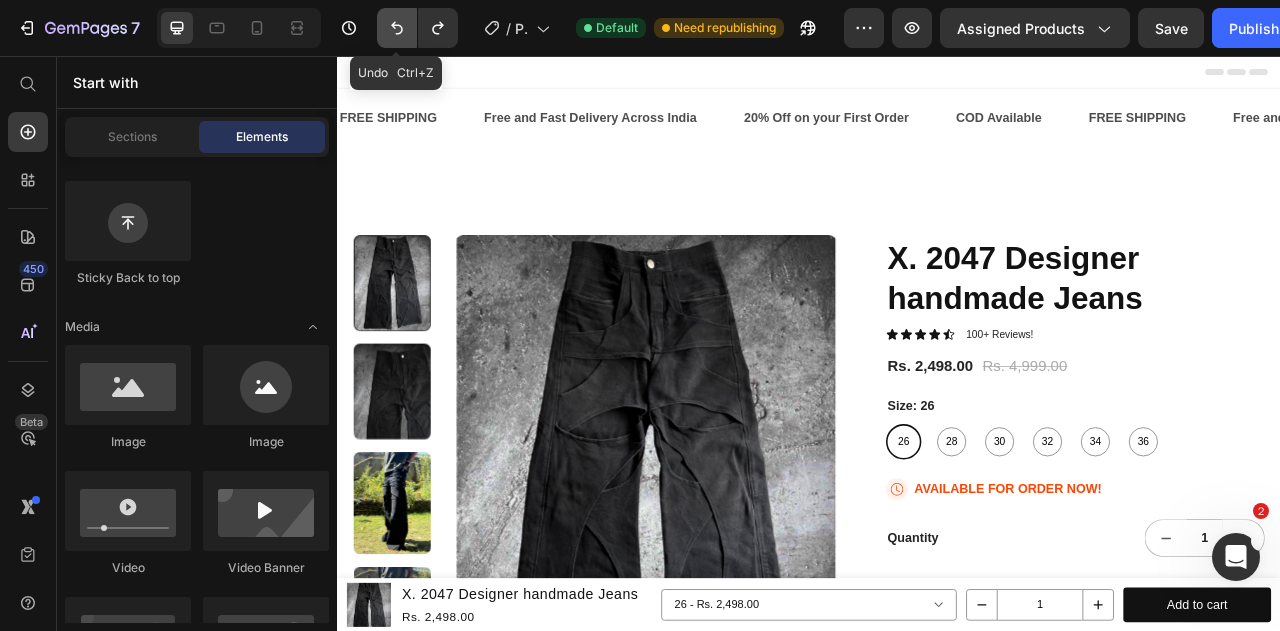 click 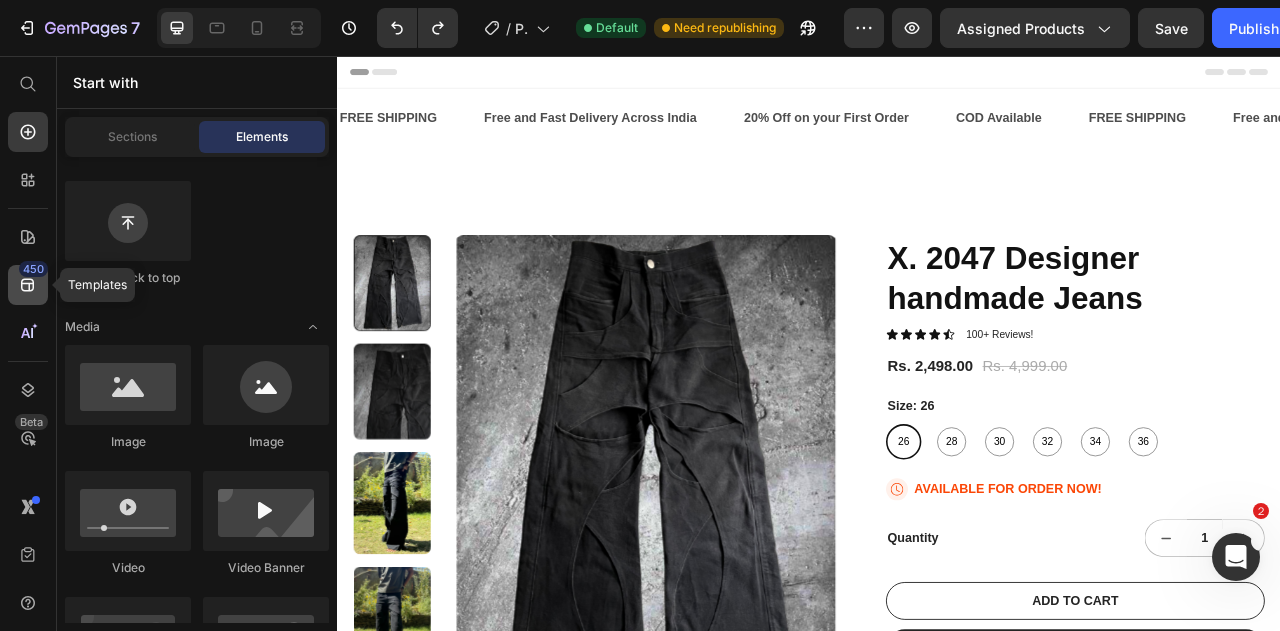 click on "450" at bounding box center [33, 269] 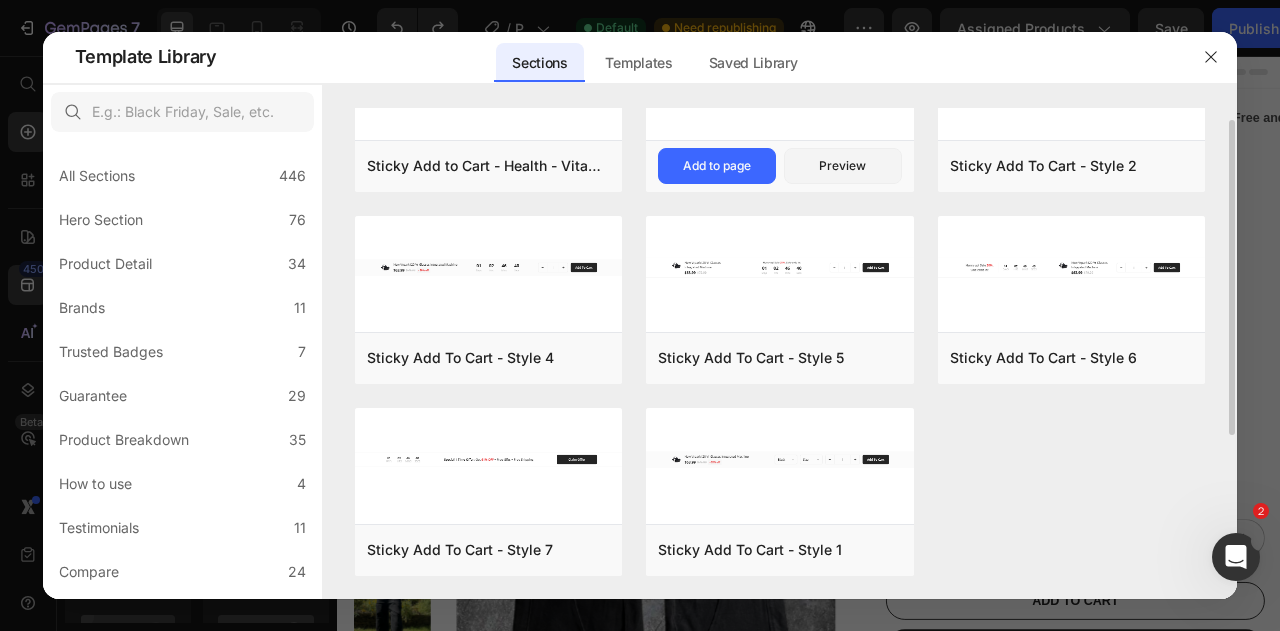 scroll, scrollTop: 0, scrollLeft: 0, axis: both 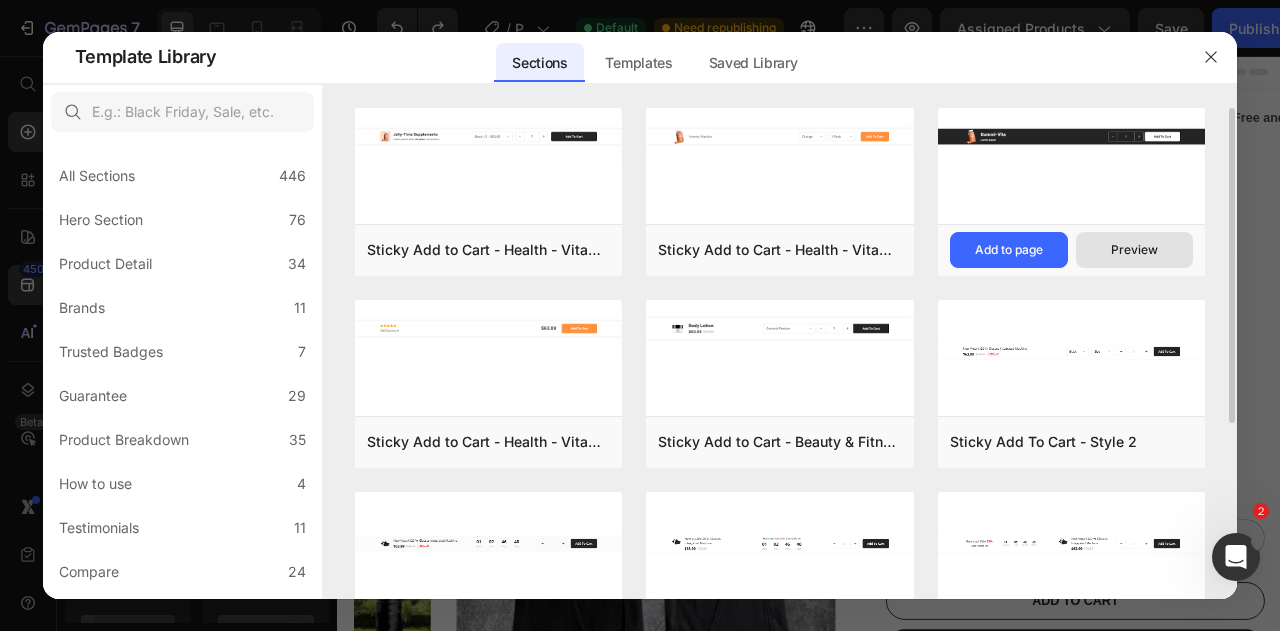 click on "Preview" at bounding box center (1135, 250) 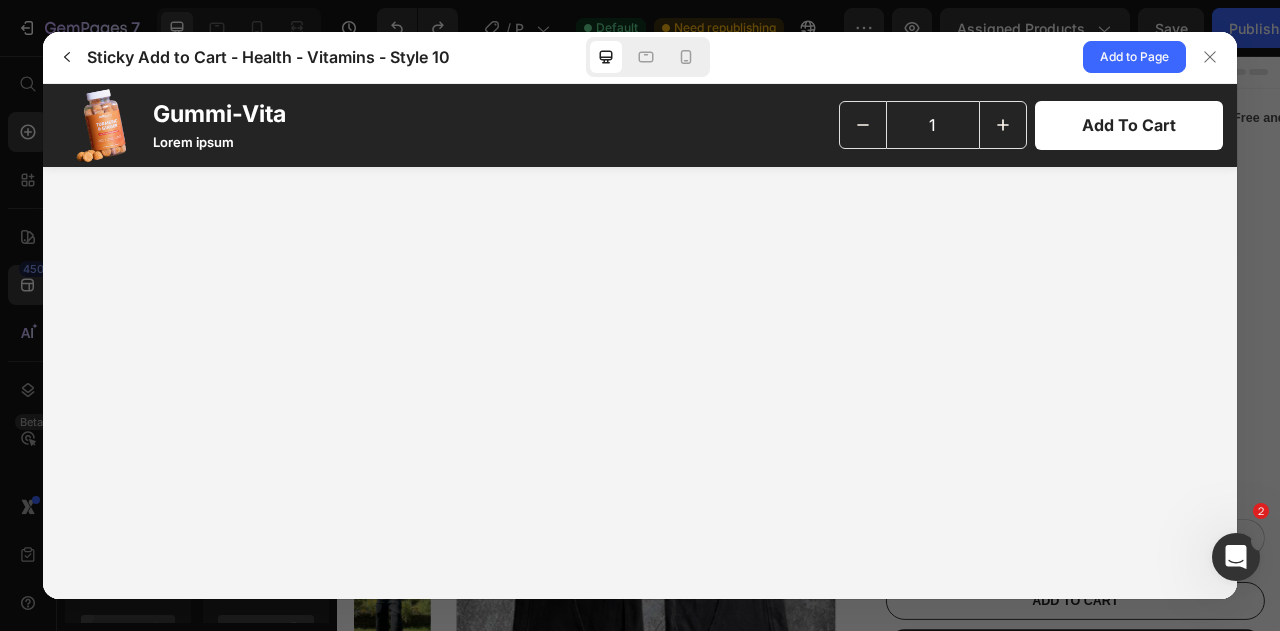 scroll, scrollTop: 0, scrollLeft: 0, axis: both 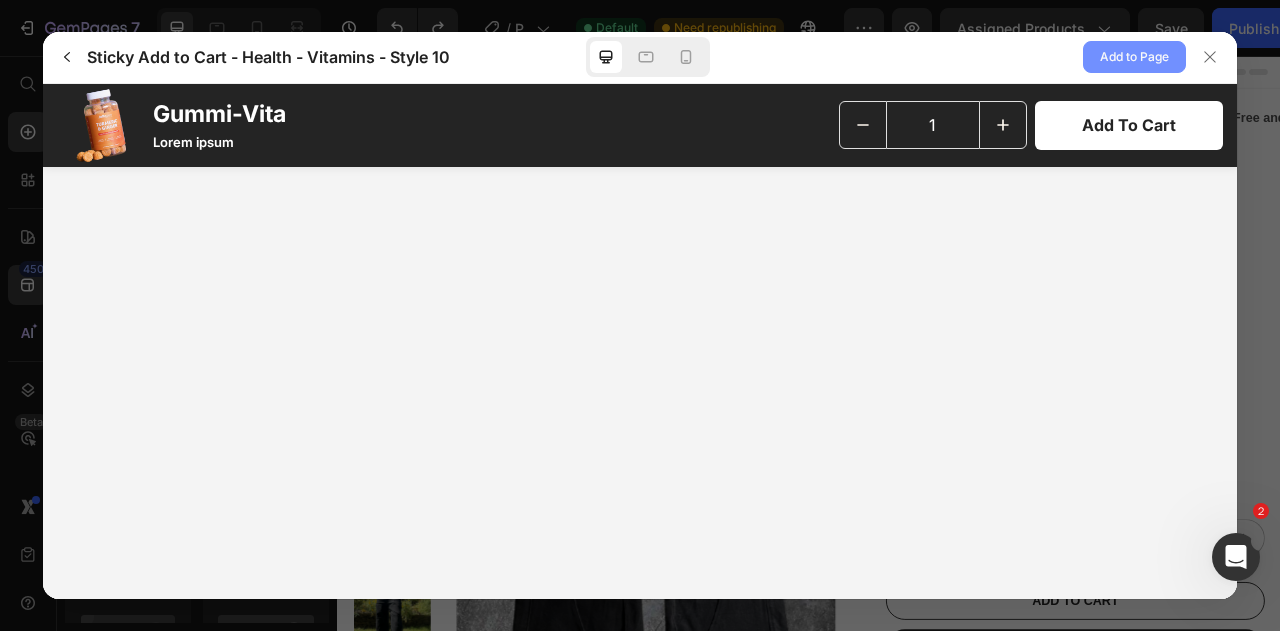 click on "Add to Page" 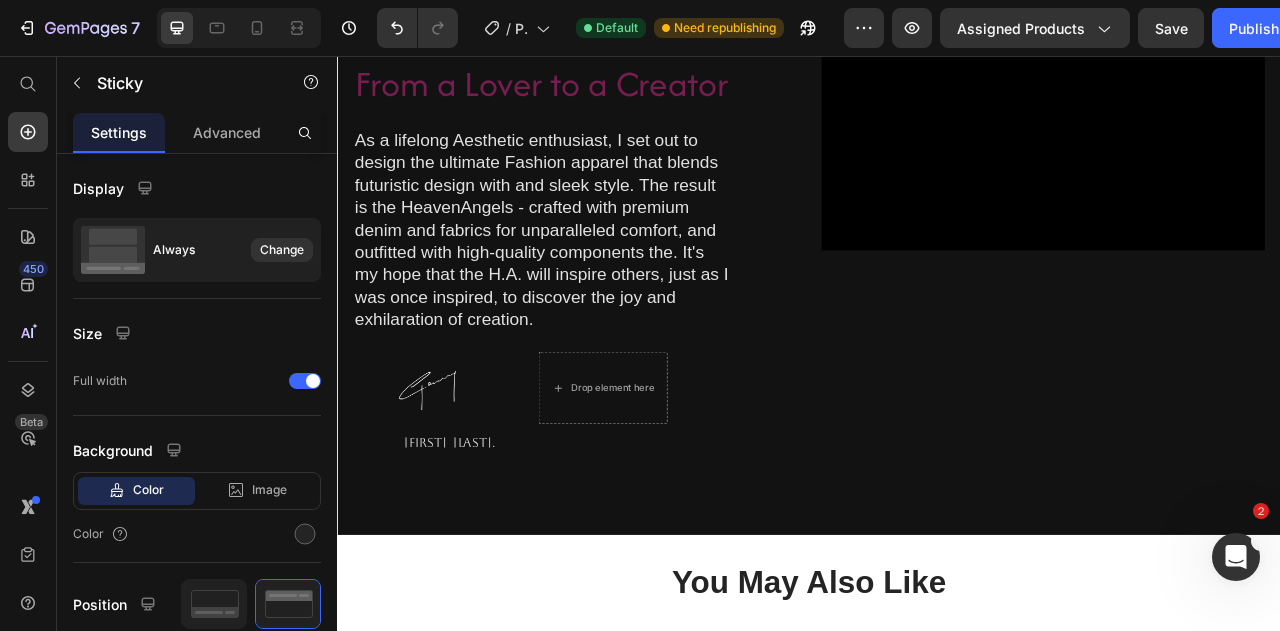 scroll, scrollTop: 1294, scrollLeft: 0, axis: vertical 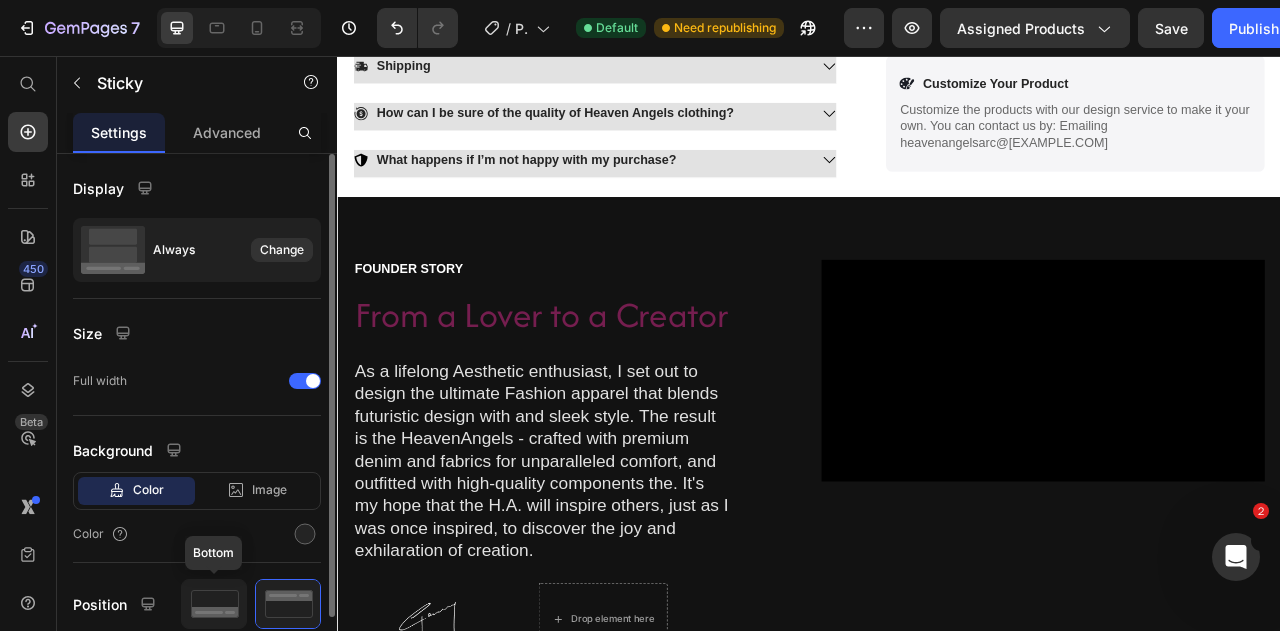 click 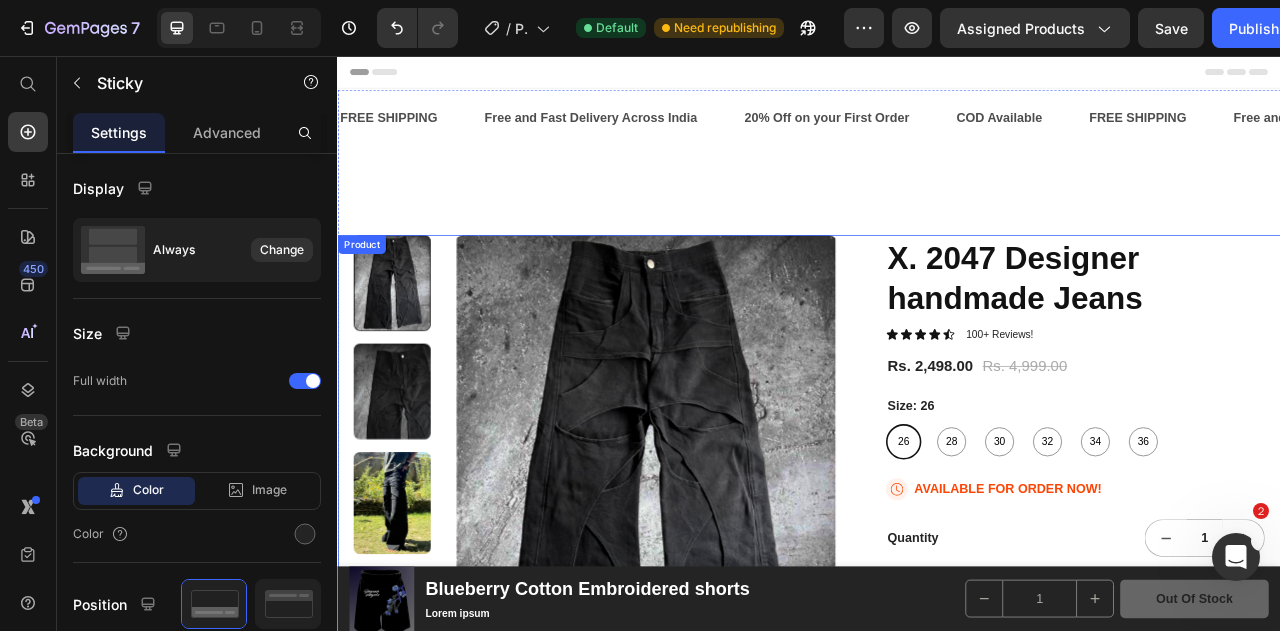 scroll, scrollTop: 200, scrollLeft: 0, axis: vertical 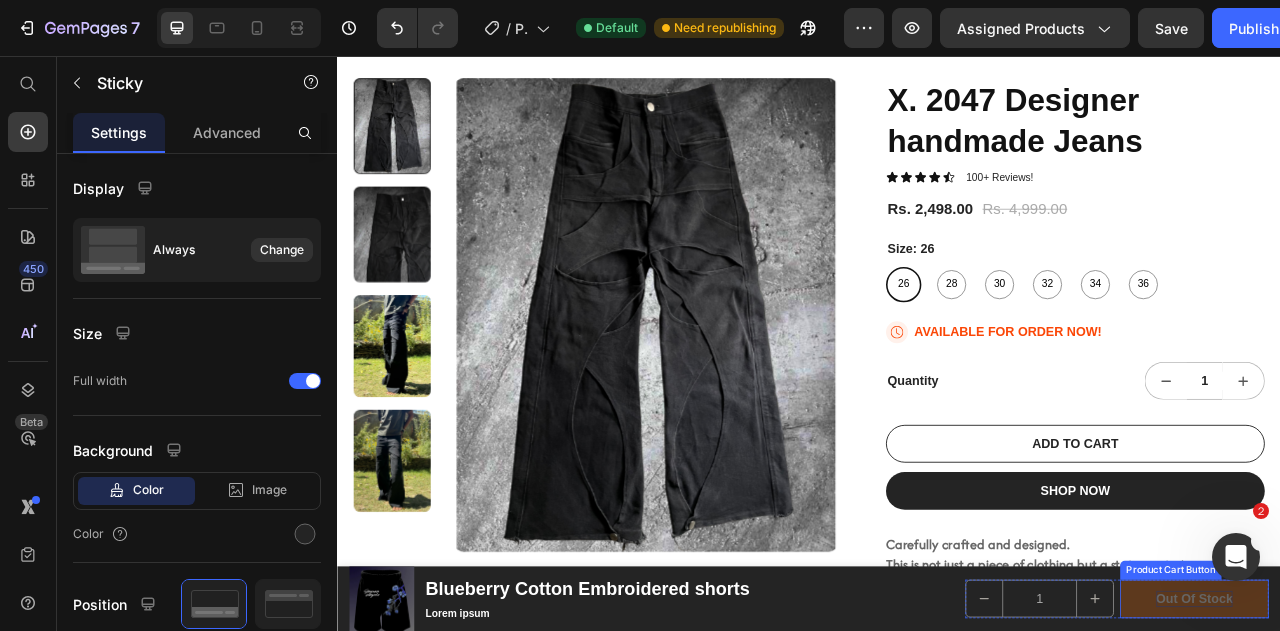 click on "out of stock" at bounding box center [1428, 746] 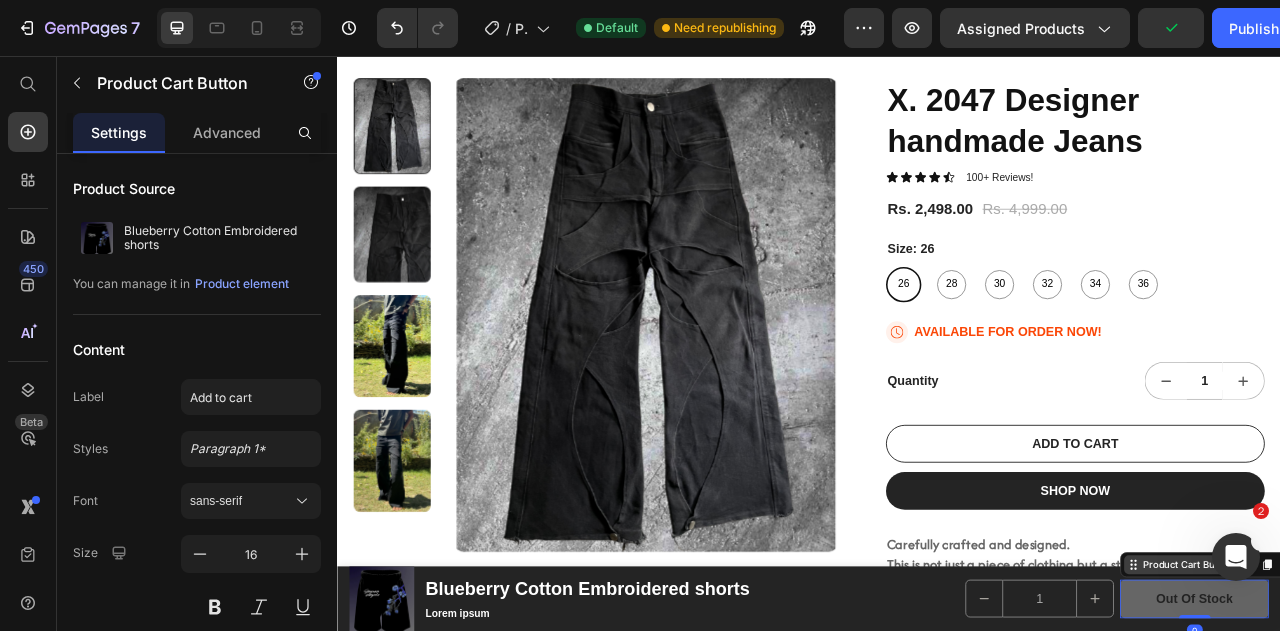 click on "Product Cart Button" at bounding box center [1418, 703] 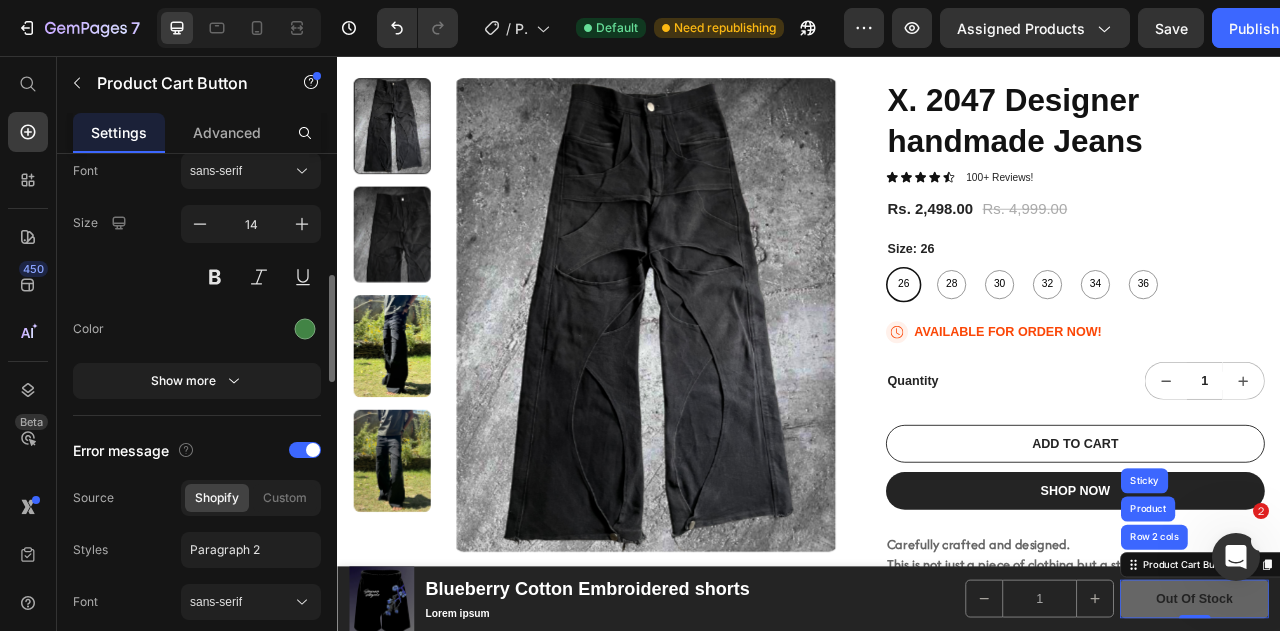 scroll, scrollTop: 1100, scrollLeft: 0, axis: vertical 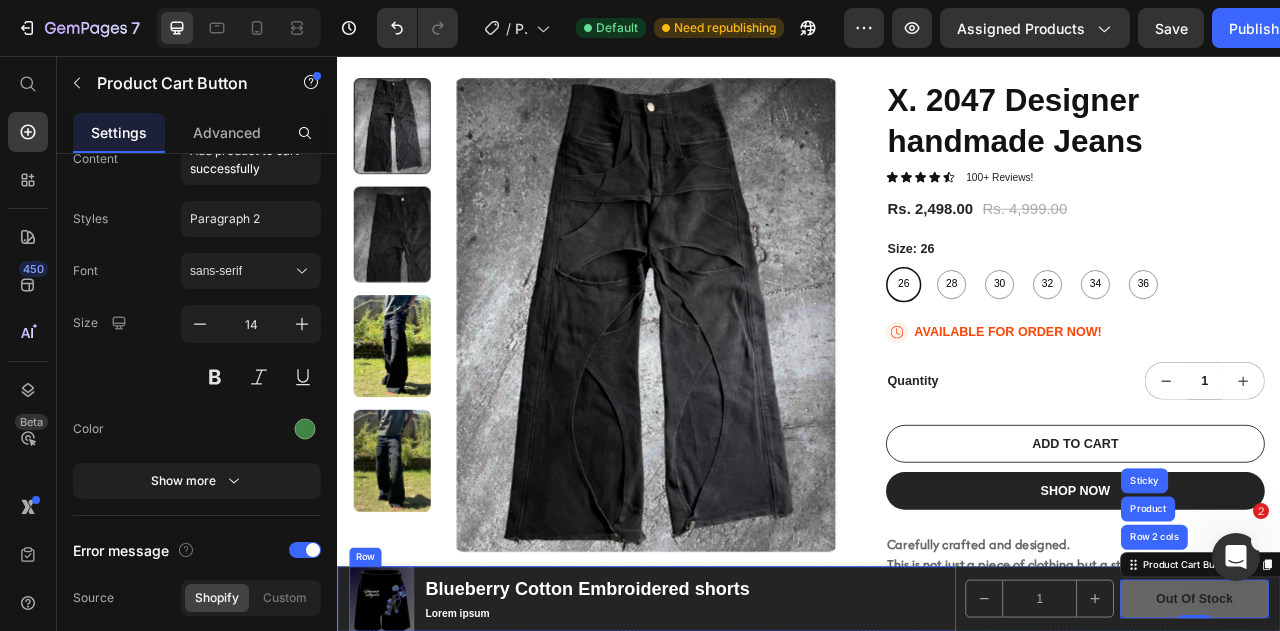 click on "Product Images Blueberry Cotton Embroidered shorts Product Title Lorem ipsum Text Block Row" at bounding box center (738, 746) 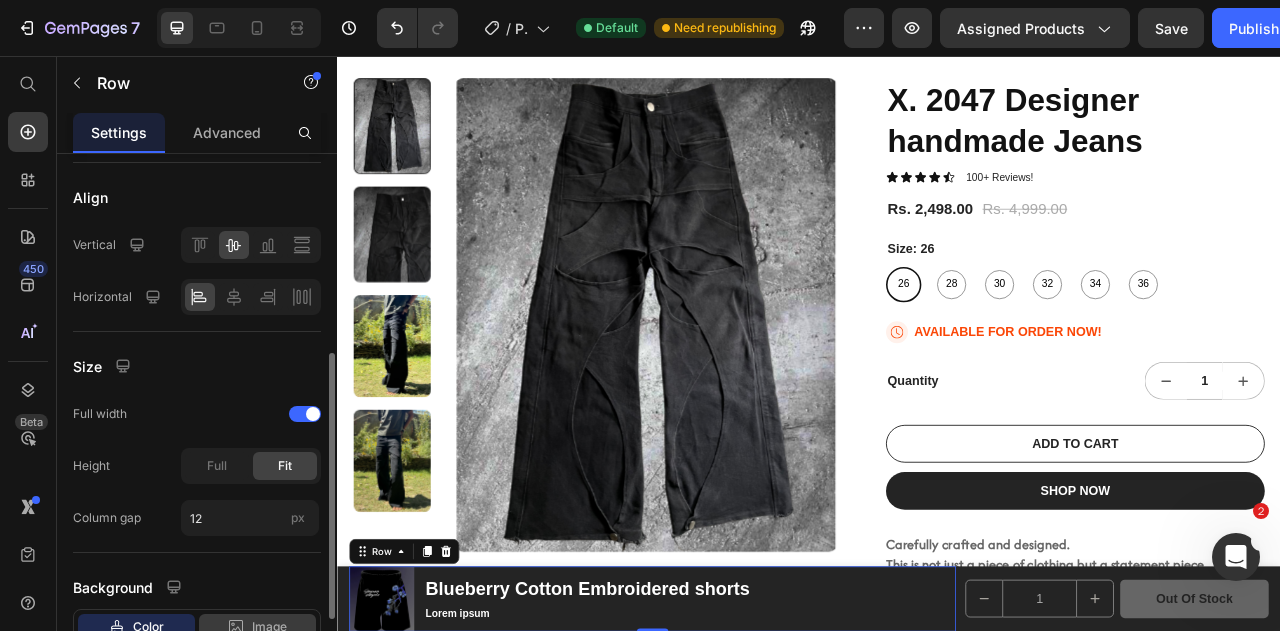 scroll, scrollTop: 540, scrollLeft: 0, axis: vertical 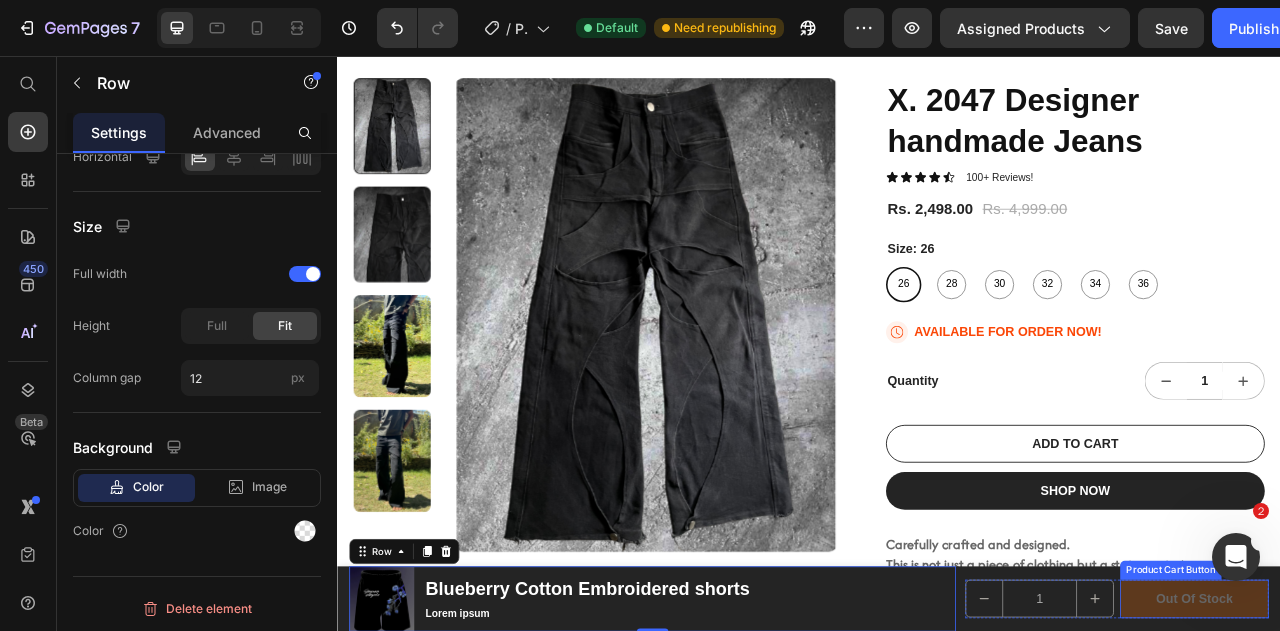 click on "out of stock" at bounding box center [1427, 746] 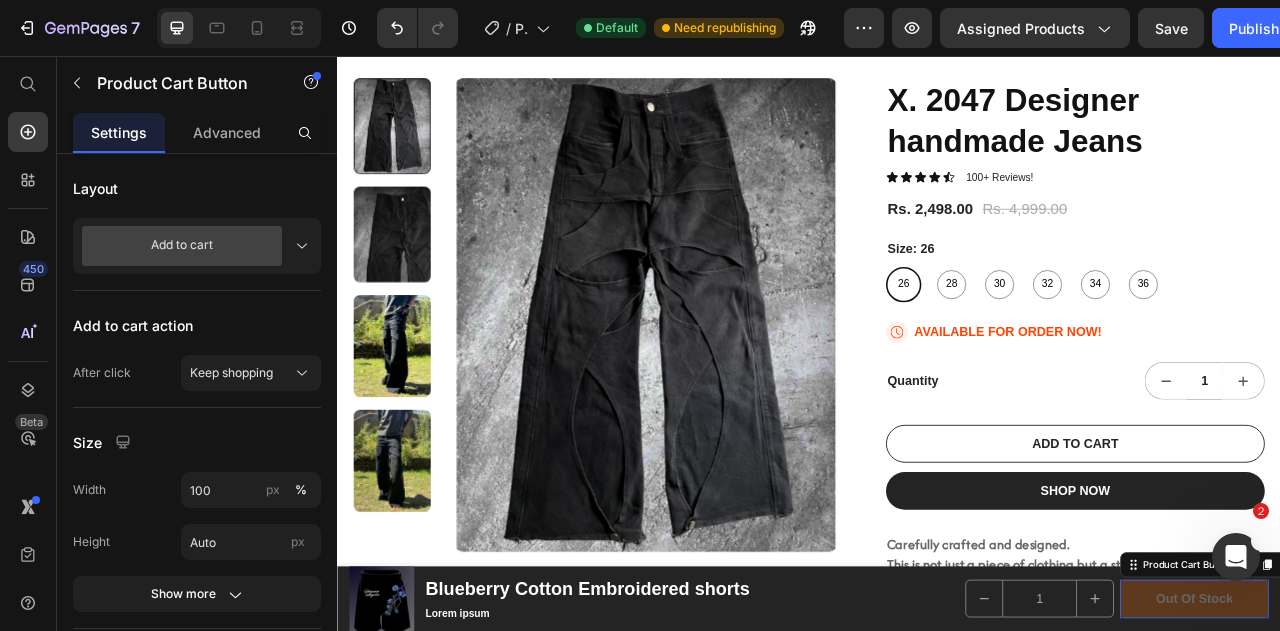 scroll, scrollTop: 0, scrollLeft: 0, axis: both 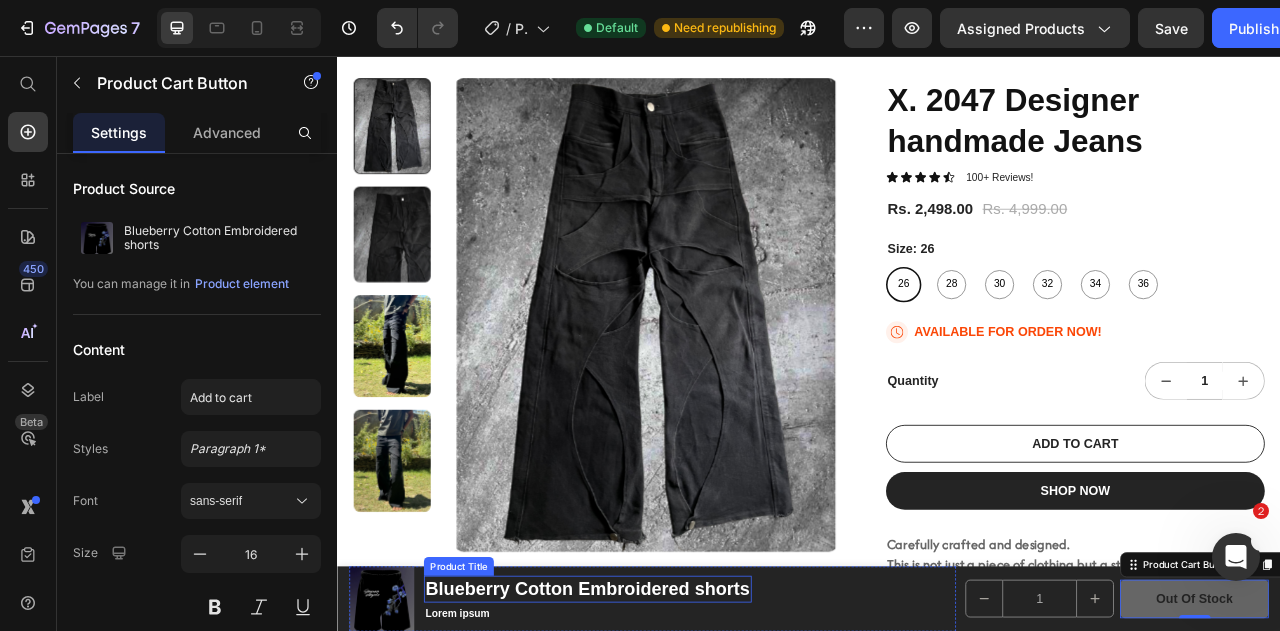 click on "Blueberry Cotton Embroidered shorts" at bounding box center [655, 734] 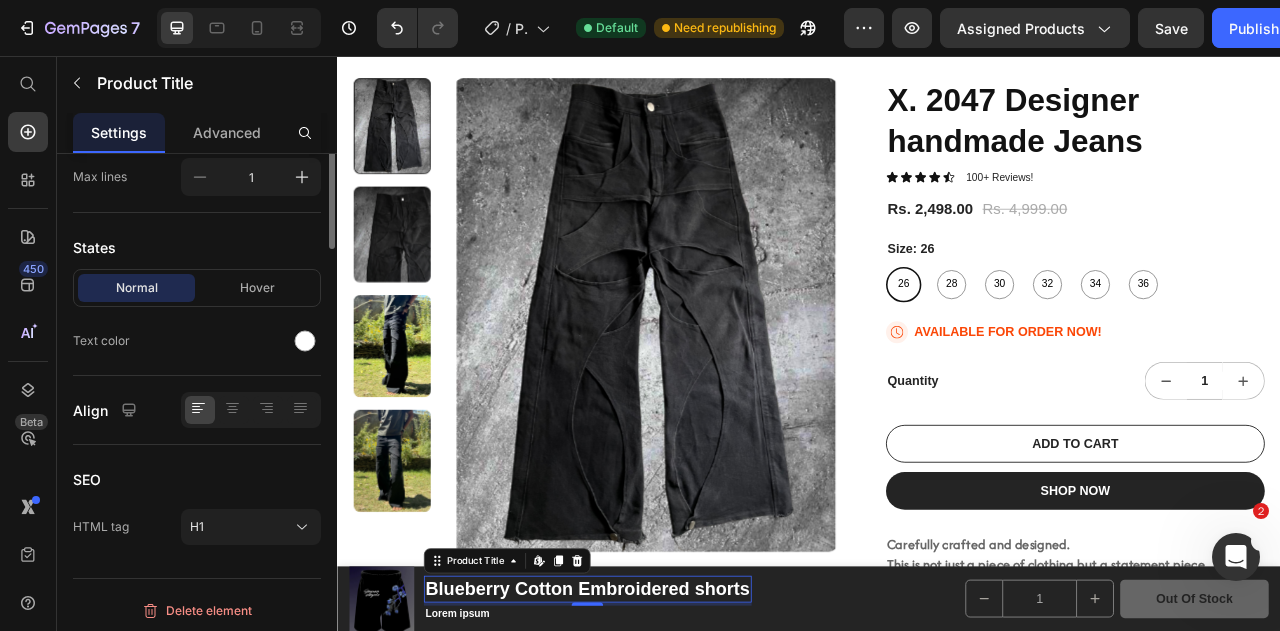 scroll, scrollTop: 0, scrollLeft: 0, axis: both 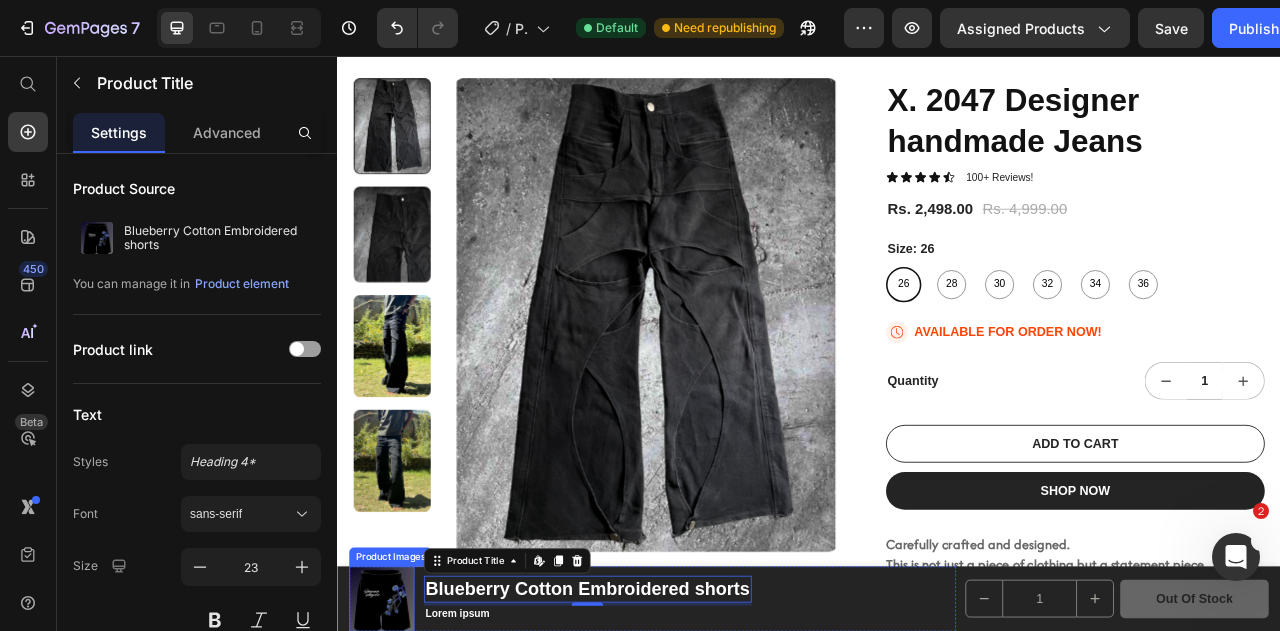 click at bounding box center [393, 746] 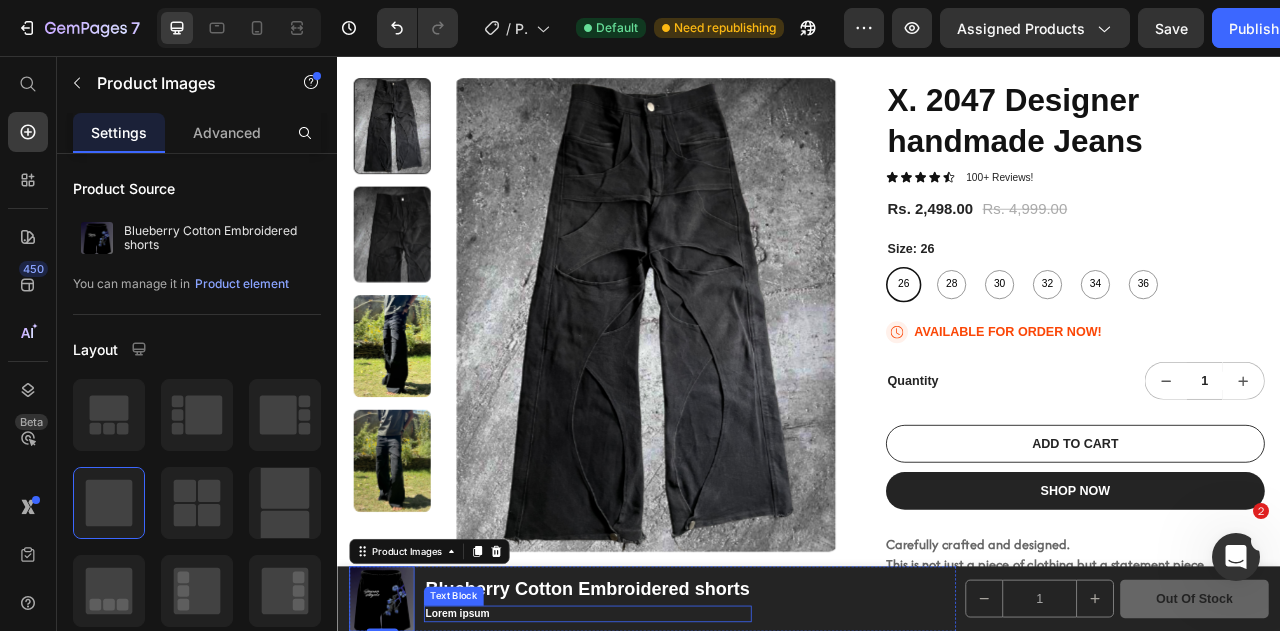 click on "Lorem ipsum" at bounding box center [655, 765] 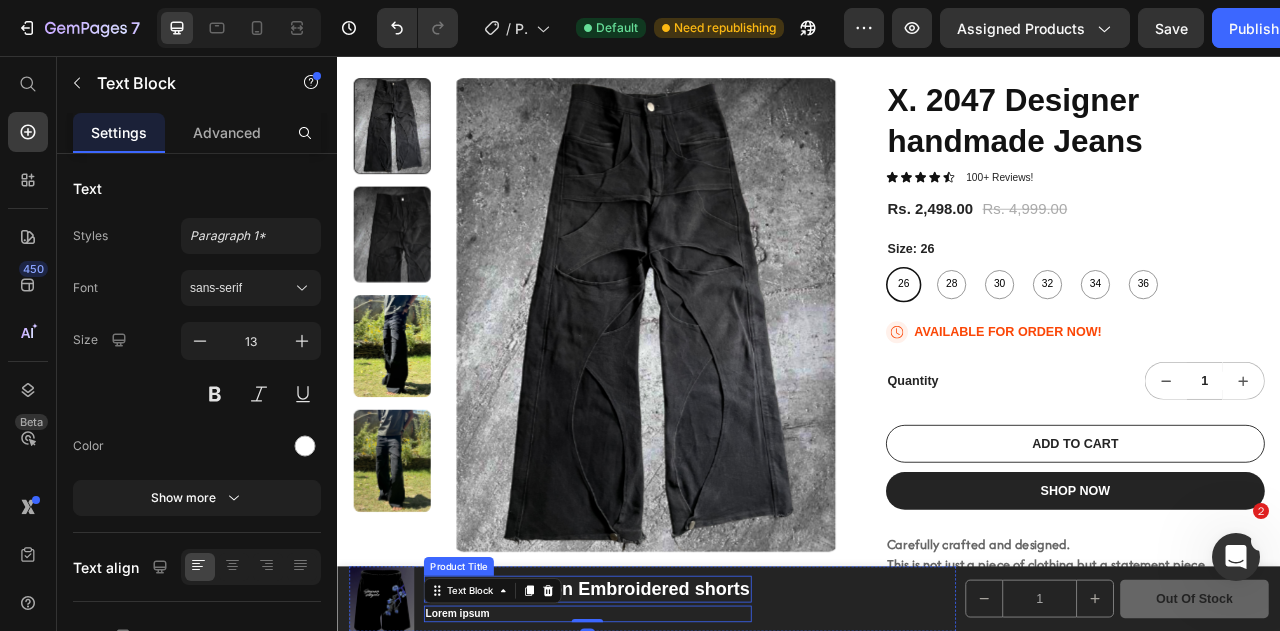 click on "Blueberry Cotton Embroidered shorts" at bounding box center (655, 734) 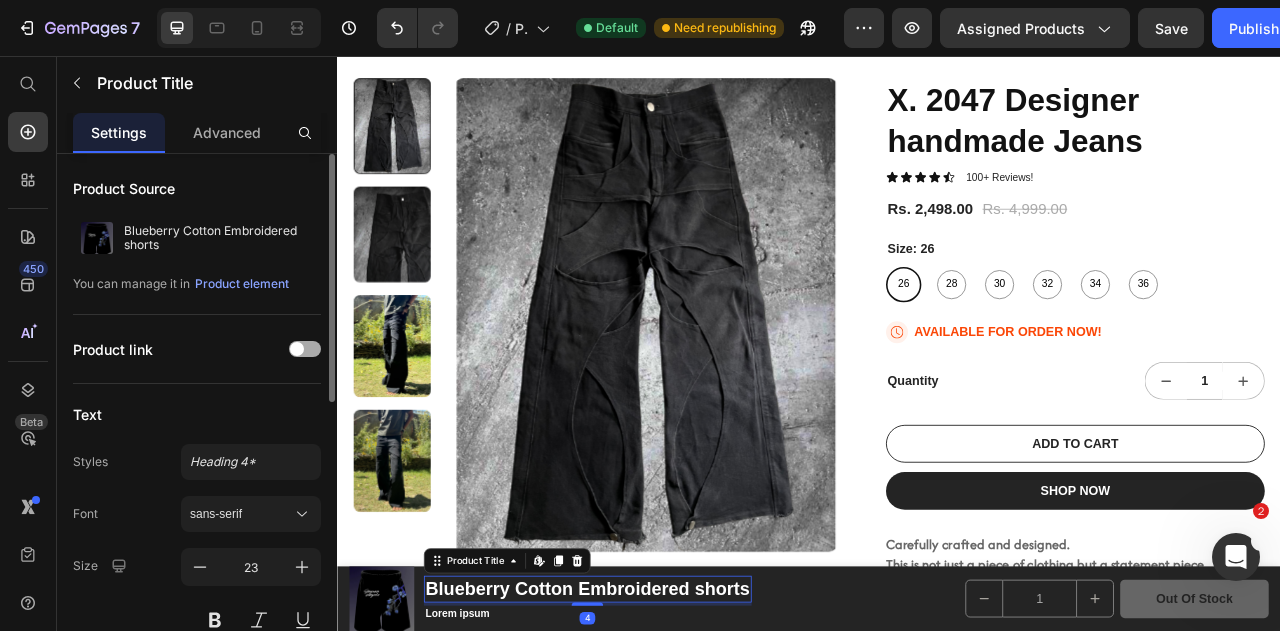 click at bounding box center (305, 349) 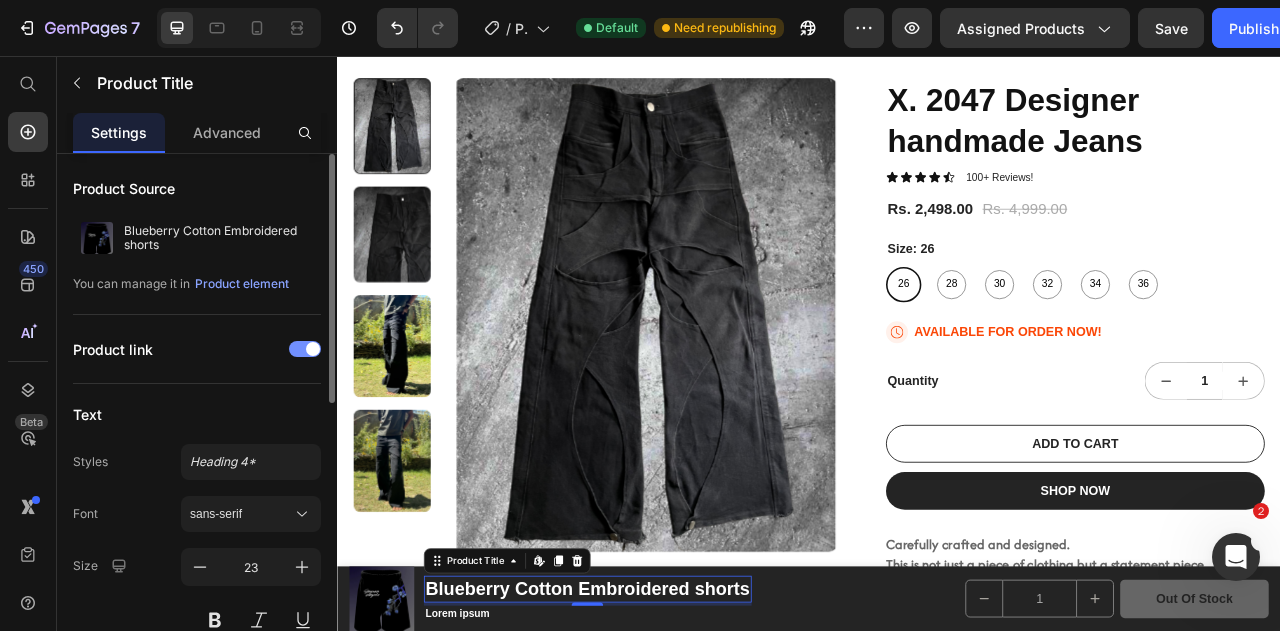 click at bounding box center (313, 349) 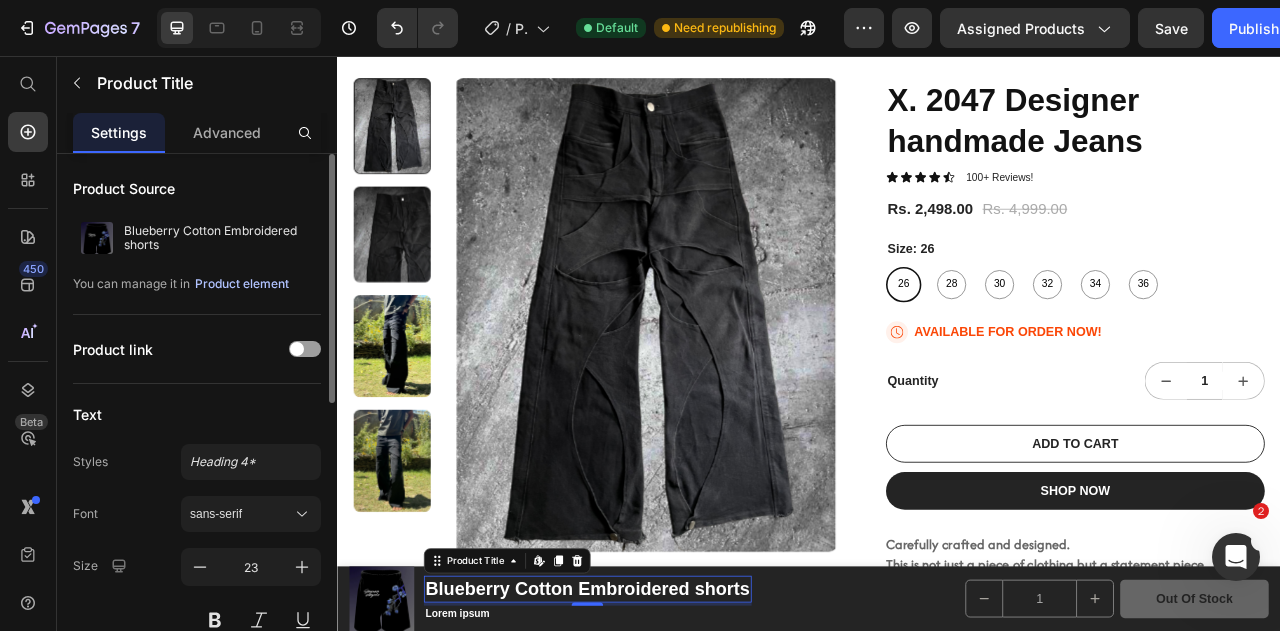 click on "Product element" at bounding box center (242, 284) 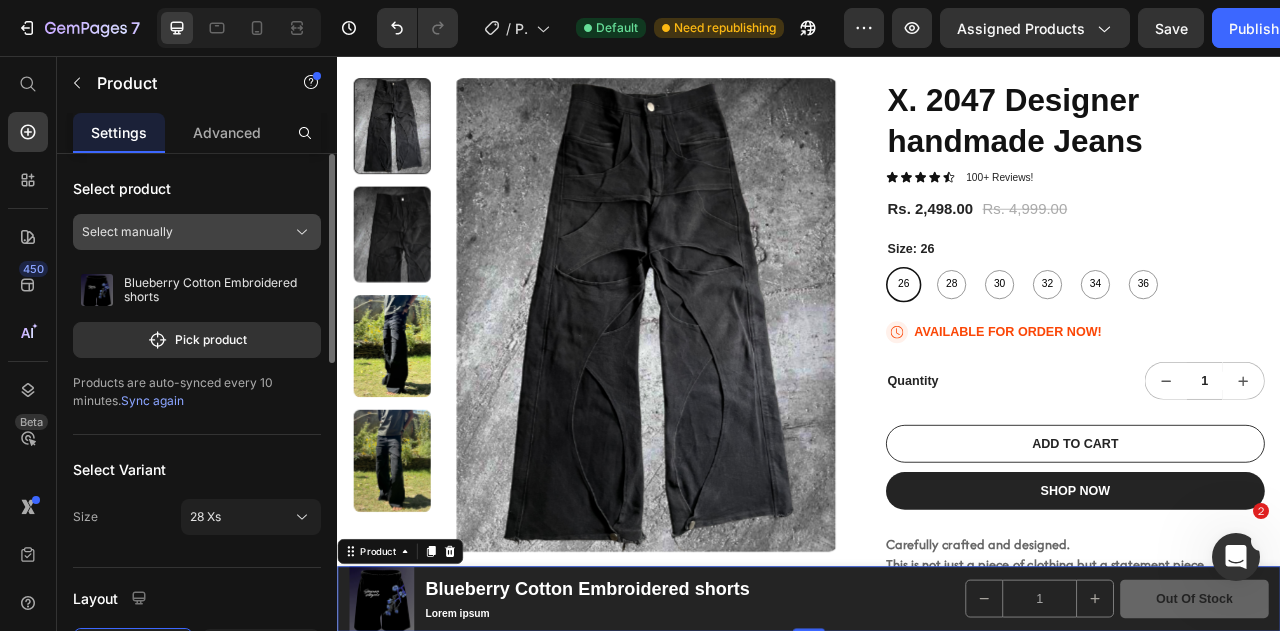 click on "Select manually" 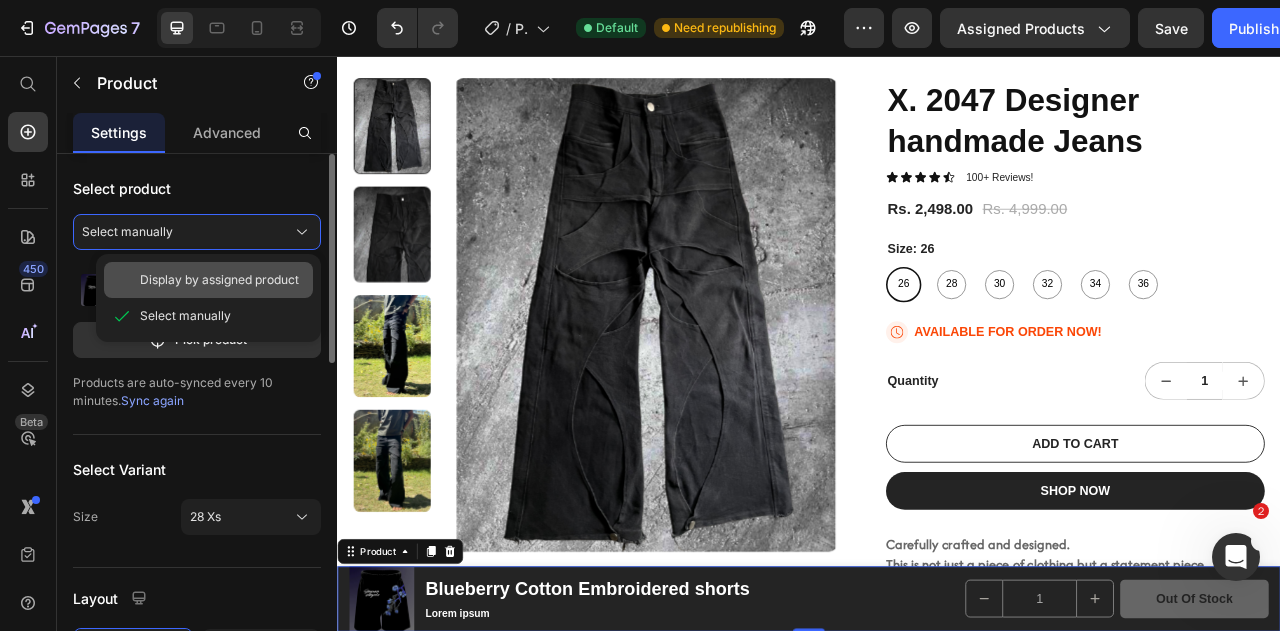 click on "Display by assigned product" 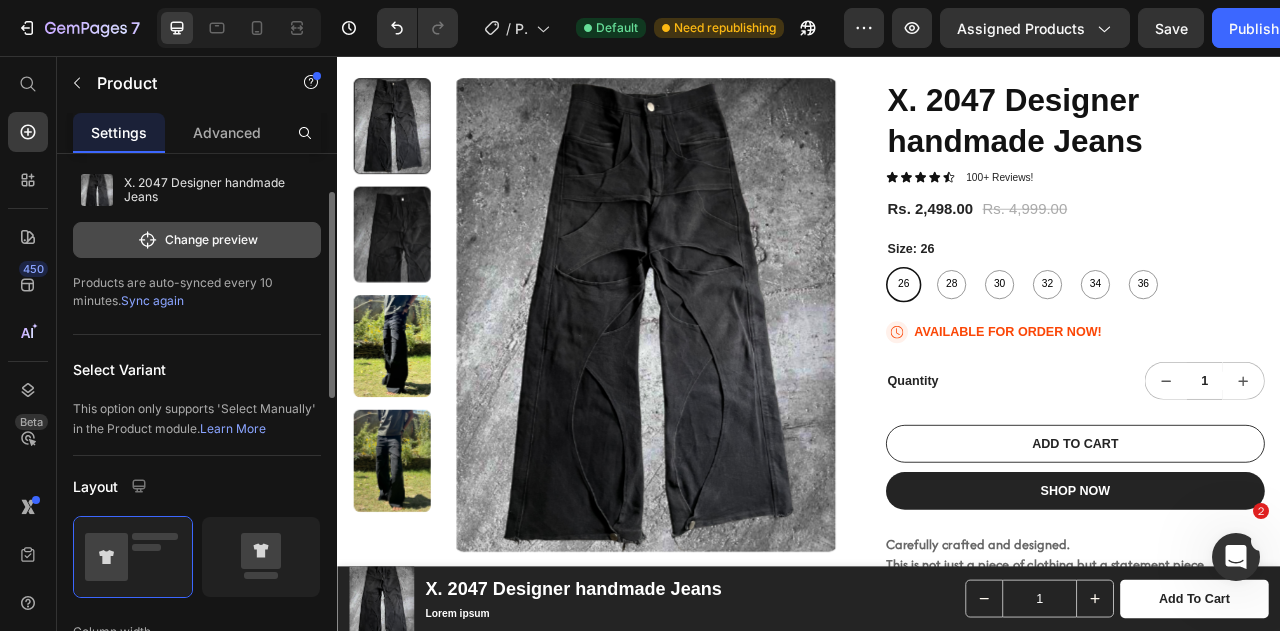 scroll, scrollTop: 200, scrollLeft: 0, axis: vertical 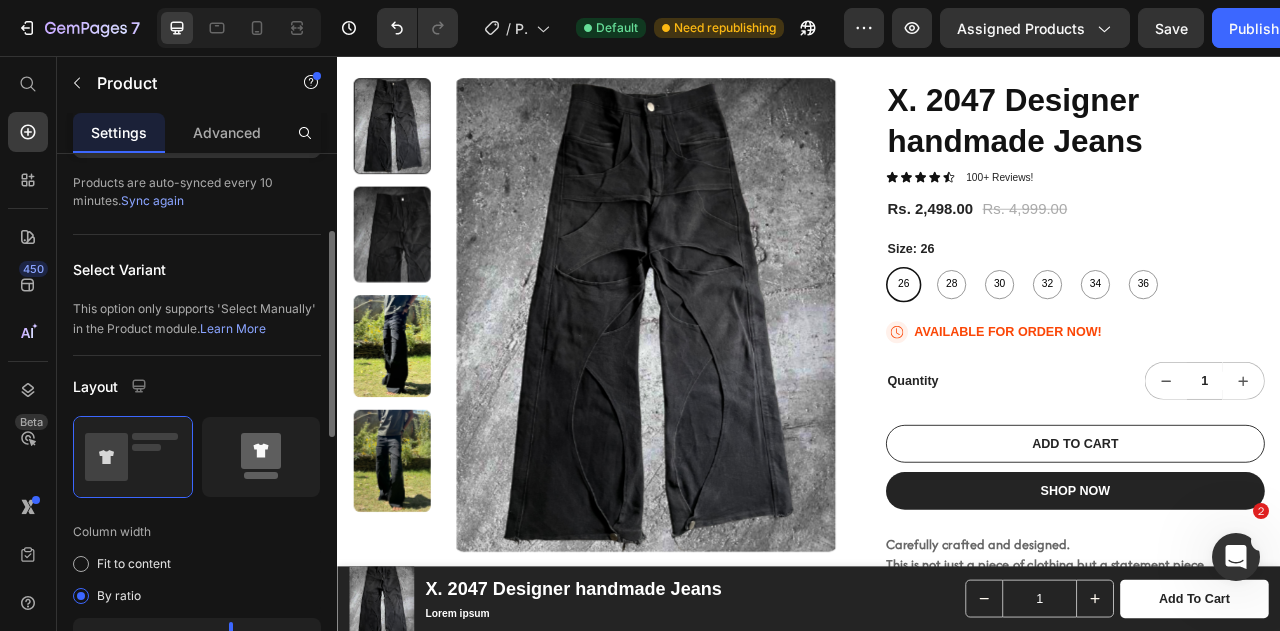 click 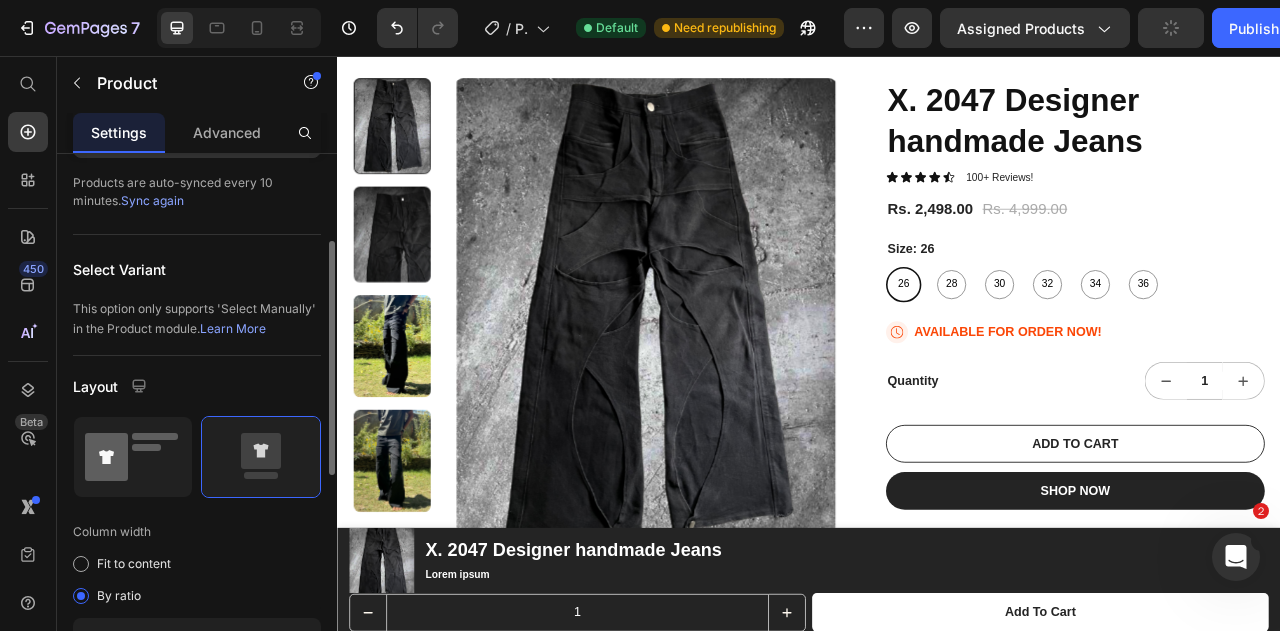click 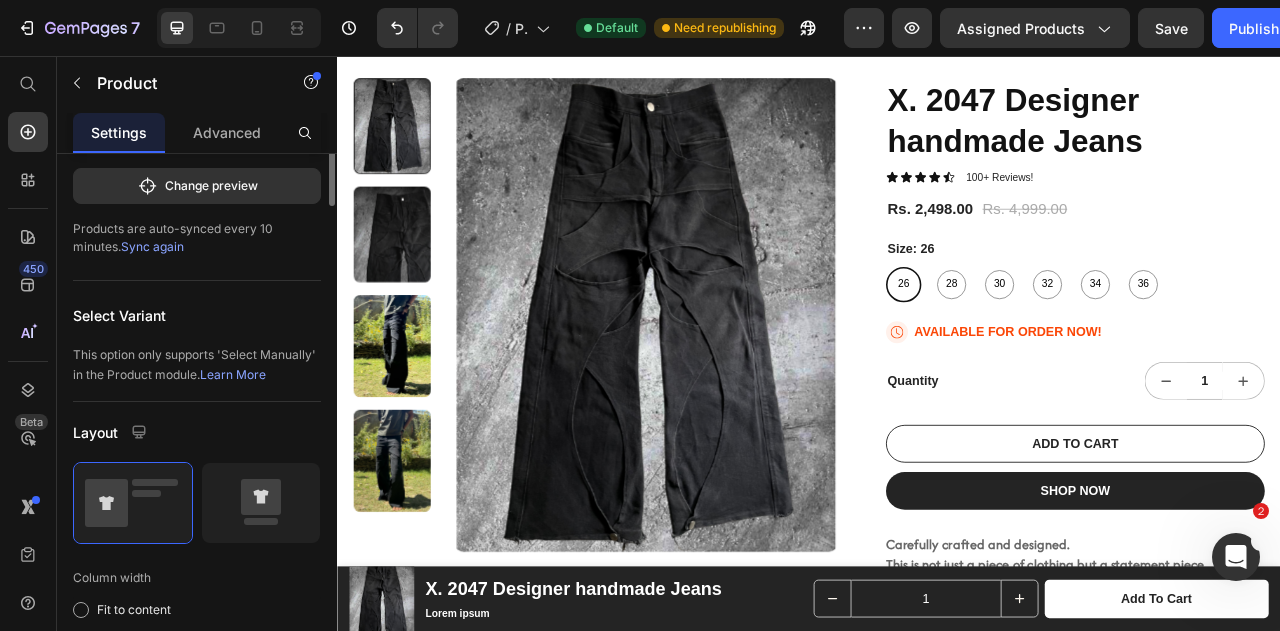 scroll, scrollTop: 0, scrollLeft: 0, axis: both 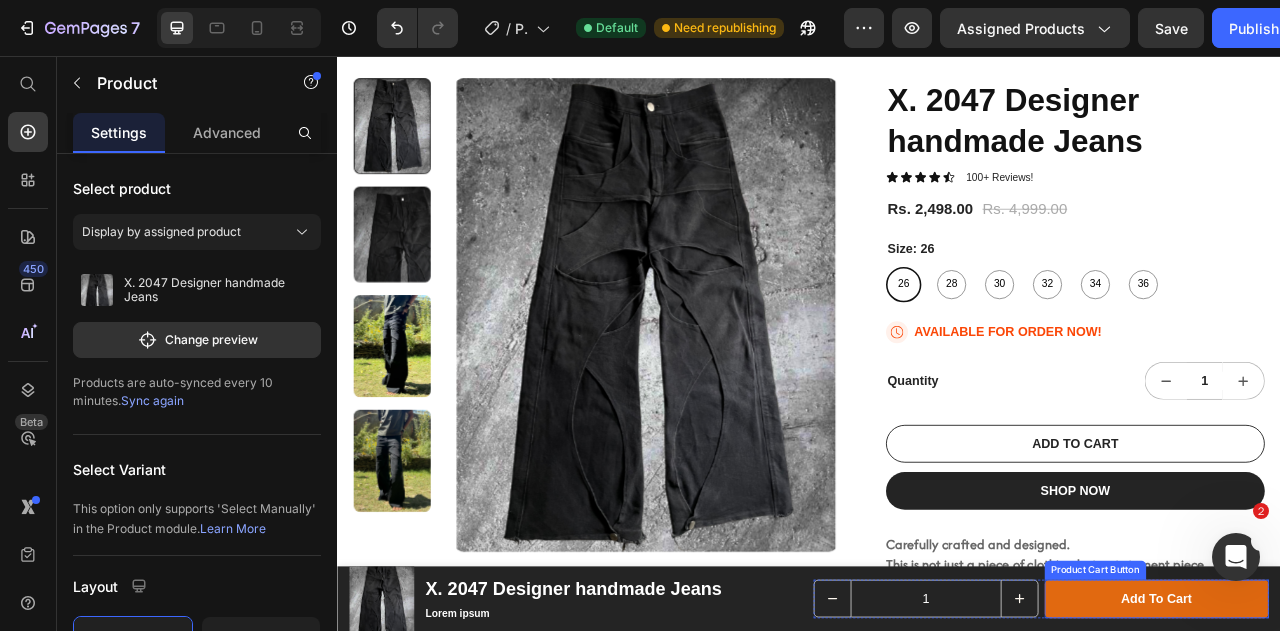 click on "add to cart" at bounding box center (1380, 746) 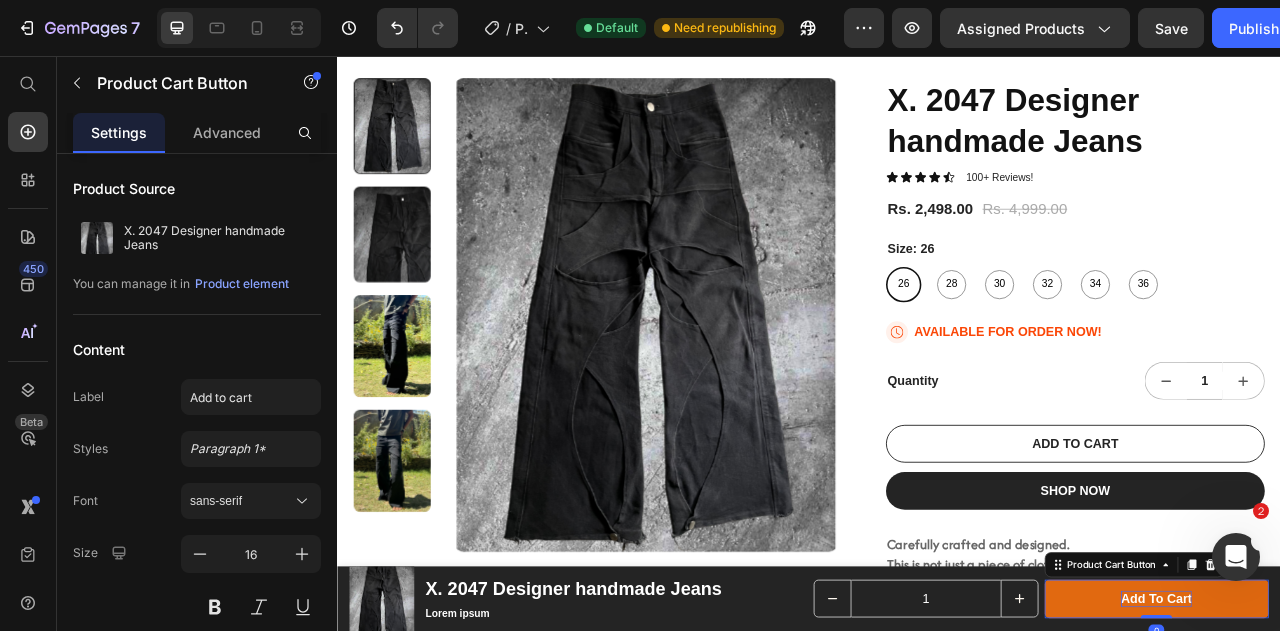 click on "add to cart" at bounding box center [1379, 746] 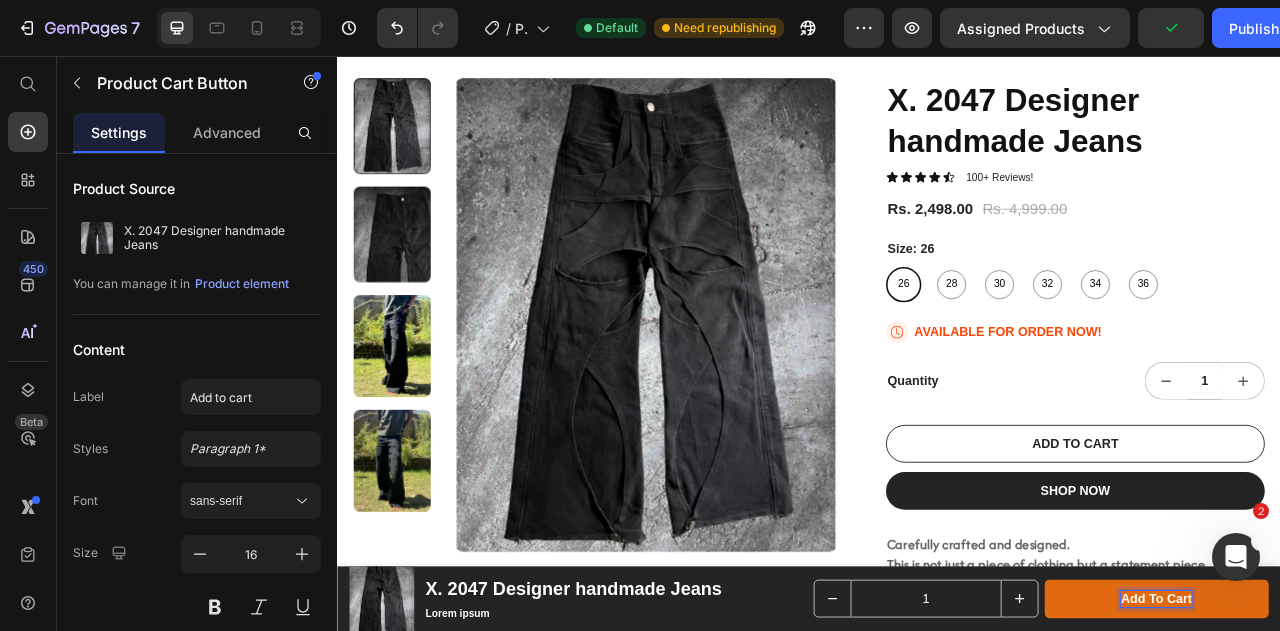click on "add to cart" at bounding box center [1380, 746] 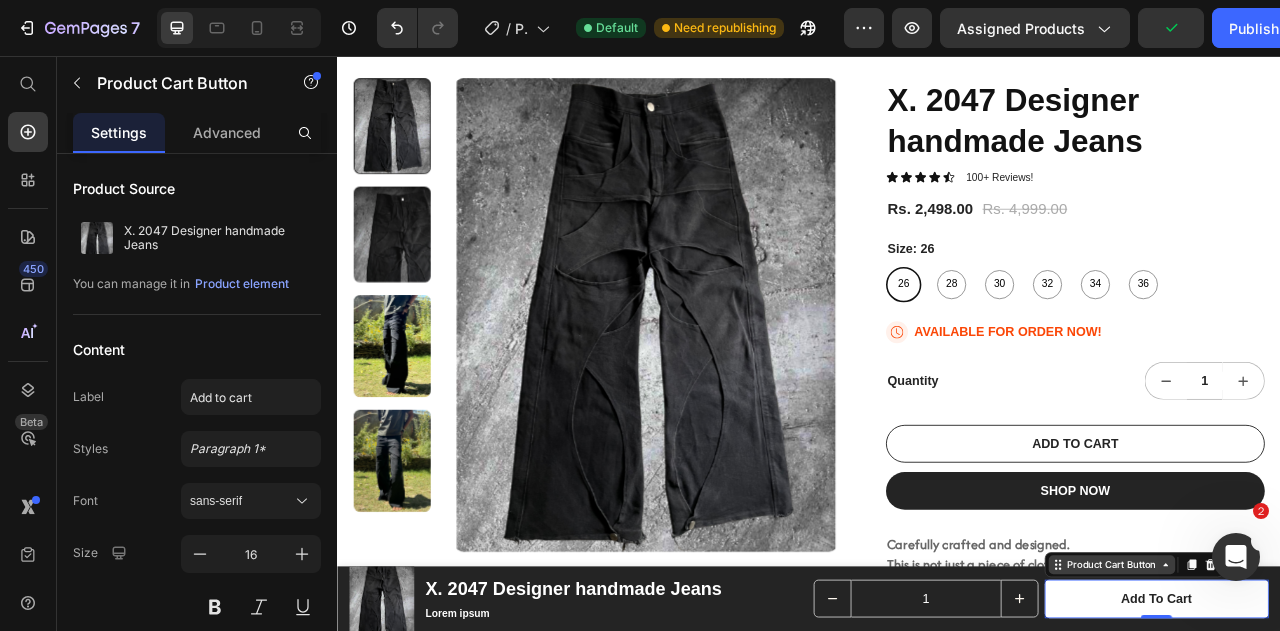 click on "Product Cart Button" at bounding box center [1322, 703] 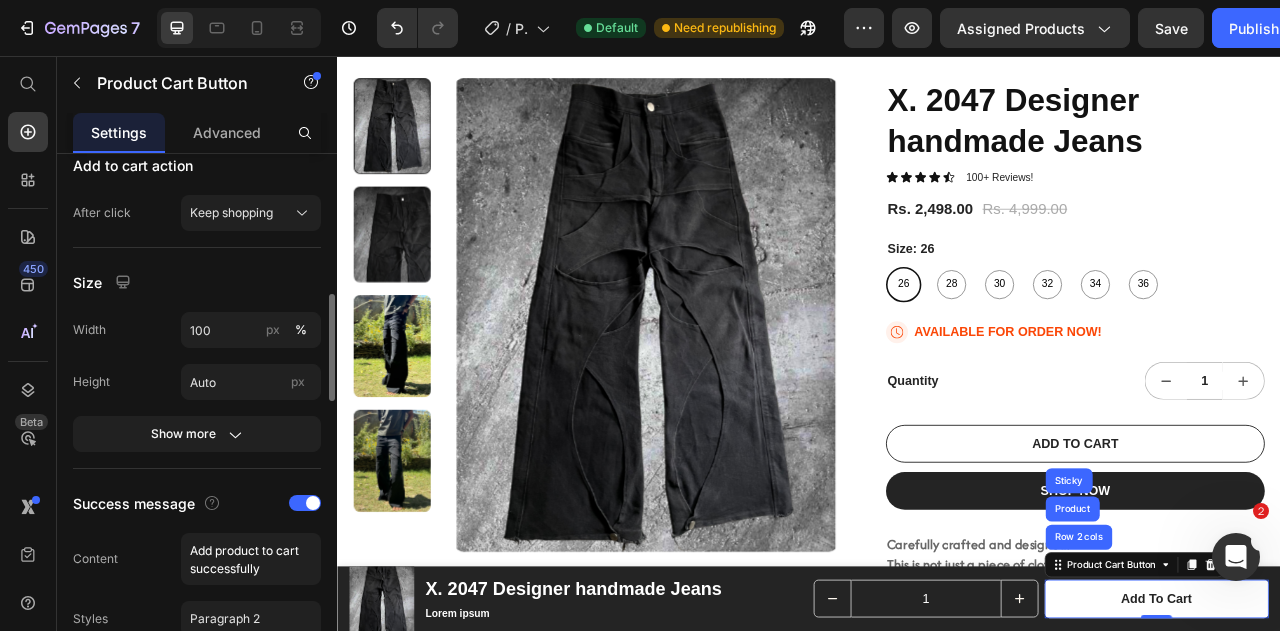 scroll, scrollTop: 1000, scrollLeft: 0, axis: vertical 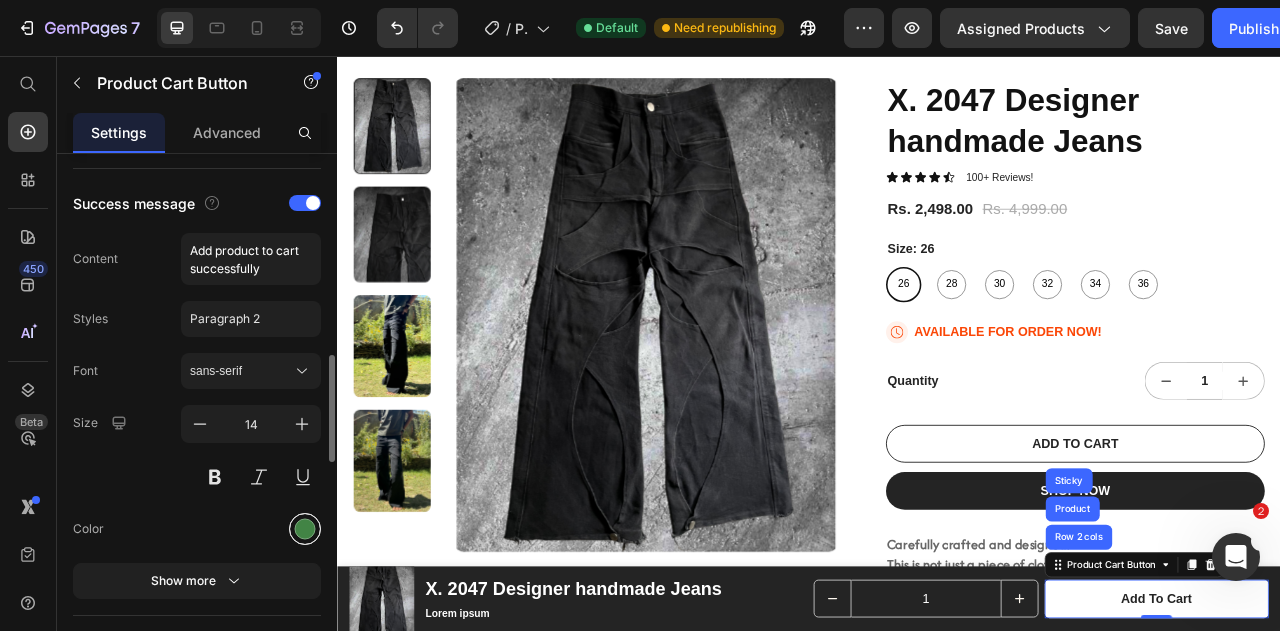 click at bounding box center [305, 529] 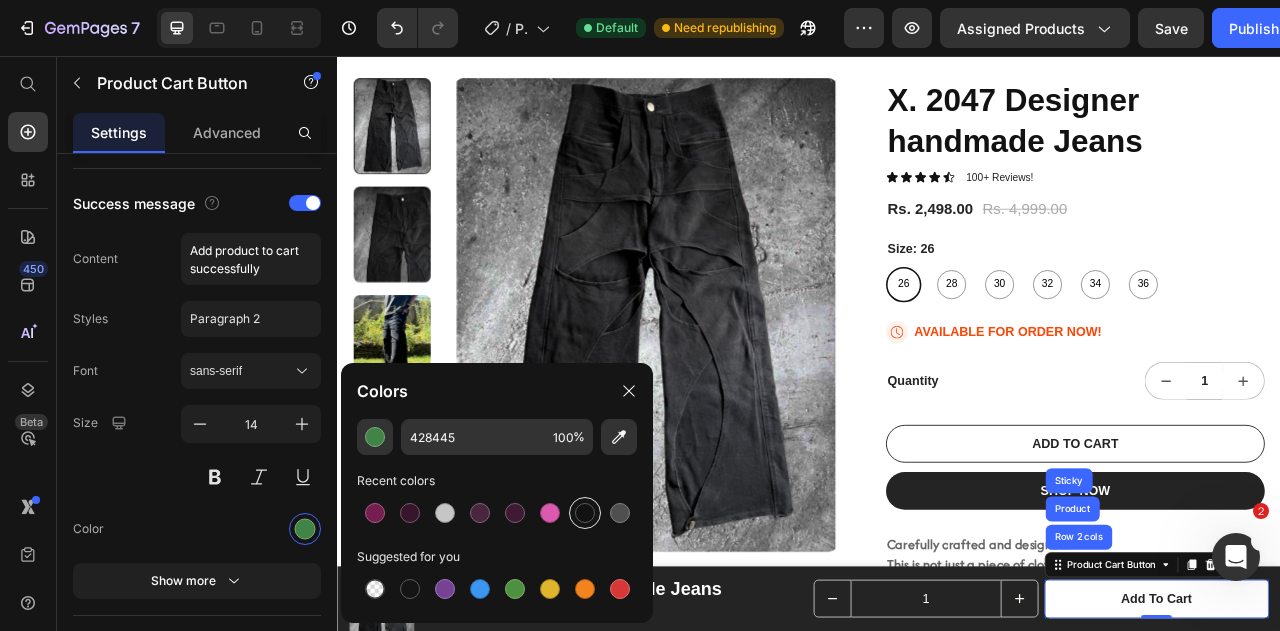 click at bounding box center (585, 513) 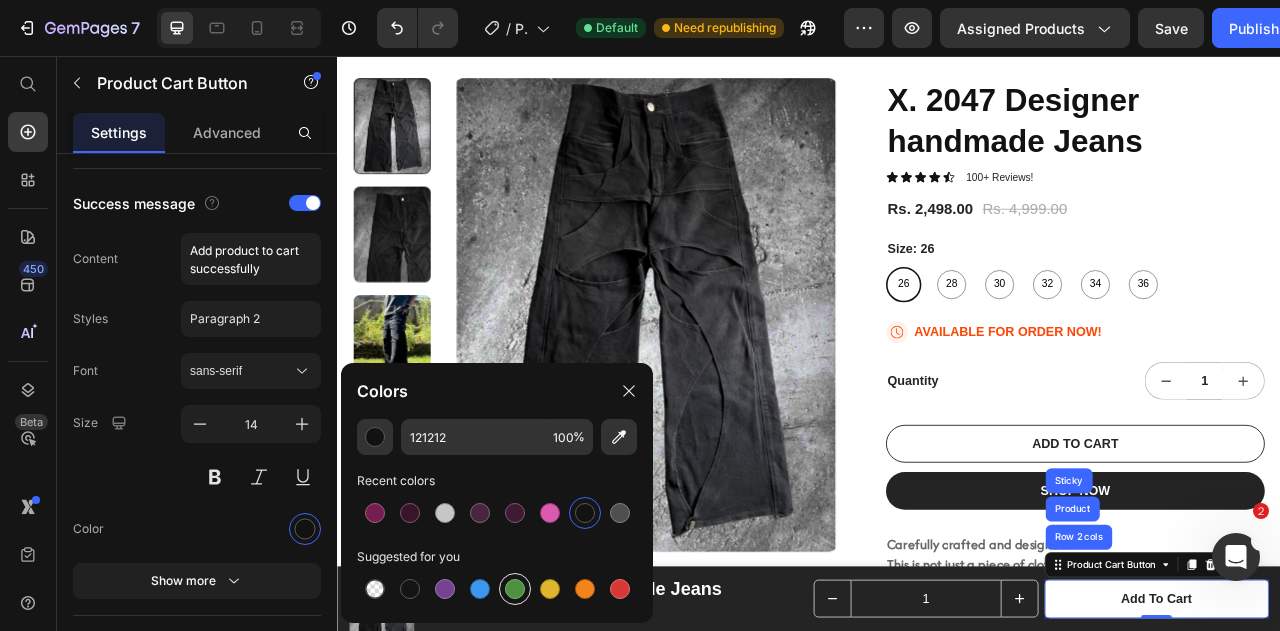 click at bounding box center (515, 589) 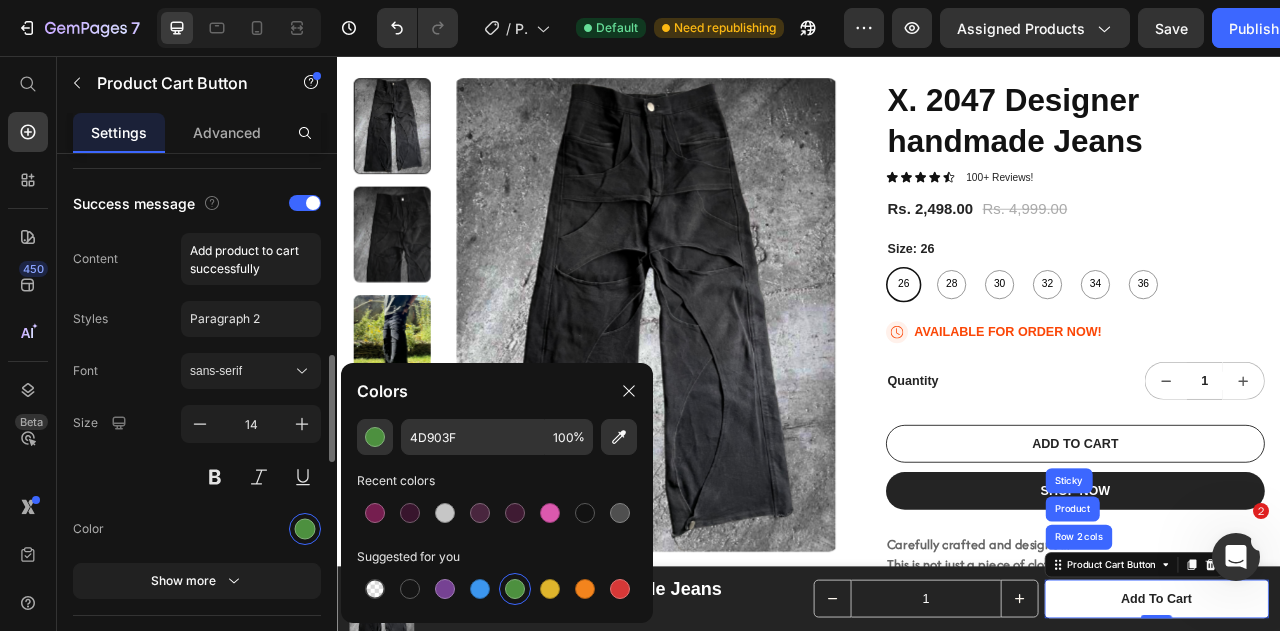 click on "Size 14" at bounding box center (197, 450) 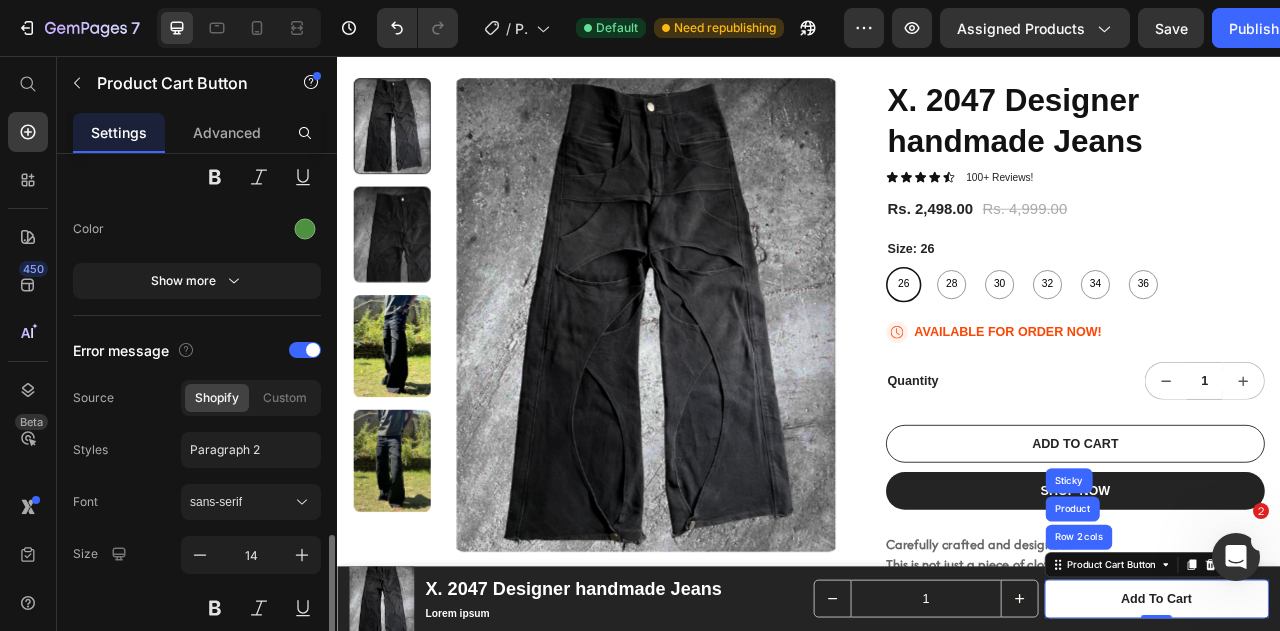 scroll, scrollTop: 1400, scrollLeft: 0, axis: vertical 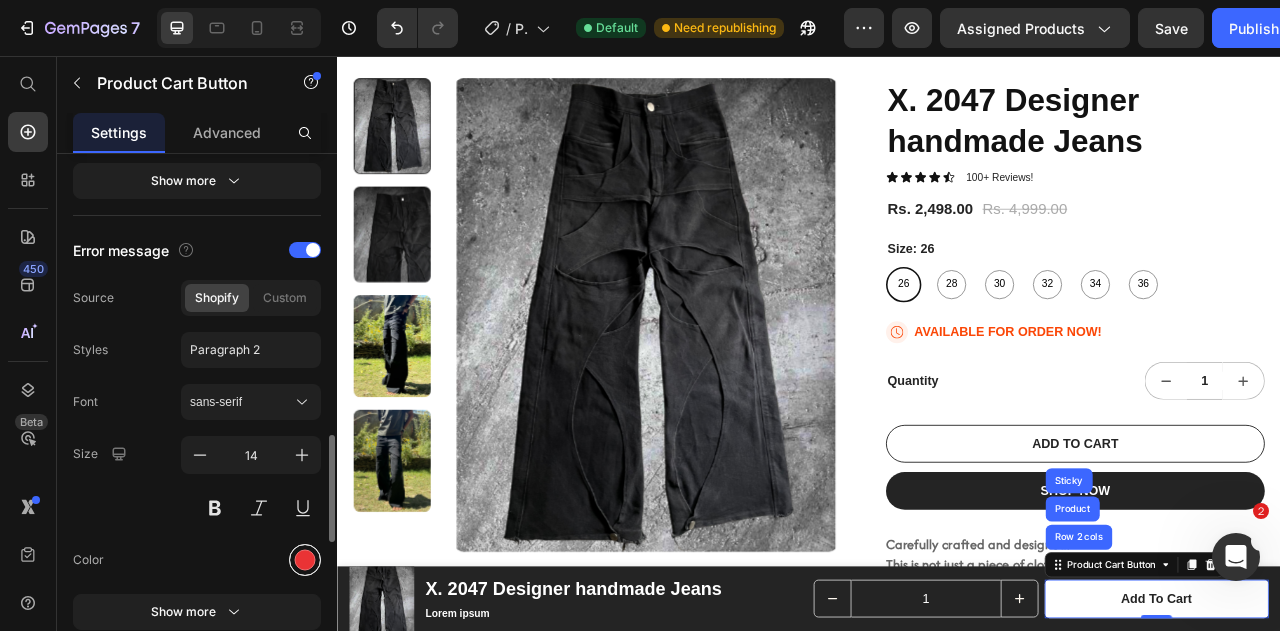 click at bounding box center (305, 560) 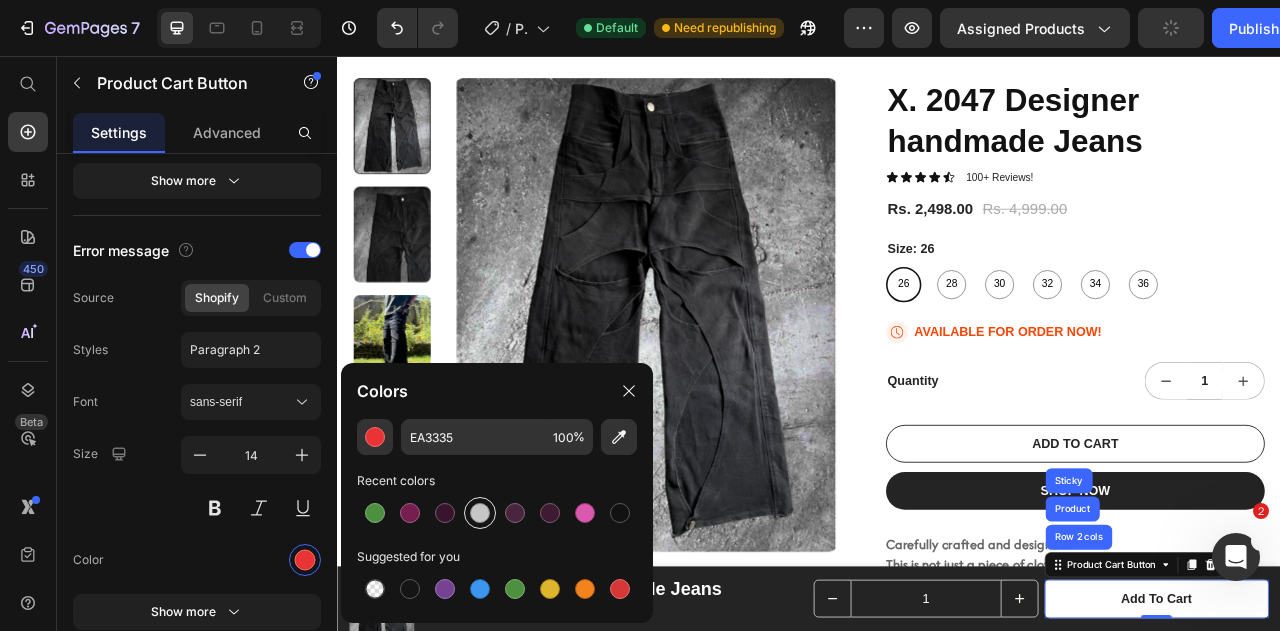 click at bounding box center (480, 513) 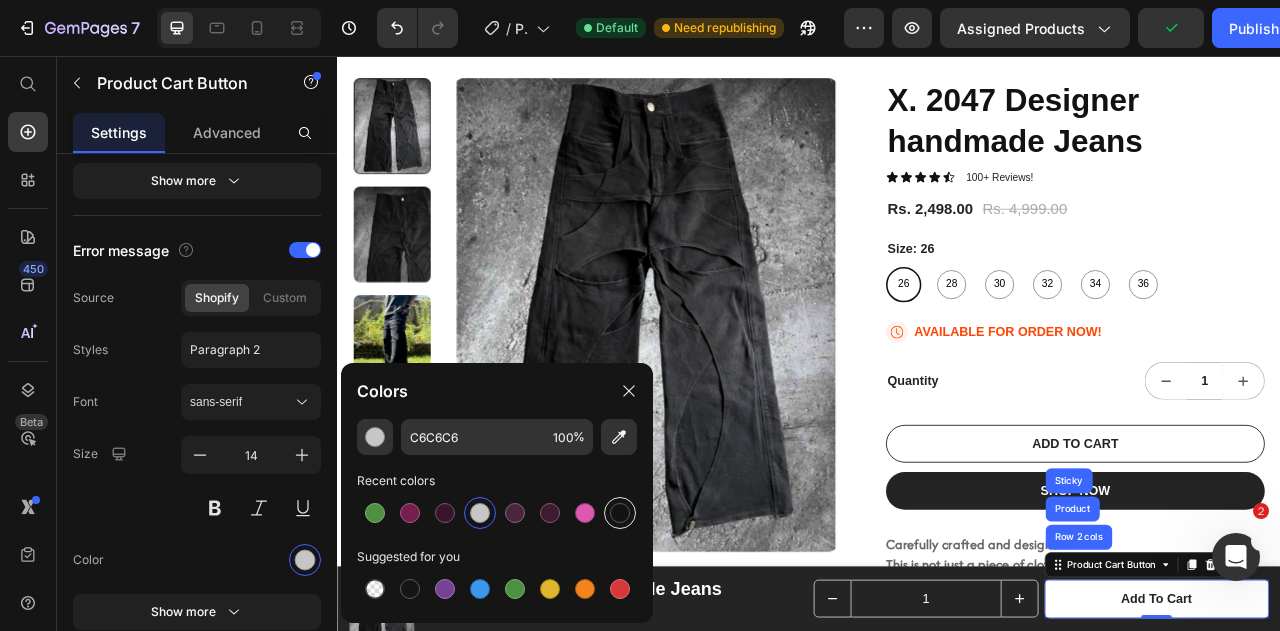 click at bounding box center (620, 513) 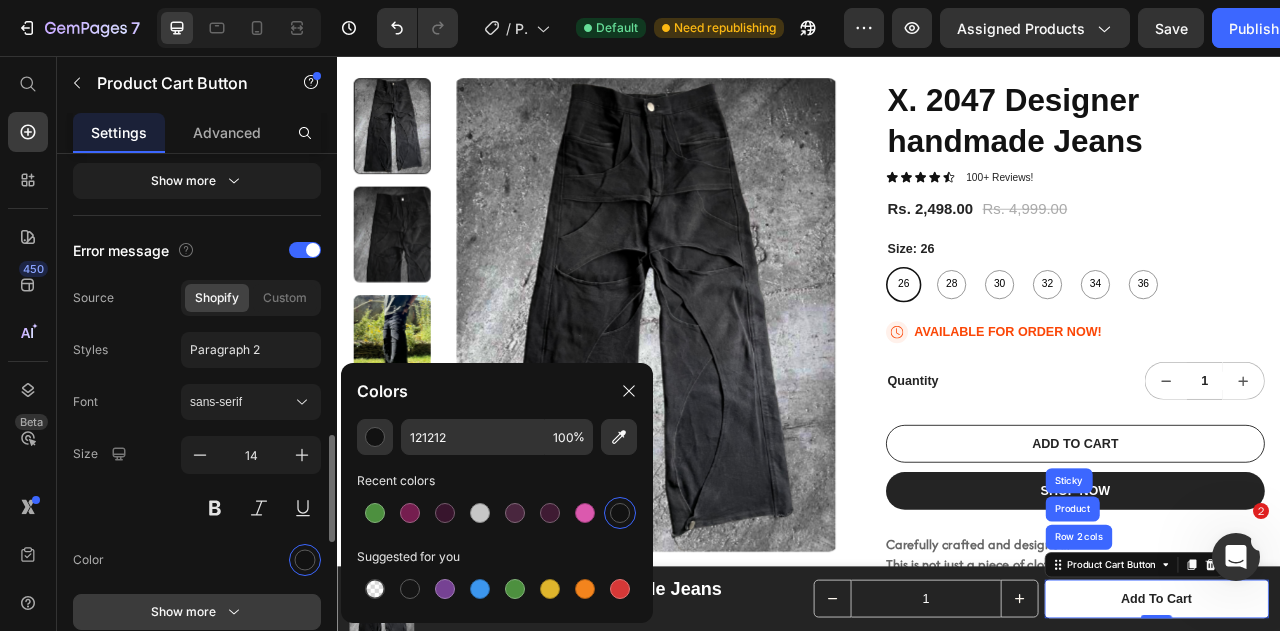 scroll, scrollTop: 1500, scrollLeft: 0, axis: vertical 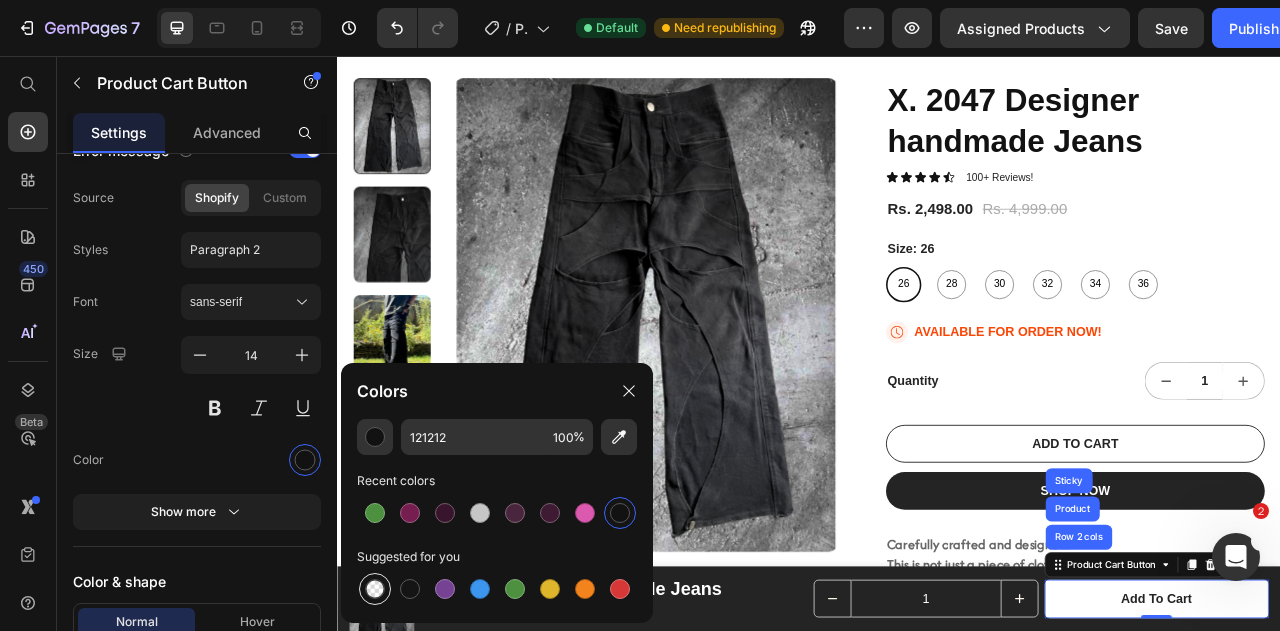click at bounding box center [375, 589] 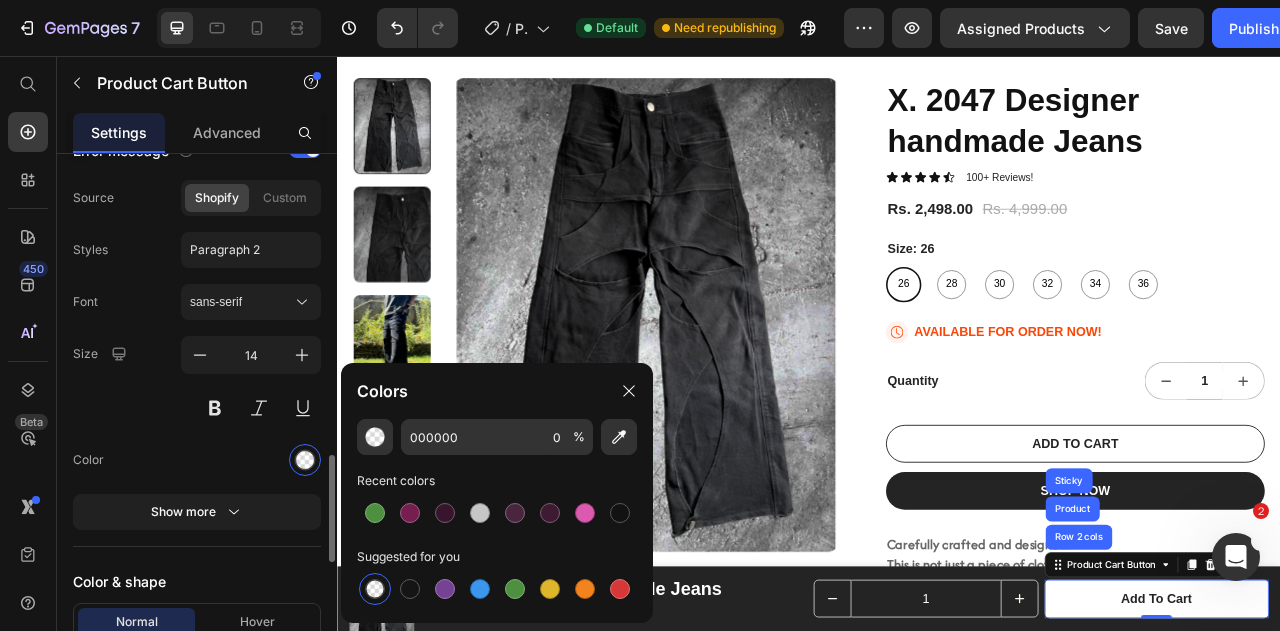 click at bounding box center (251, 460) 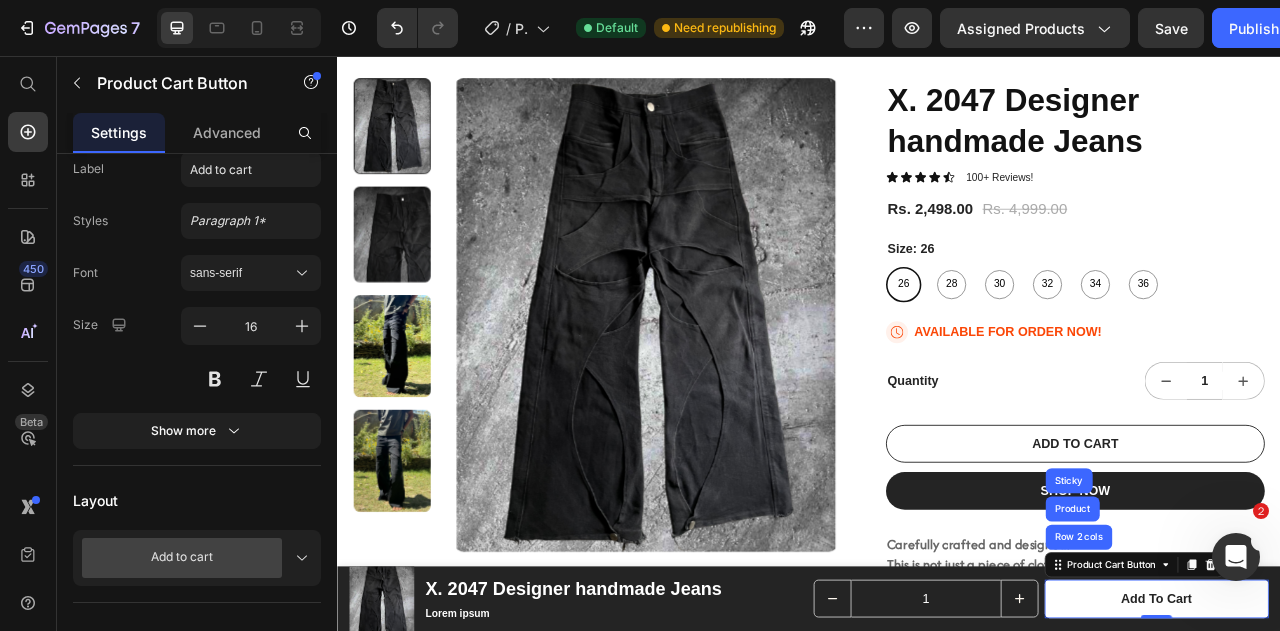 scroll, scrollTop: 0, scrollLeft: 0, axis: both 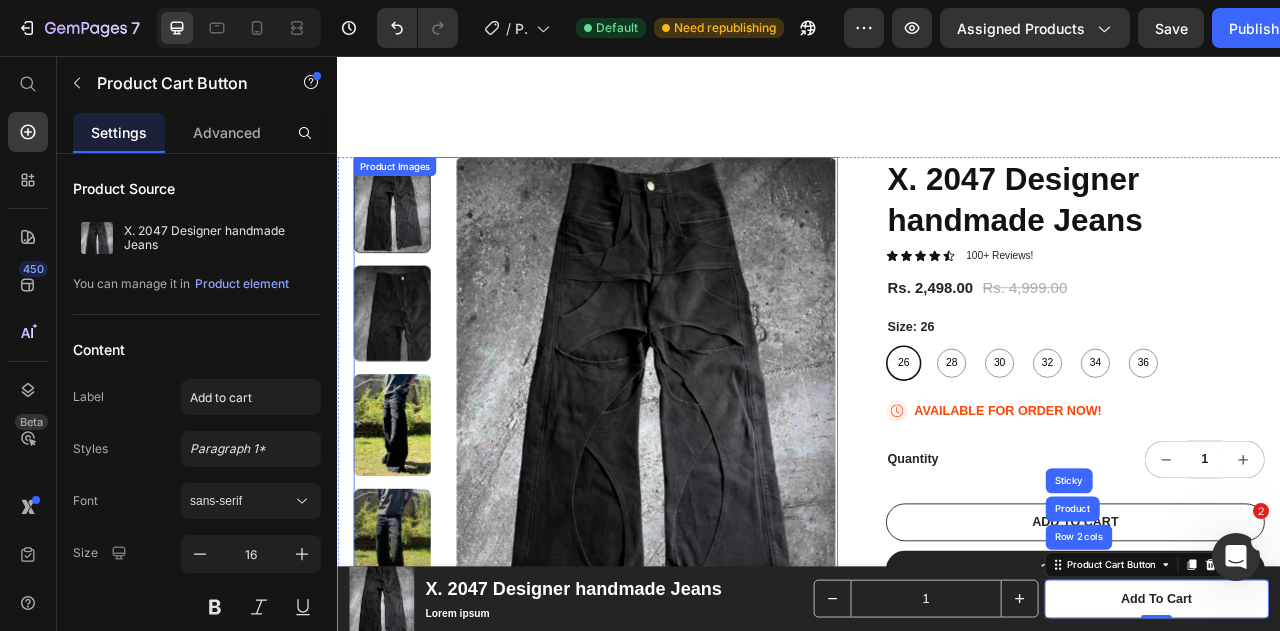 click at bounding box center (729, 485) 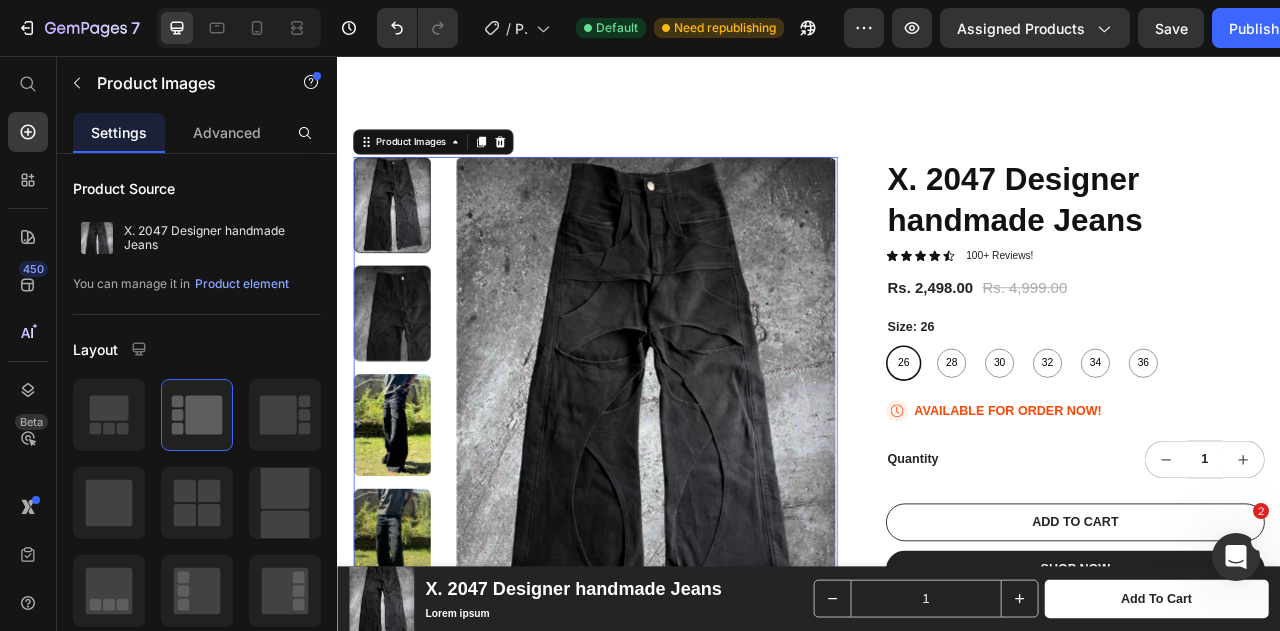 scroll, scrollTop: 0, scrollLeft: 0, axis: both 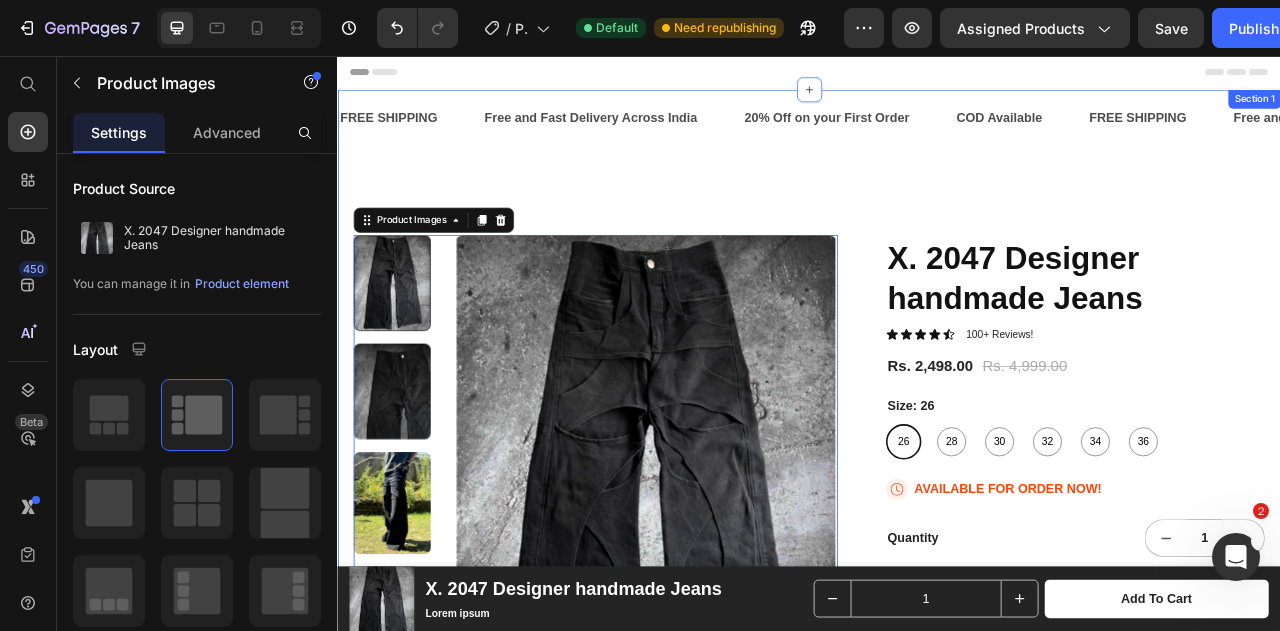 click on "FREE SHIPPING Text Free and Fast Delivery Across India Text 20% Off on your First Order Text COD Available Text FREE SHIPPING Text Free and Fast Delivery Across India Text 20% Off on your First Order Text COD Available Text FREE SHIPPING Text Free and Fast Delivery Across India Text 20% Off on your First Order Text COD Available Text FREE SHIPPING Text Free and Fast Delivery Across India Text 20% Off on your First Order Text COD Available Text FREE SHIPPING Text Free and Fast Delivery Across India Text 20% Off on your First Order Text COD Available Text FREE SHIPPING Text Free and Fast Delivery Across India Text 20% Off on your First Order Text COD Available Text Marquee" at bounding box center [937, 151] 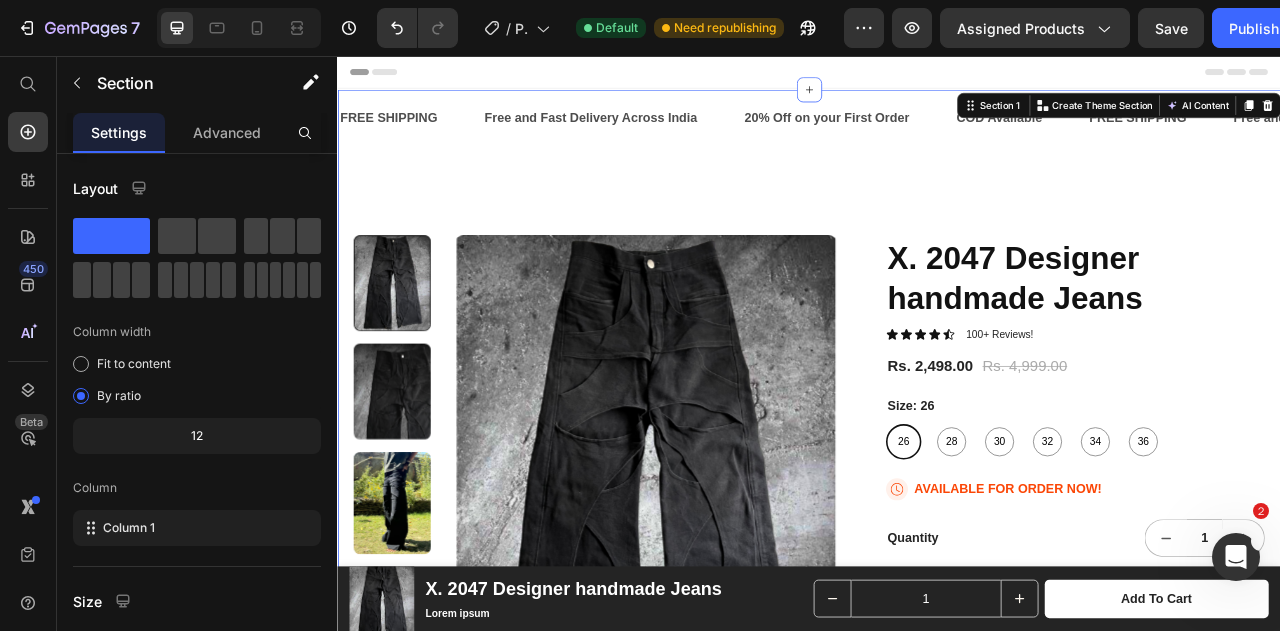 click on "FREE SHIPPING Text Free and Fast Delivery Across India Text 20% Off on your First Order Text COD Available Text FREE SHIPPING Text Free and Fast Delivery Across India Text 20% Off on your First Order Text COD Available Text FREE SHIPPING Text Free and Fast Delivery Across India Text 20% Off on your First Order Text COD Available Text FREE SHIPPING Text Free and Fast Delivery Across India Text 20% Off on your First Order Text COD Available Text FREE SHIPPING Text Free and Fast Delivery Across India Text 20% Off on your First Order Text COD Available Text FREE SHIPPING Text Free and Fast Delivery Across India Text 20% Off on your First Order Text COD Available Text Marquee Product Images X. 2047 Designer handmade Jeans Product Title Icon Icon Icon Icon
Icon Icon List 100+ Reviews! Text Block Row Rs. 2,498.00 Product Price Rs. 4,999.00 Product Price Row Size: 26 26 26 26 28 28 28 30 30 30 32 32 32 34 34 34 36 36 36 Product Variants & Swatches
Icon AVAILABLE FOR  ORDER NOW! Row" at bounding box center [937, 814] 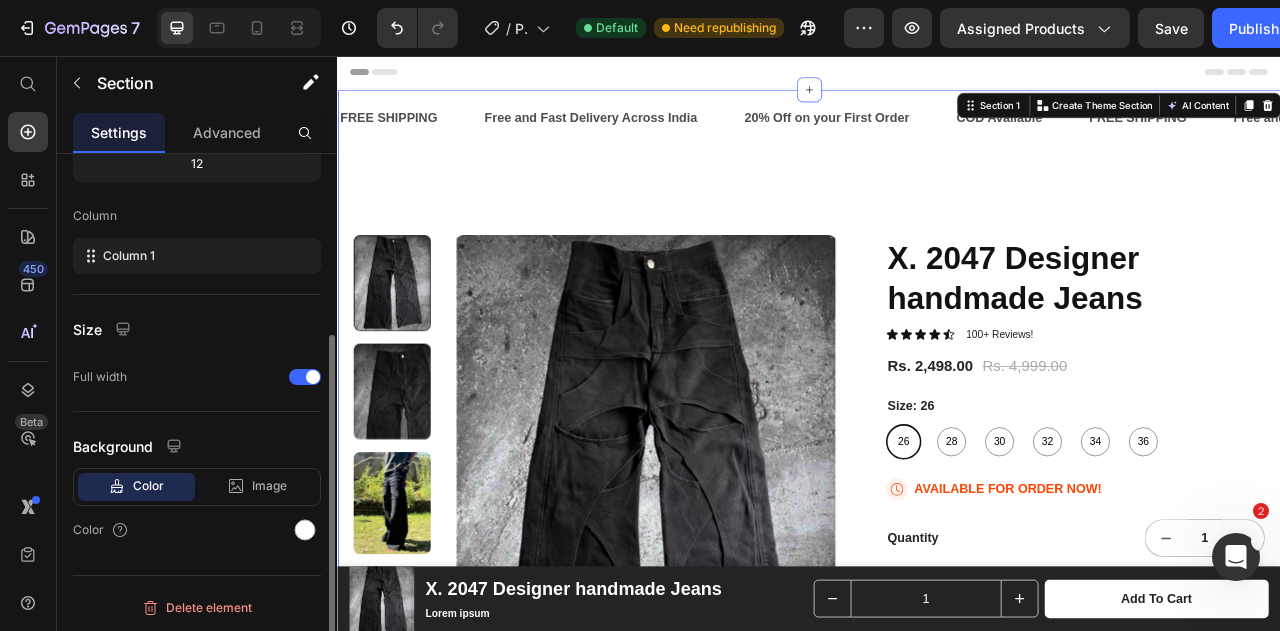 scroll, scrollTop: 0, scrollLeft: 0, axis: both 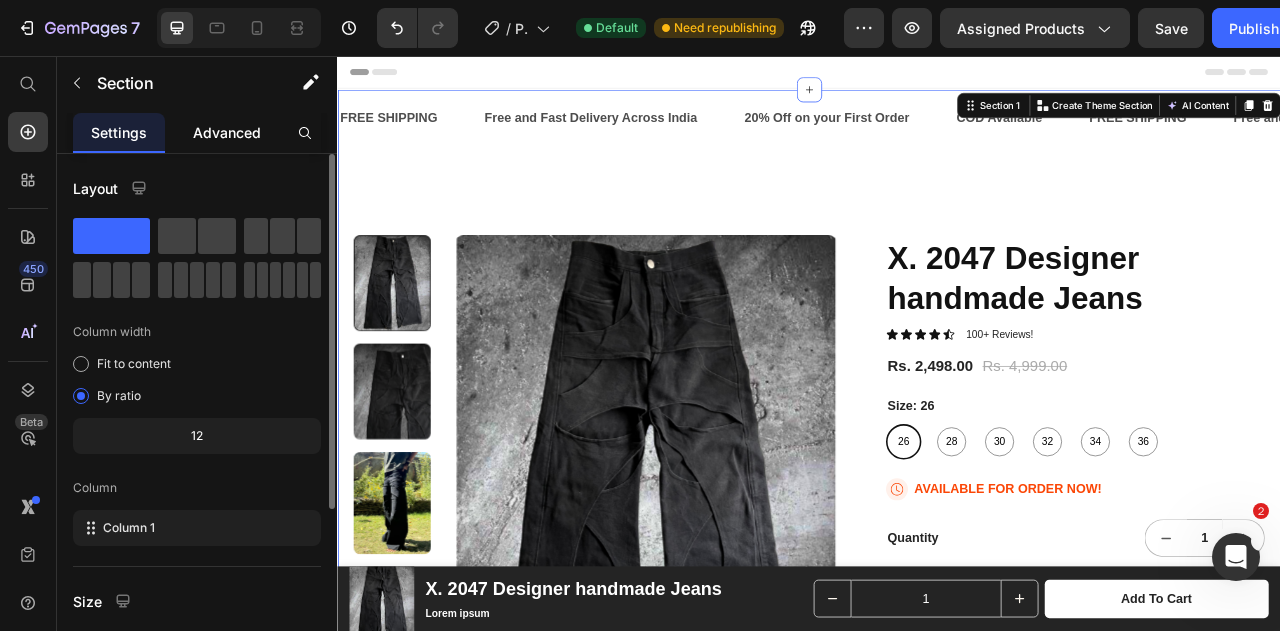 click on "Advanced" at bounding box center [227, 132] 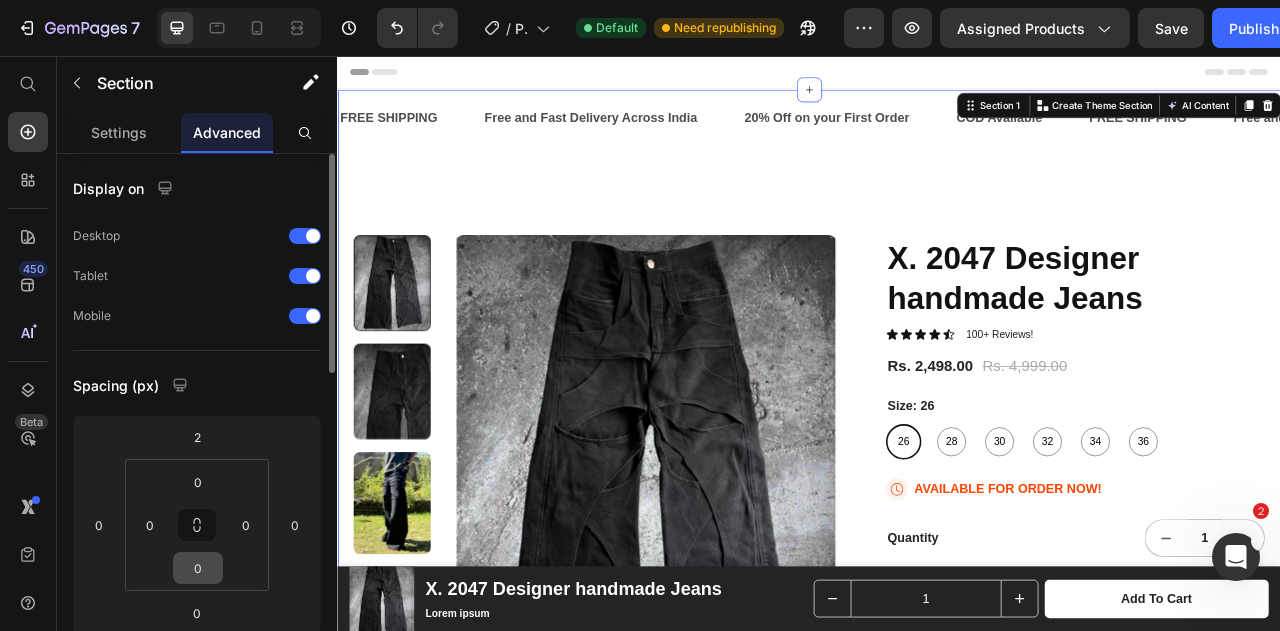 scroll, scrollTop: 200, scrollLeft: 0, axis: vertical 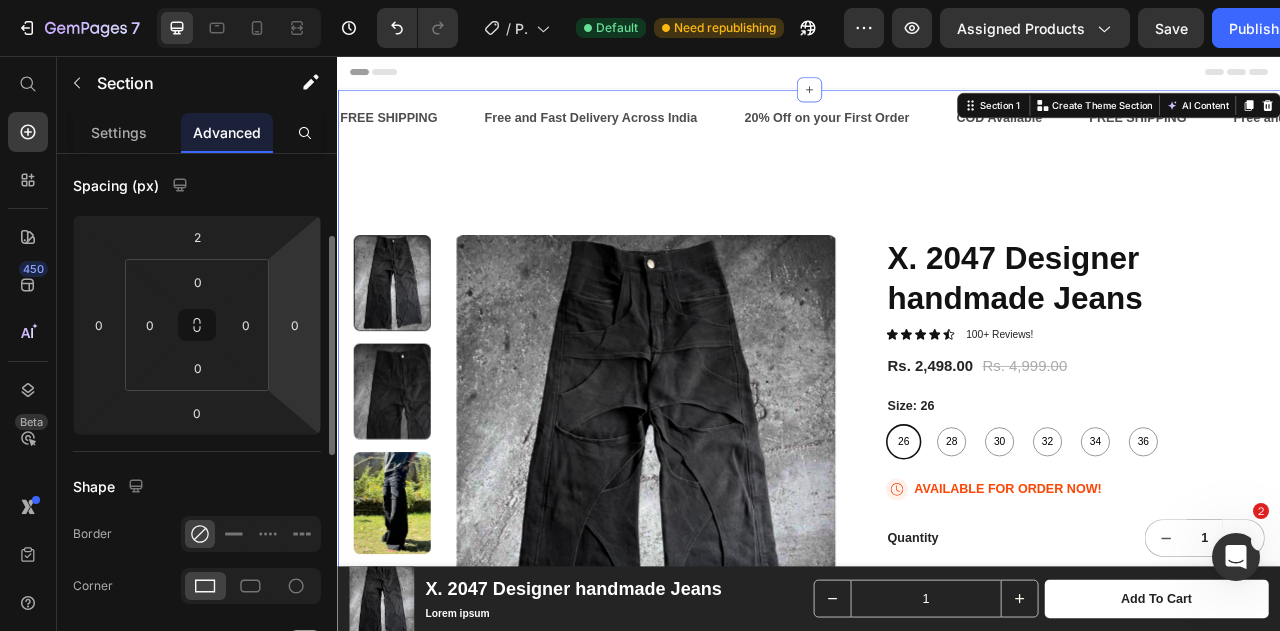 click on "FREE SHIPPING Text Free and Fast Delivery Across India Text 20% Off on your First Order Text COD Available Text FREE SHIPPING Text Free and Fast Delivery Across India Text 20% Off on your First Order Text COD Available Text FREE SHIPPING Text Free and Fast Delivery Across India Text 20% Off on your First Order Text COD Available Text FREE SHIPPING Text Free and Fast Delivery Across India Text 20% Off on your First Order Text COD Available Text FREE SHIPPING Text Free and Fast Delivery Across India Text 20% Off on your First Order Text COD Available Text FREE SHIPPING Text Free and Fast Delivery Across India Text 20% Off on your First Order Text COD Available Text Marquee Product Images X. 2047 Designer handmade Jeans Product Title Icon Icon Icon Icon
Icon Icon List 100+ Reviews! Text Block Row Rs. 2,498.00 Product Price Rs. 4,999.00 Product Price Row Size: 26 26 26 26 28 28 28 30 30 30 32 32 32 34 34 34 36 36 36 Product Variants & Swatches
Icon AVAILABLE FOR  ORDER NOW! Row" at bounding box center [937, 814] 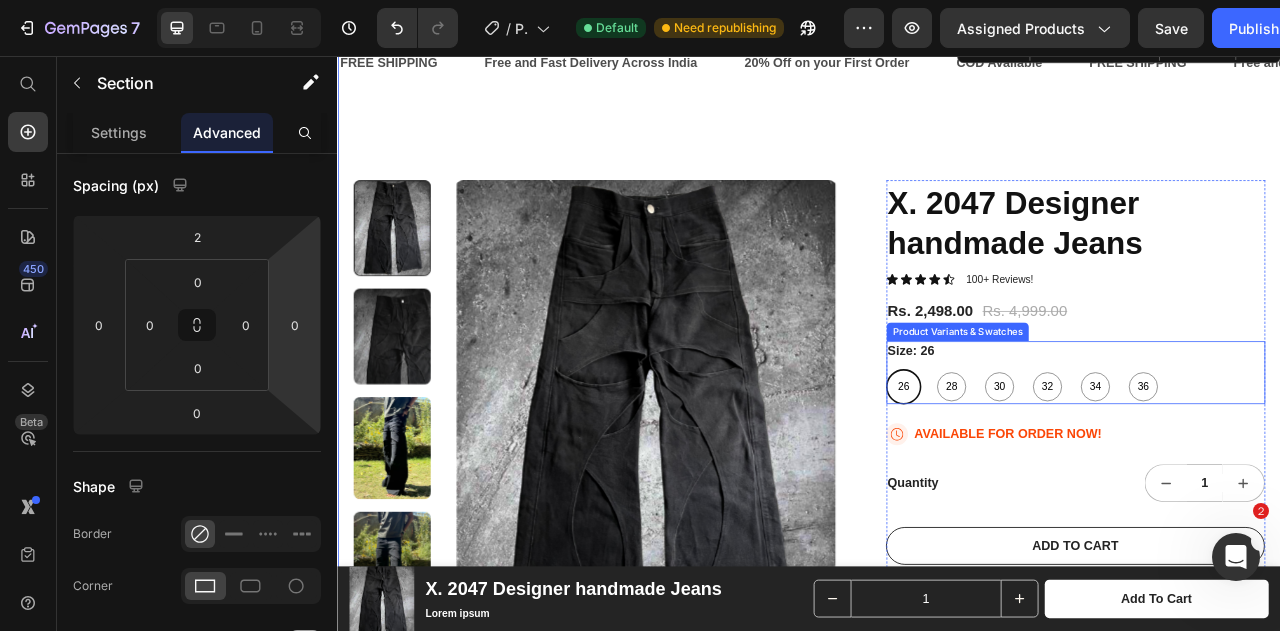 scroll, scrollTop: 0, scrollLeft: 0, axis: both 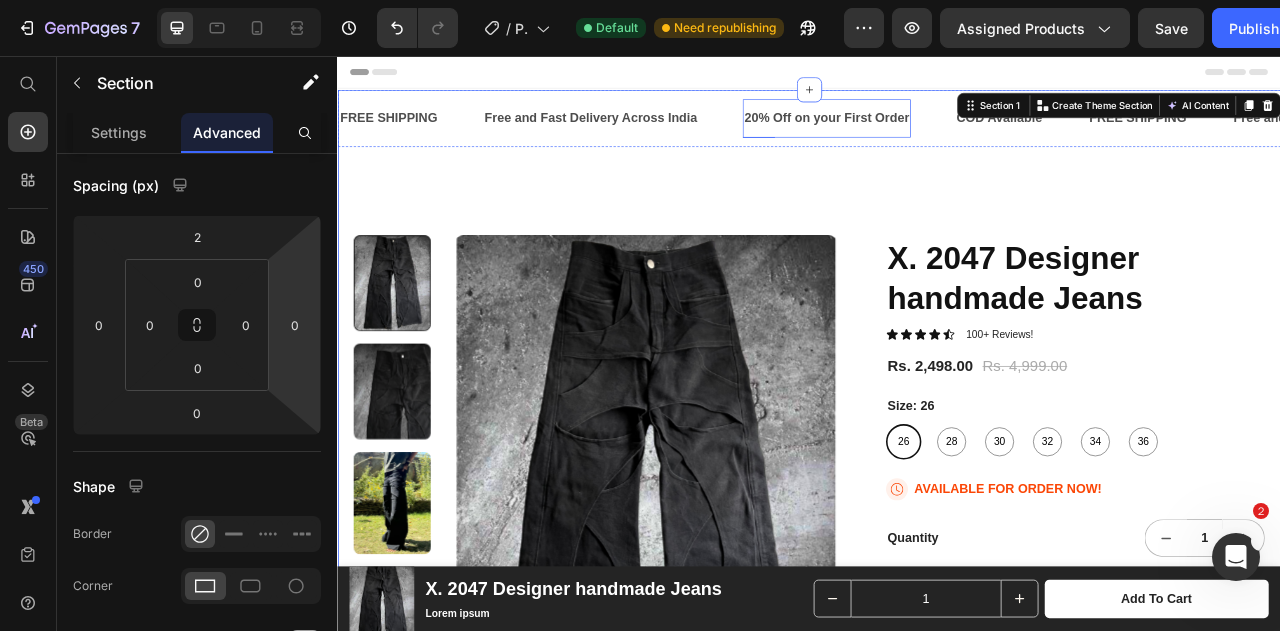 click on "20% Off on your First Order" at bounding box center (959, 135) 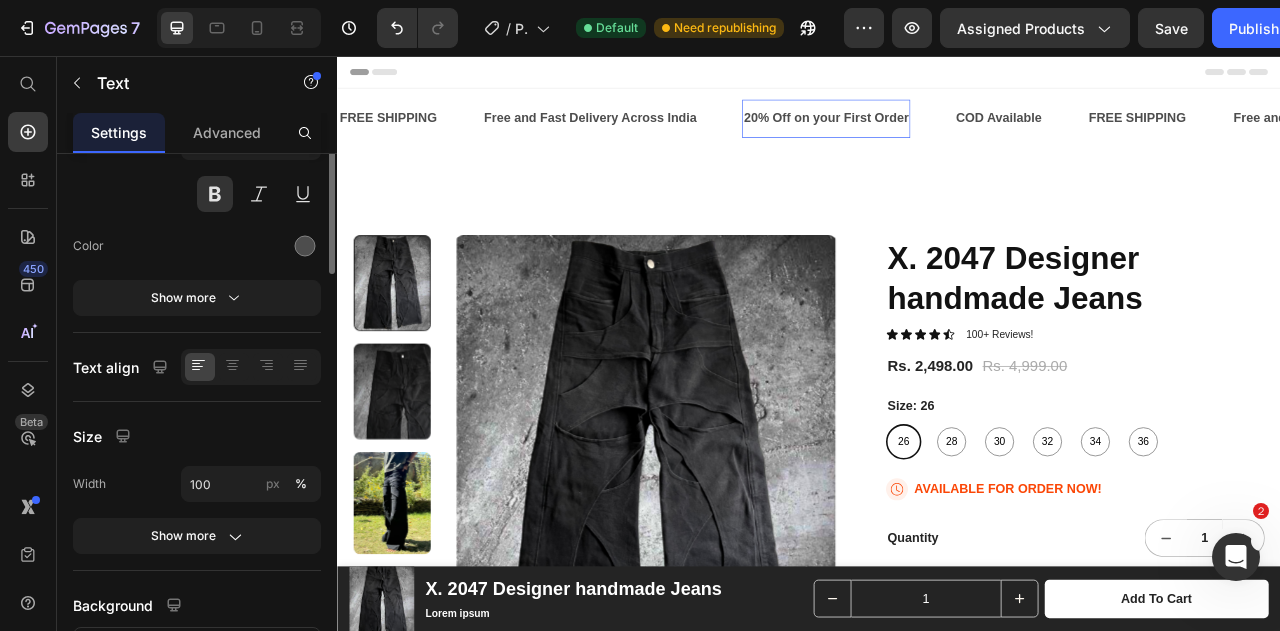 scroll, scrollTop: 0, scrollLeft: 0, axis: both 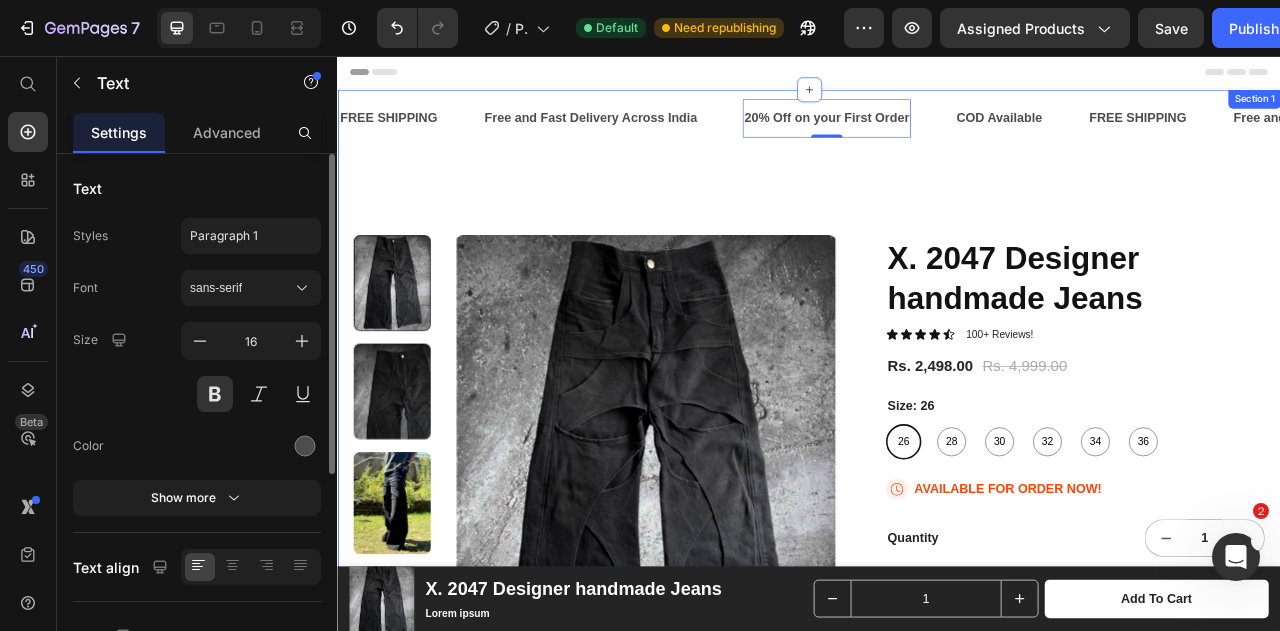 click on "FREE SHIPPING Text Free and Fast Delivery Across India Text [PERCENT] Off on your First Order Text 0 COD Available Text FREE SHIPPING Text Free and Fast Delivery Across India Text [PERCENT] Off on your First Order Text 0 COD Available Text FREE SHIPPING Text Free and Fast Delivery Across India Text [PERCENT] Off on your First Order Text 0 COD Available Text FREE SHIPPING Text Free and Fast Delivery Across India Text [PERCENT] Off on your First Order Text 0 COD Available Text FREE SHIPPING Text Free and Fast Delivery Across India Text [PERCENT] Off on your First Order Text 0 COD Available Text FREE SHIPPING Text Free and Fast Delivery Across India Text [PERCENT] Off on your First Order Text 0 COD Available Text Marquee Product Images X. 2047 Designer handmade Jeans Product Title Icon Icon Icon Icon
Icon Icon List 100+ Reviews! Text Block Row Rs. [PRICE] Product Price Rs. [PRICE] Product Price Row Size: 26 26 26 26 28 28 28 30 30 30 32 32 32 34 34 34 36 36 36 Product Variants & Swatches
Icon Row 1" at bounding box center (937, 814) 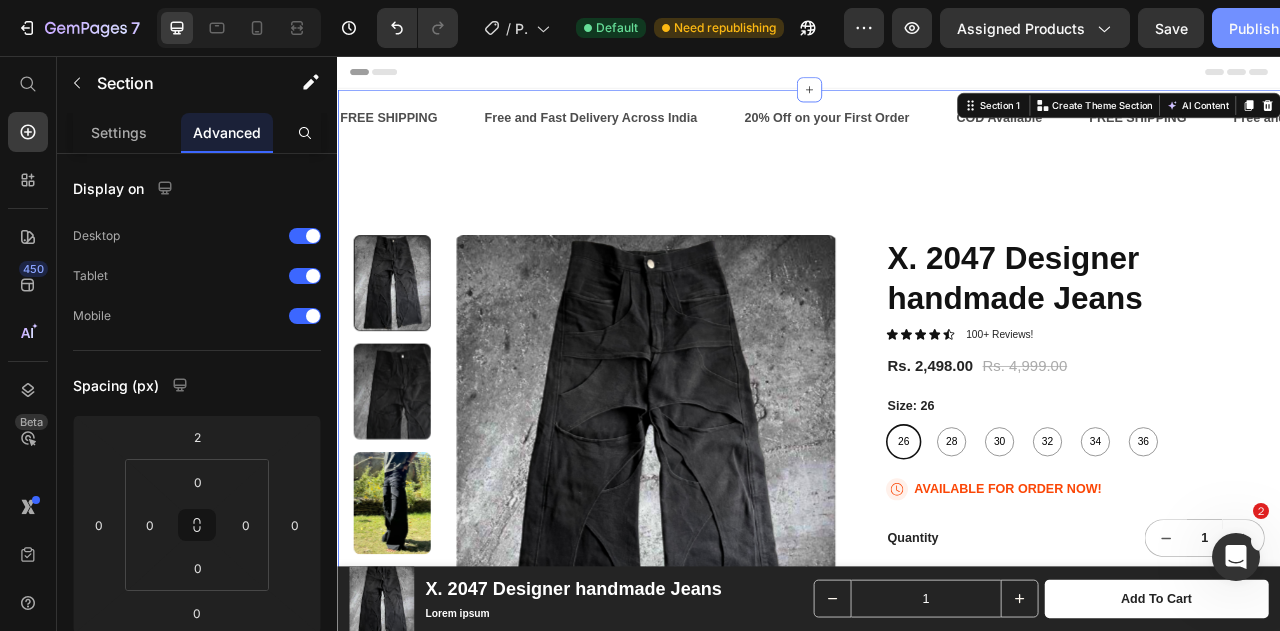 click on "Publish" 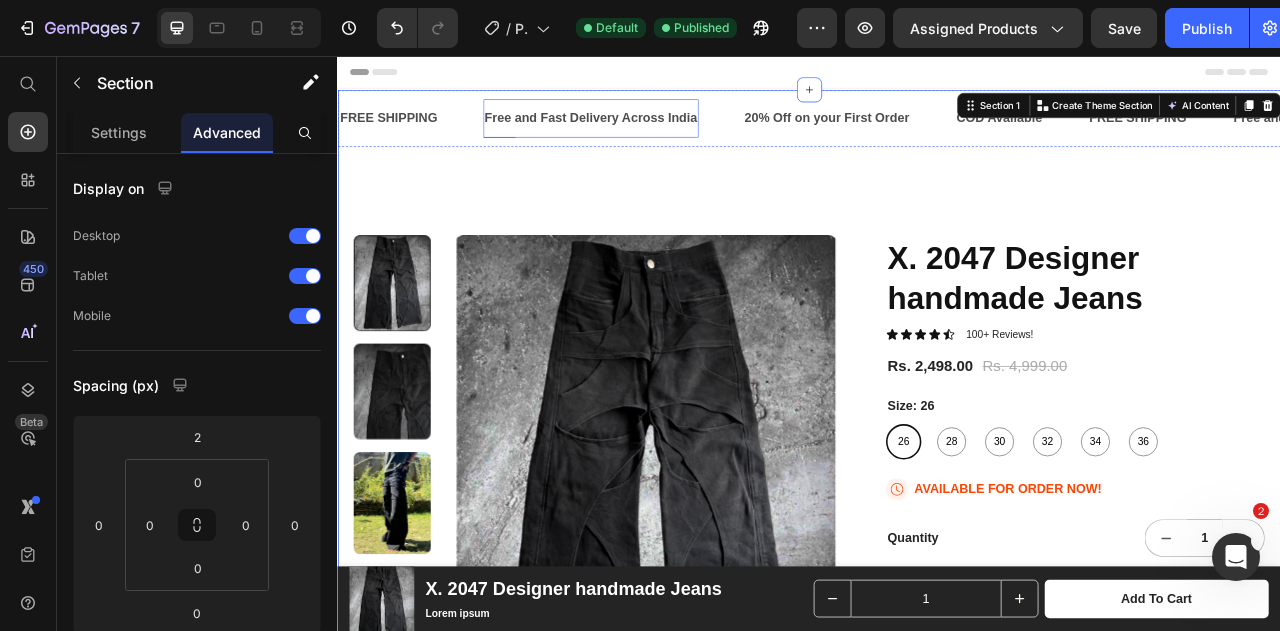 click on "Free and Fast Delivery Across India" at bounding box center (659, 135) 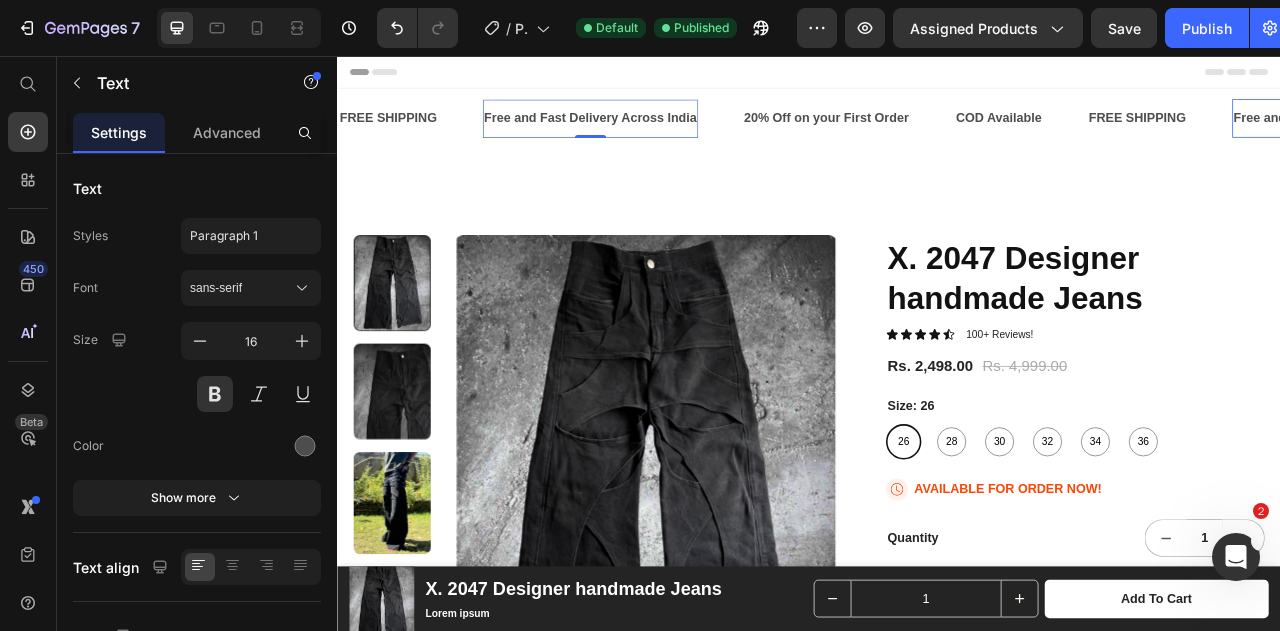 click on "Free and Fast Delivery Across India" at bounding box center (659, 135) 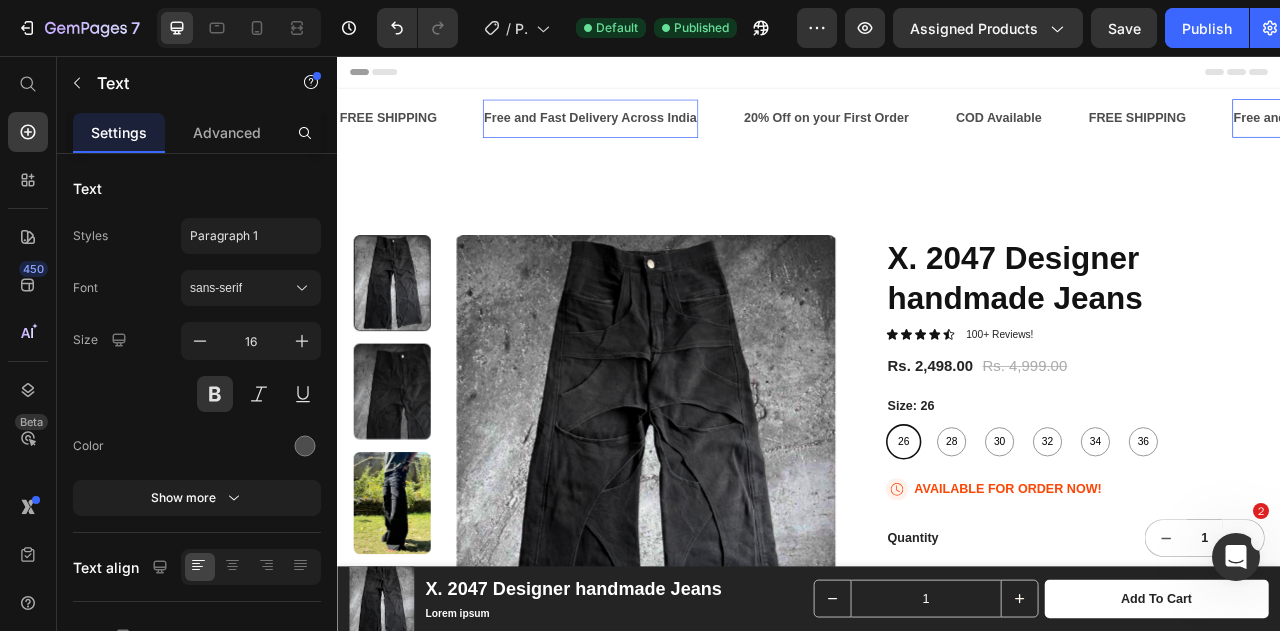 click on "Free and Fast Delivery Across India" at bounding box center [659, 135] 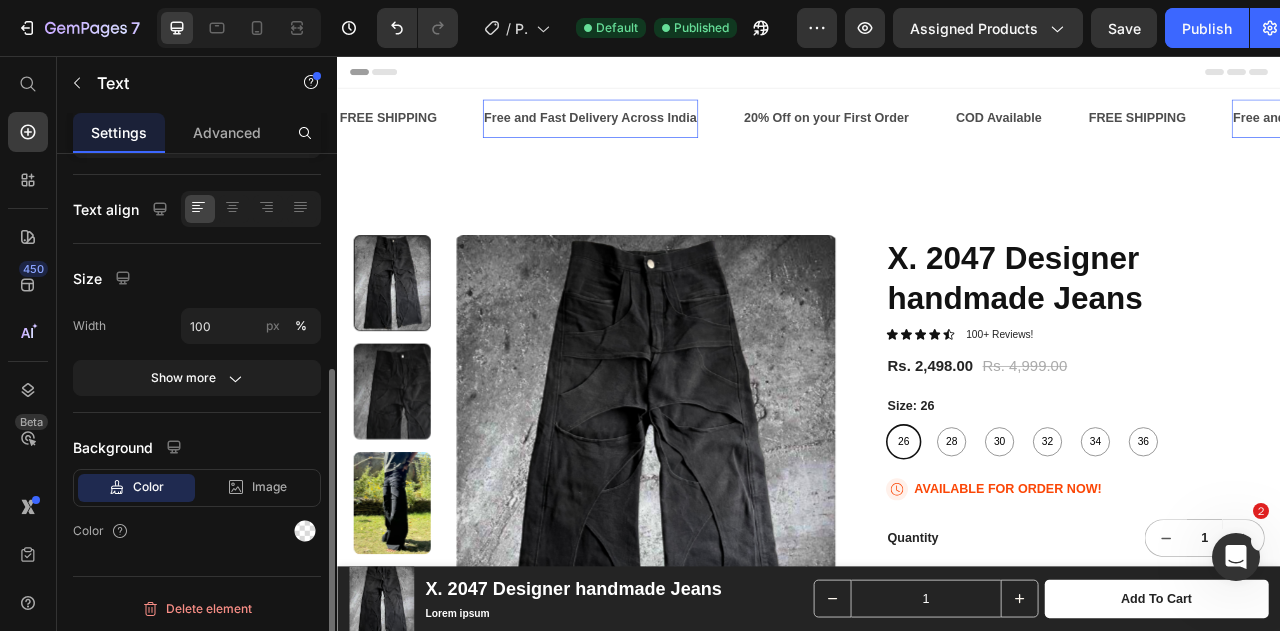 scroll, scrollTop: 0, scrollLeft: 0, axis: both 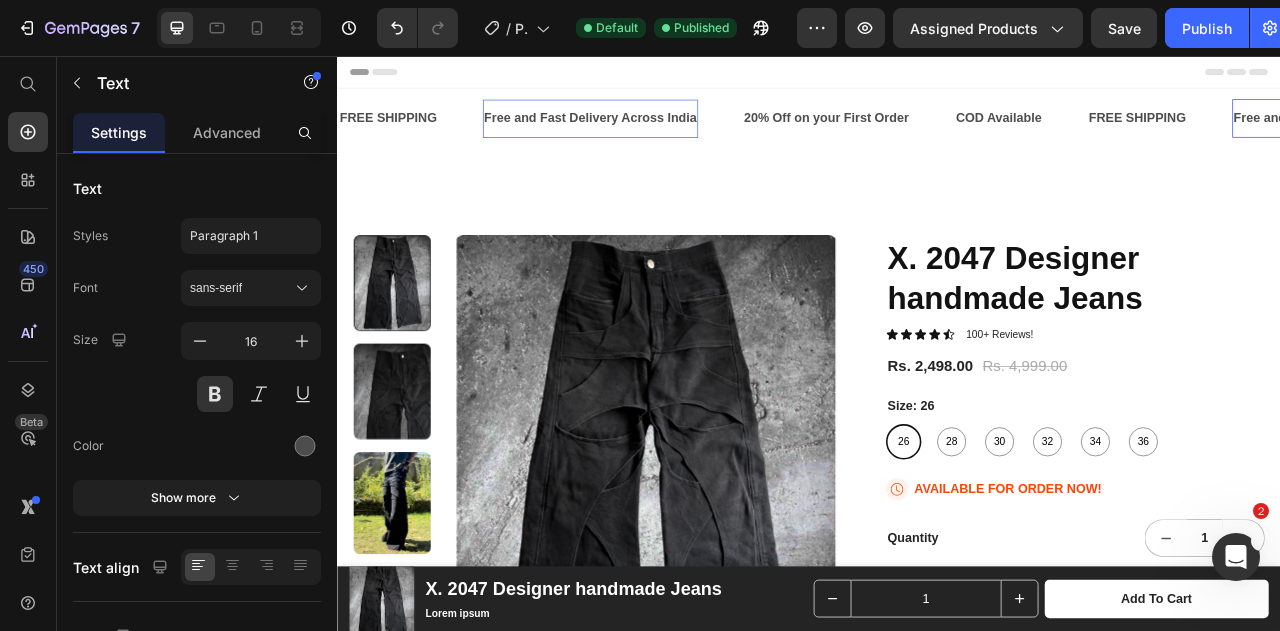 click on "Free and Fast Delivery Across India" at bounding box center (659, 135) 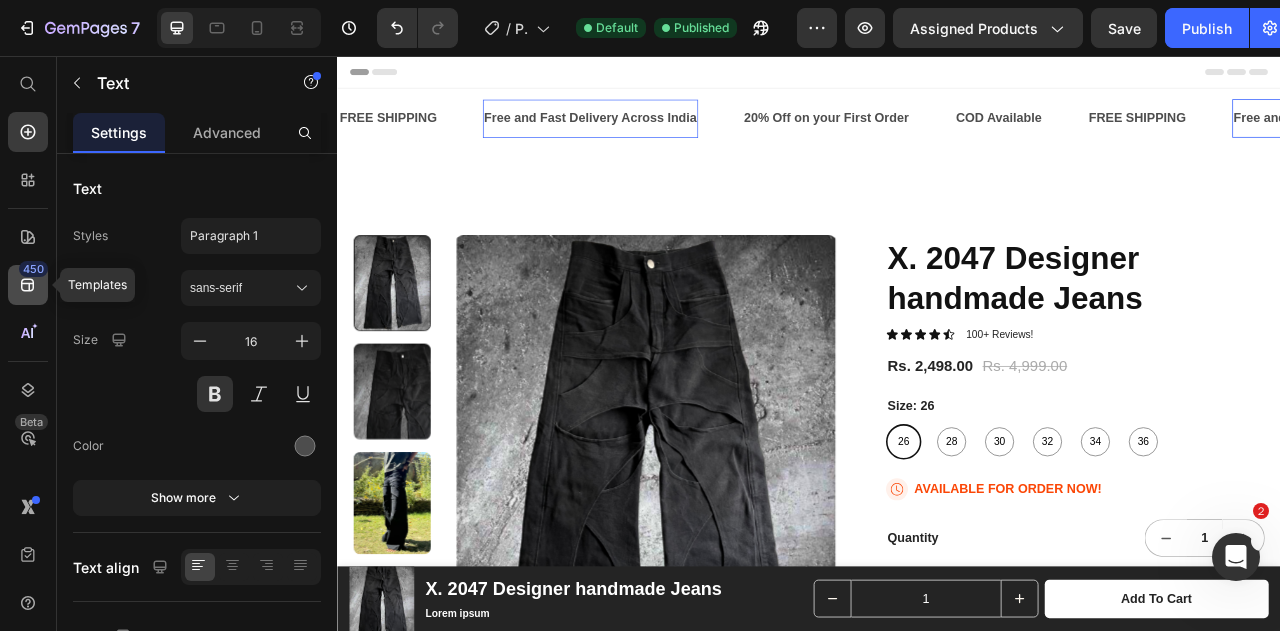 click on "450" at bounding box center [33, 269] 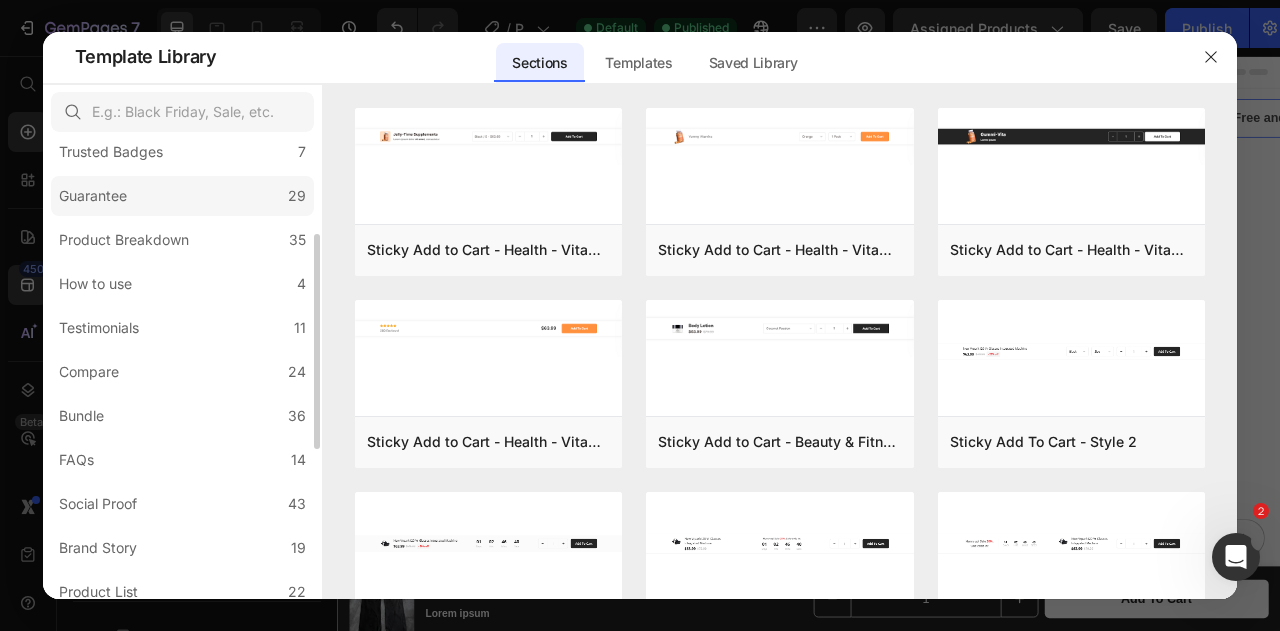 scroll, scrollTop: 520, scrollLeft: 0, axis: vertical 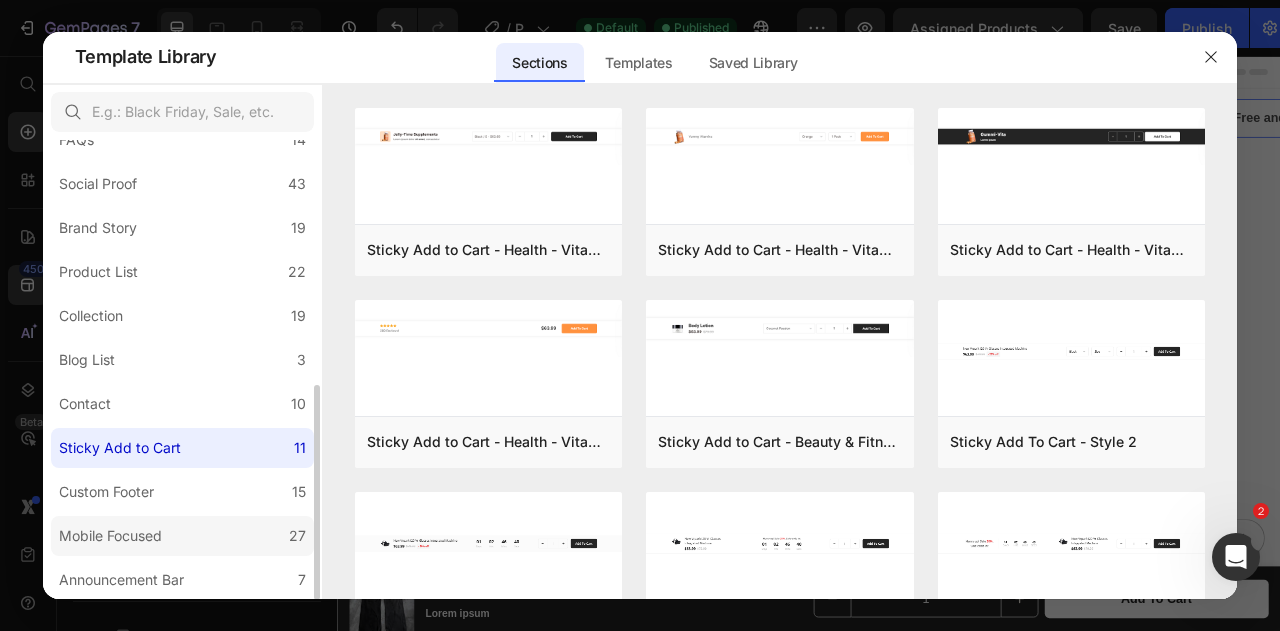 click on "Mobile Focused 27" 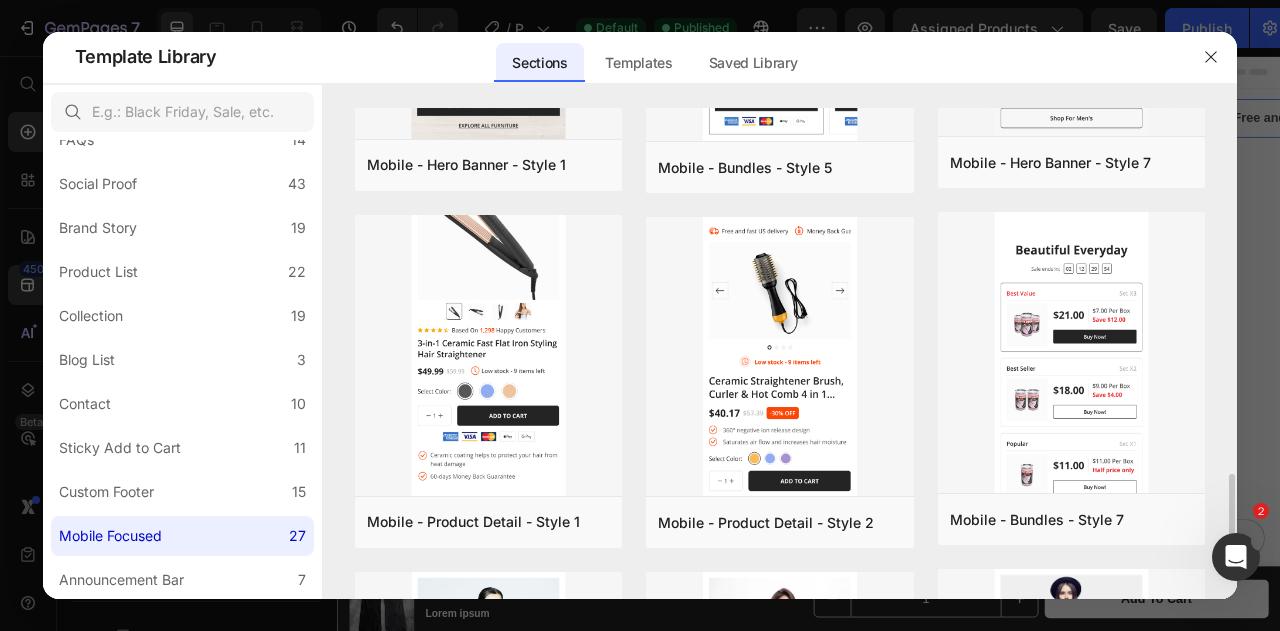 scroll, scrollTop: 2710, scrollLeft: 0, axis: vertical 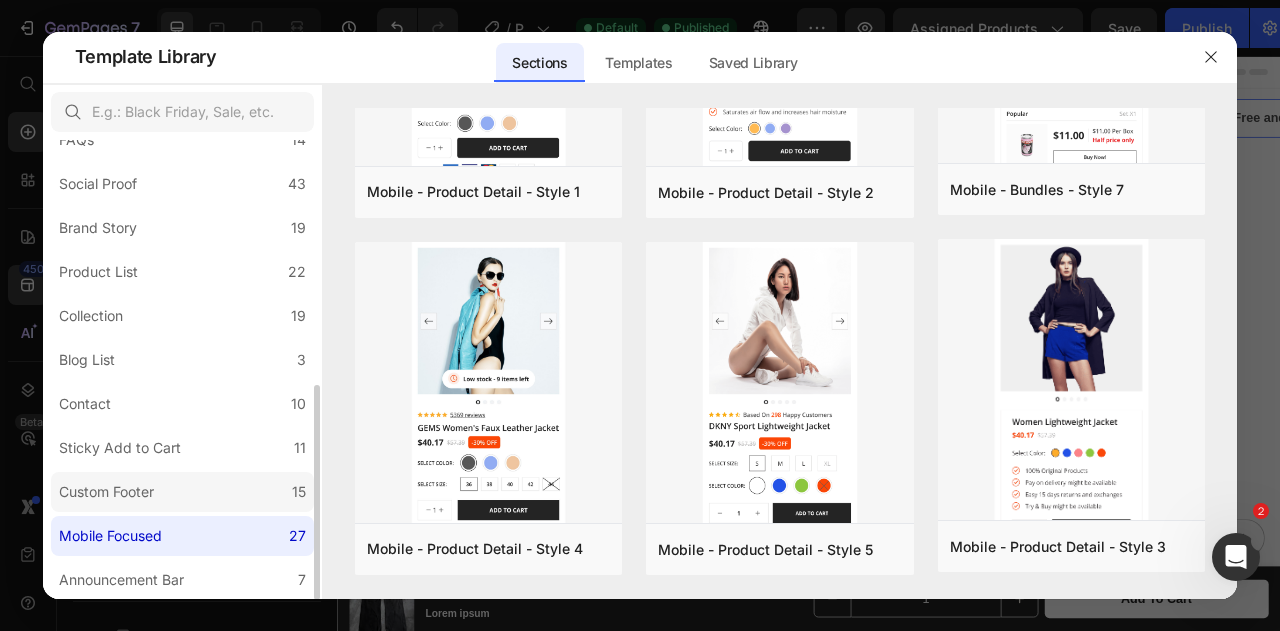 click on "Custom Footer 15" 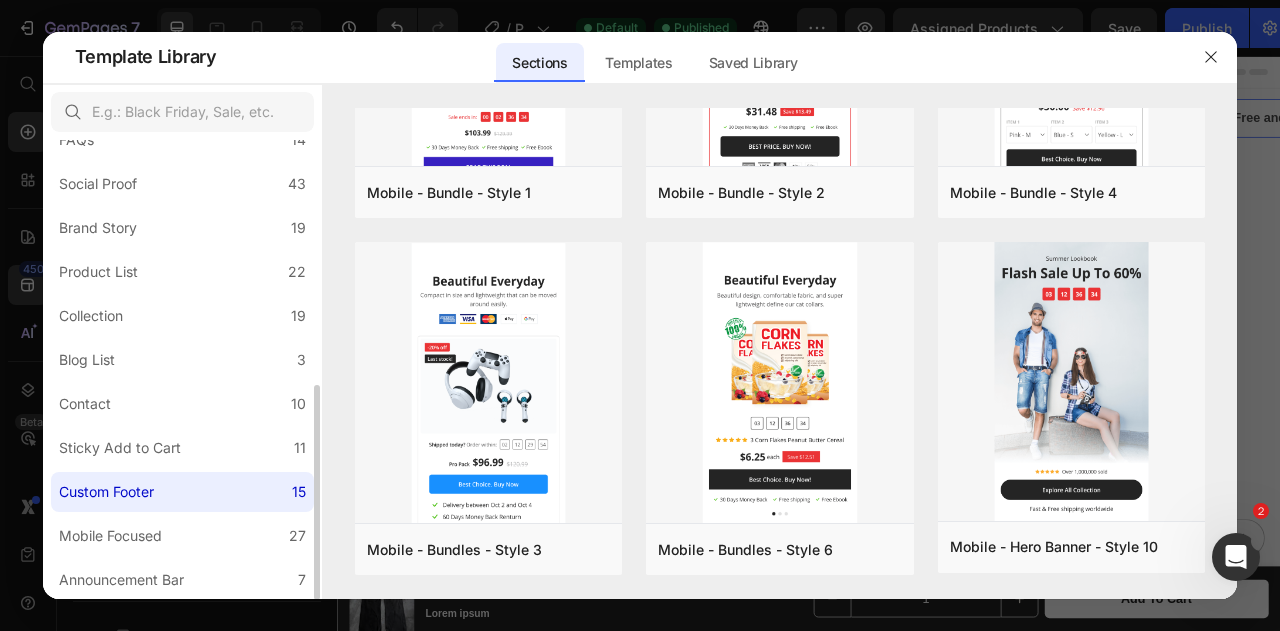 scroll, scrollTop: 0, scrollLeft: 0, axis: both 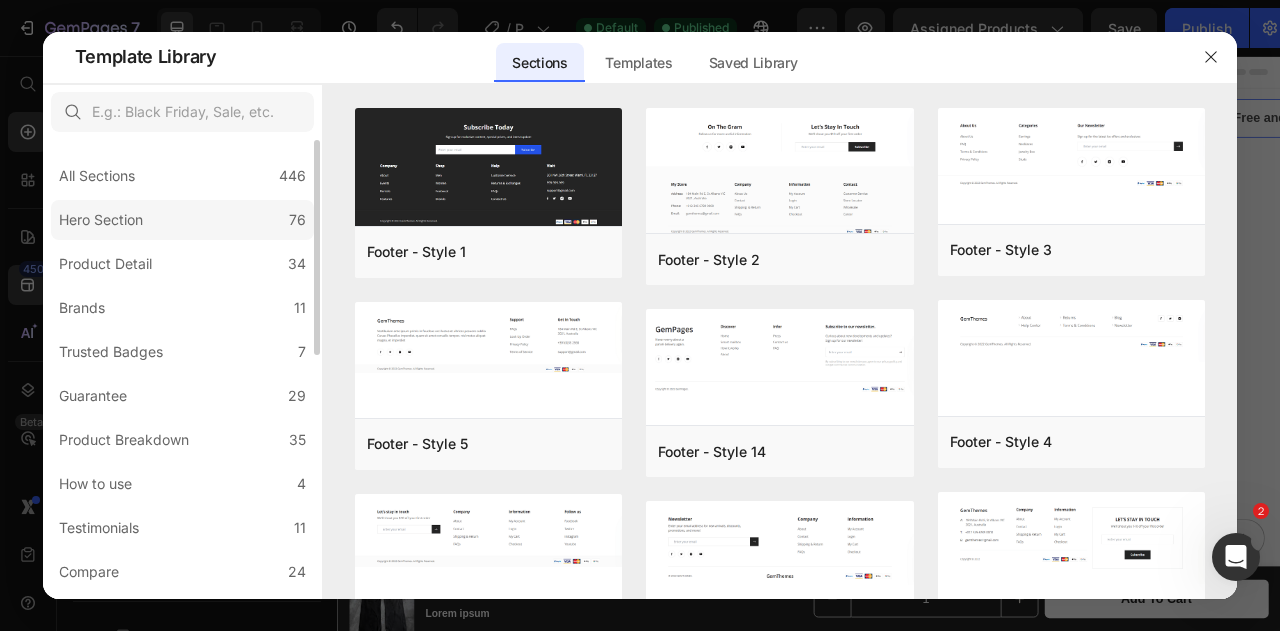 click on "Hero Section 76" 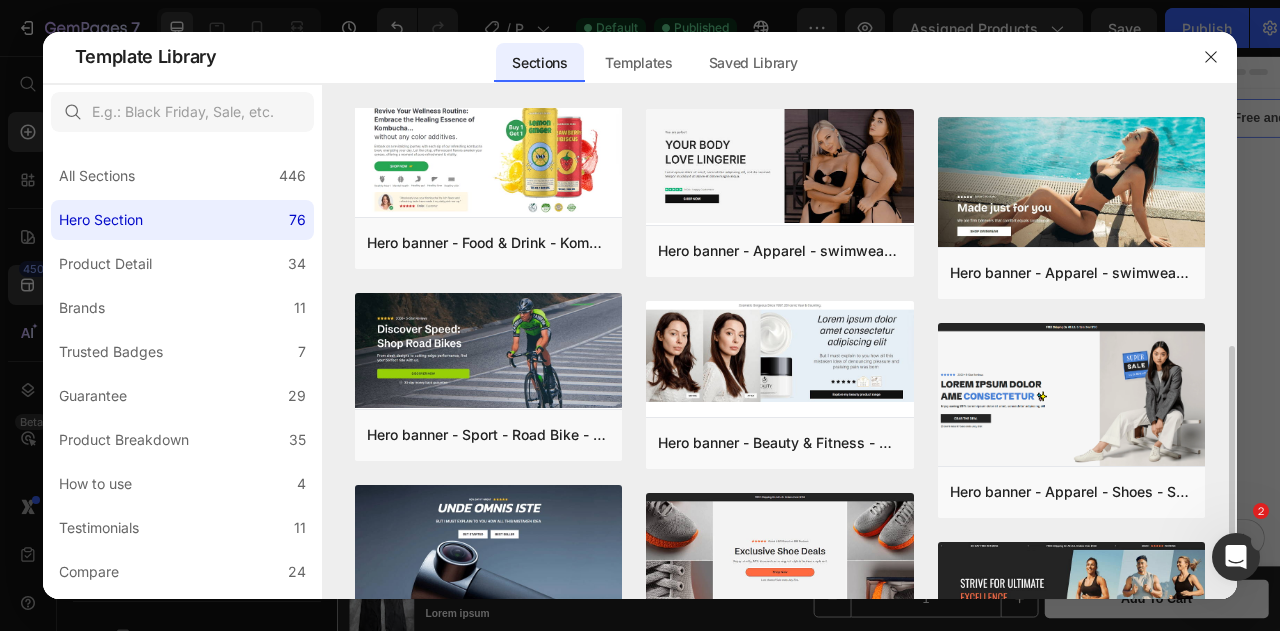 scroll, scrollTop: 700, scrollLeft: 0, axis: vertical 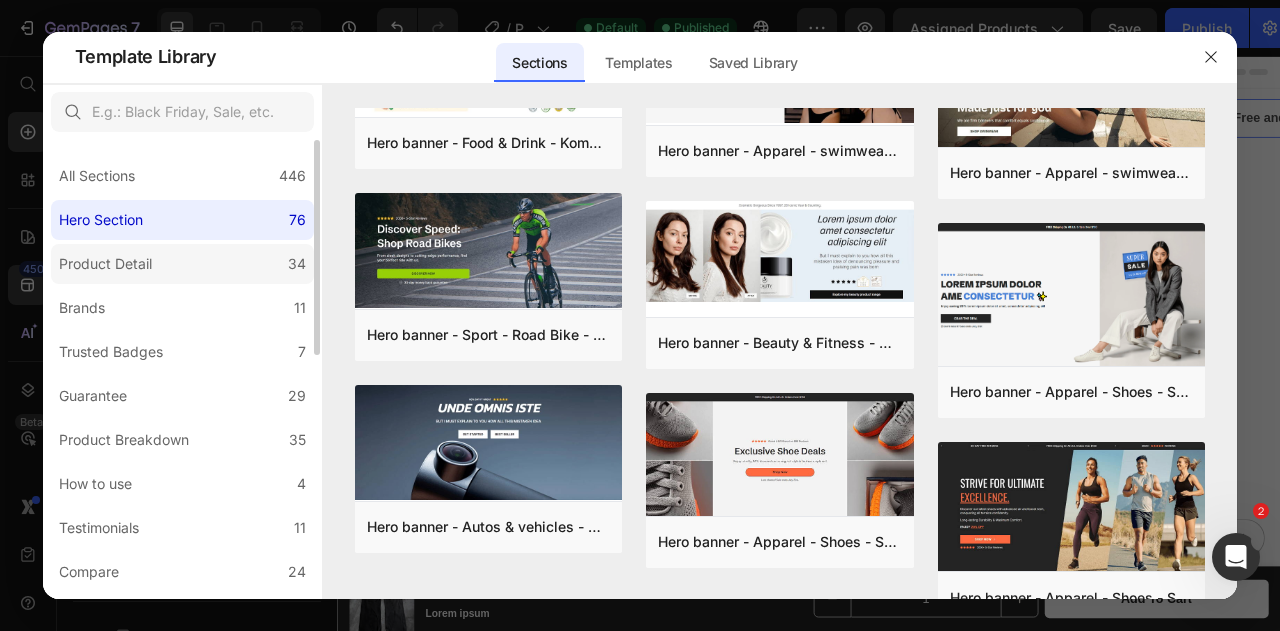 click on "Product Detail 34" 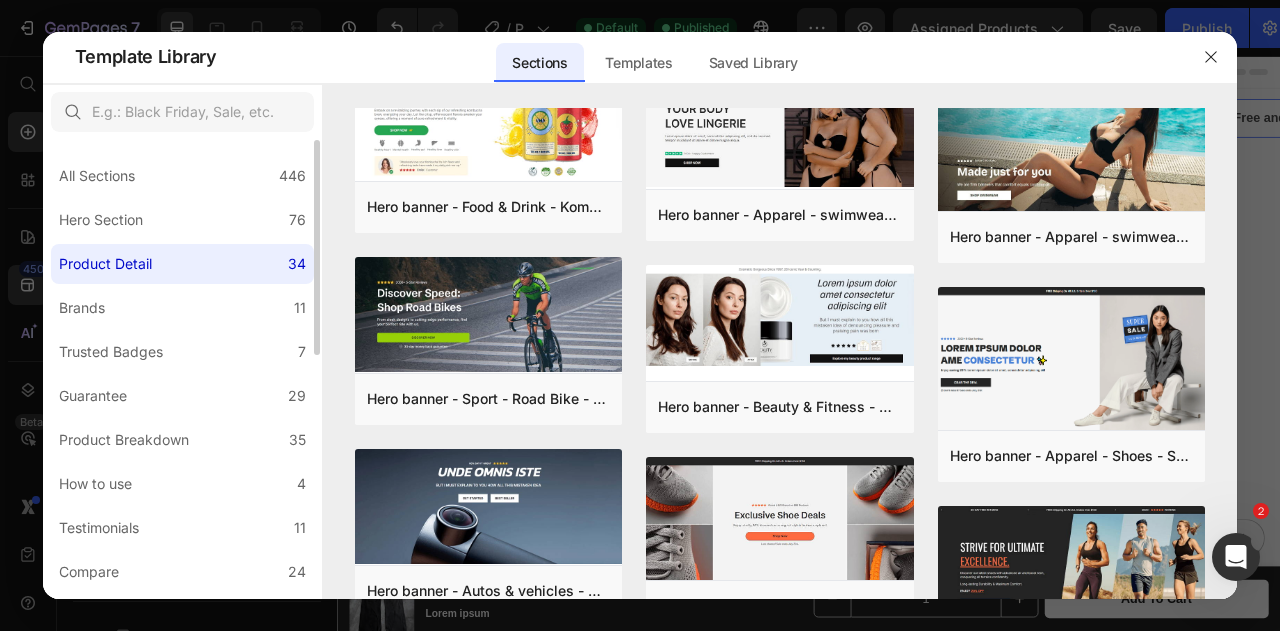 scroll, scrollTop: 0, scrollLeft: 0, axis: both 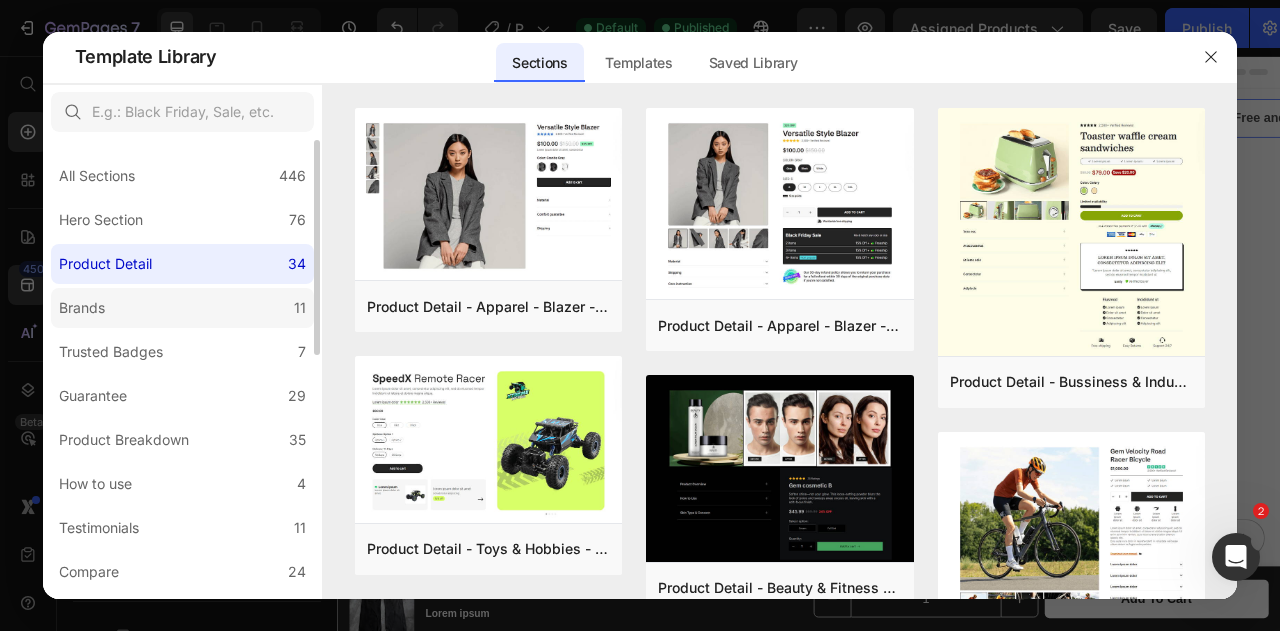 click on "Brands 11" 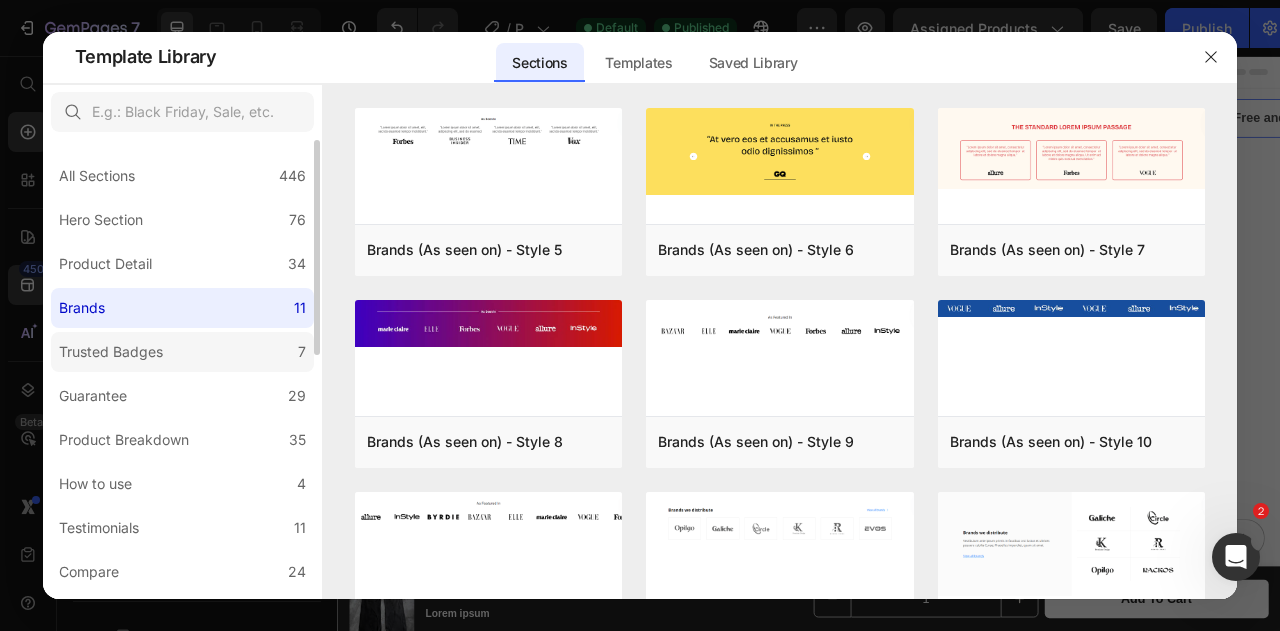 click on "Trusted Badges 7" 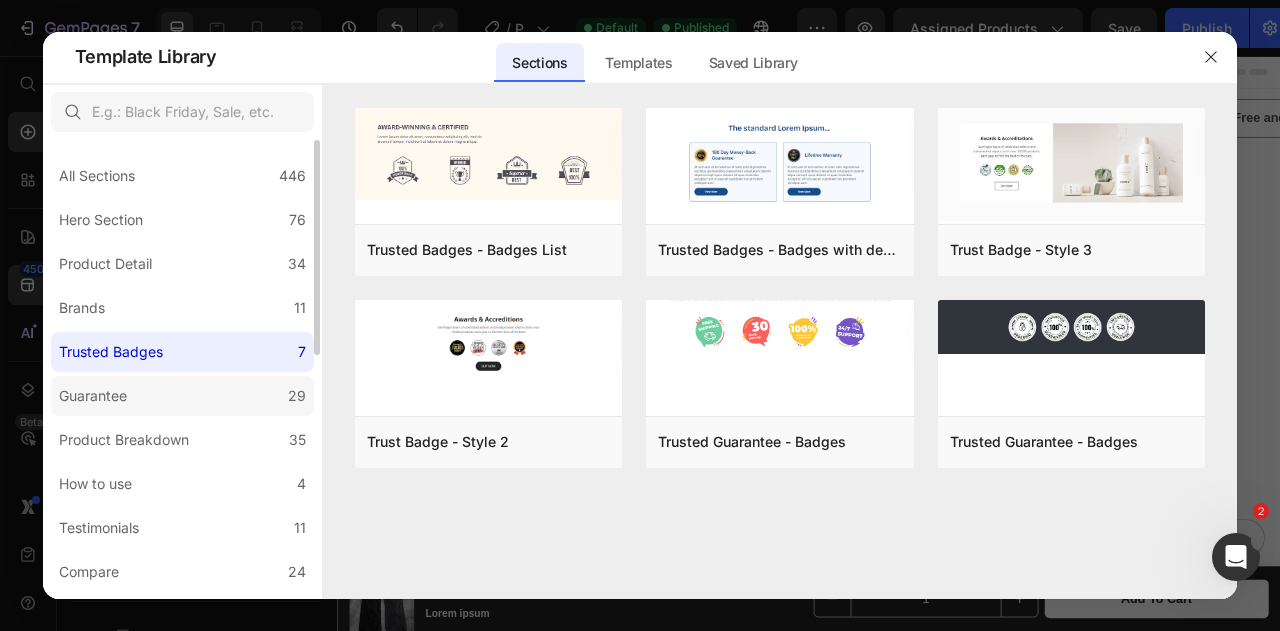 click on "Guarantee 29" 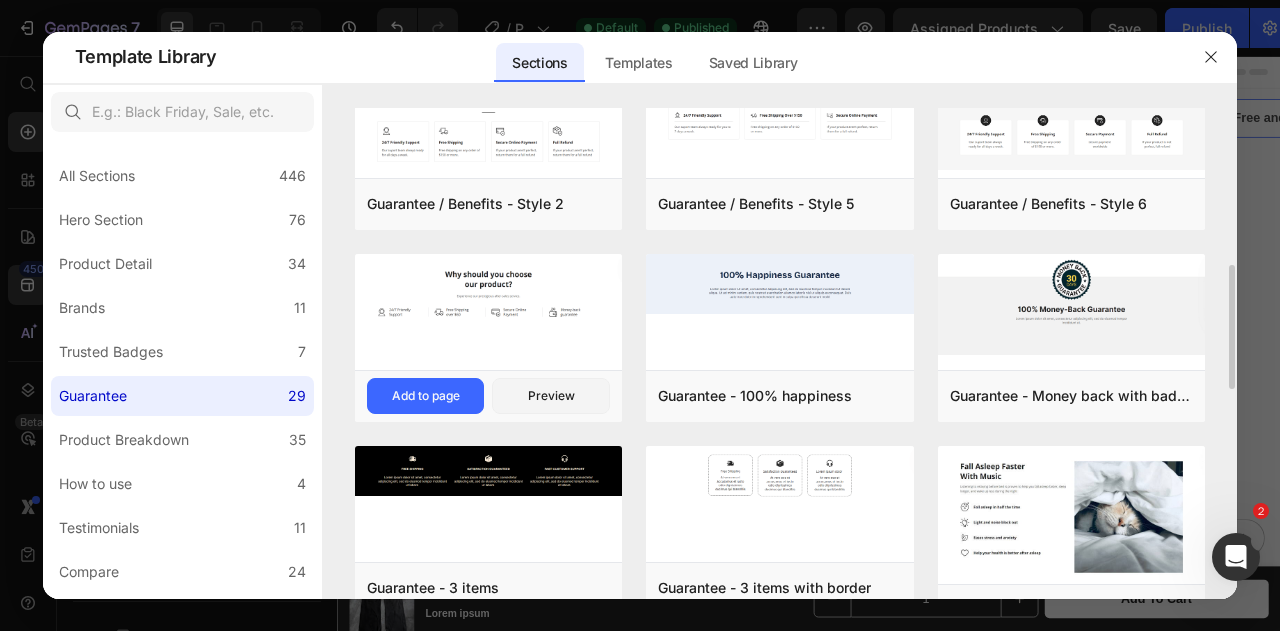 scroll, scrollTop: 722, scrollLeft: 0, axis: vertical 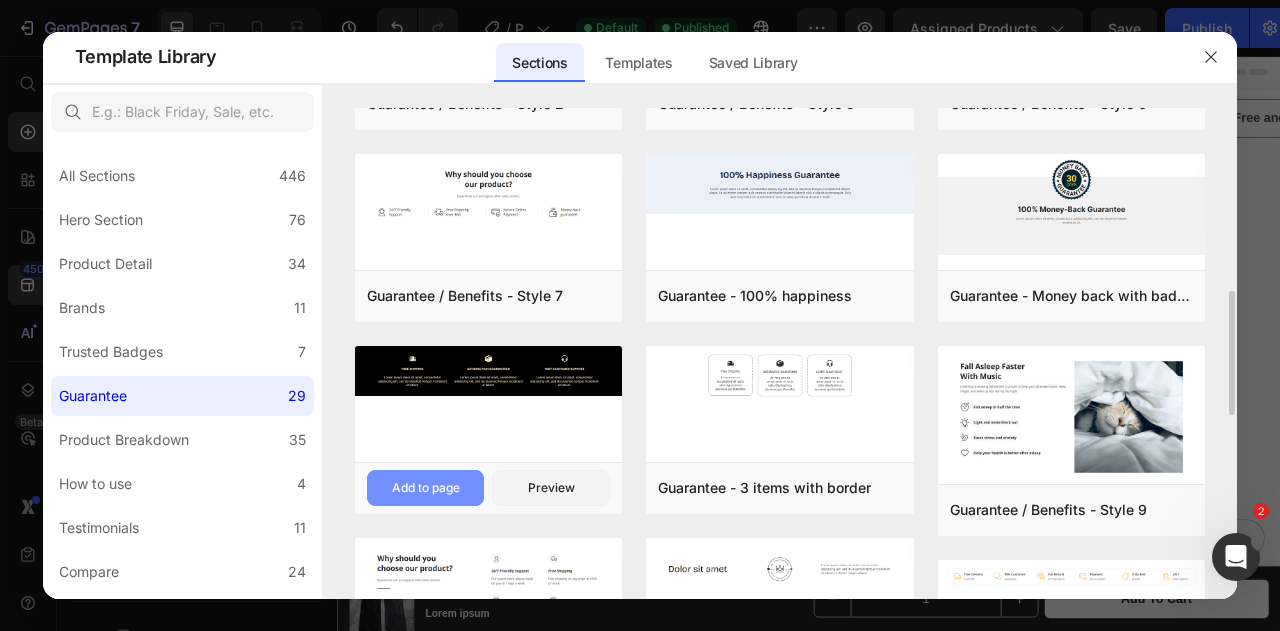 click on "Add to page" at bounding box center [426, 488] 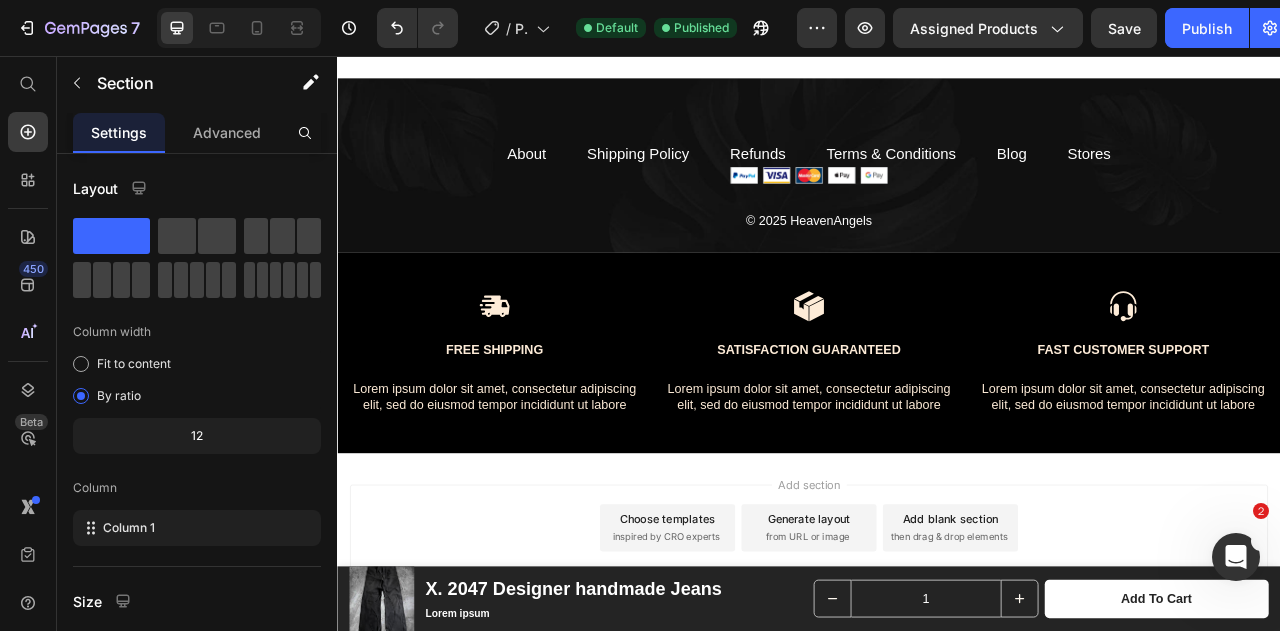 scroll, scrollTop: 2874, scrollLeft: 0, axis: vertical 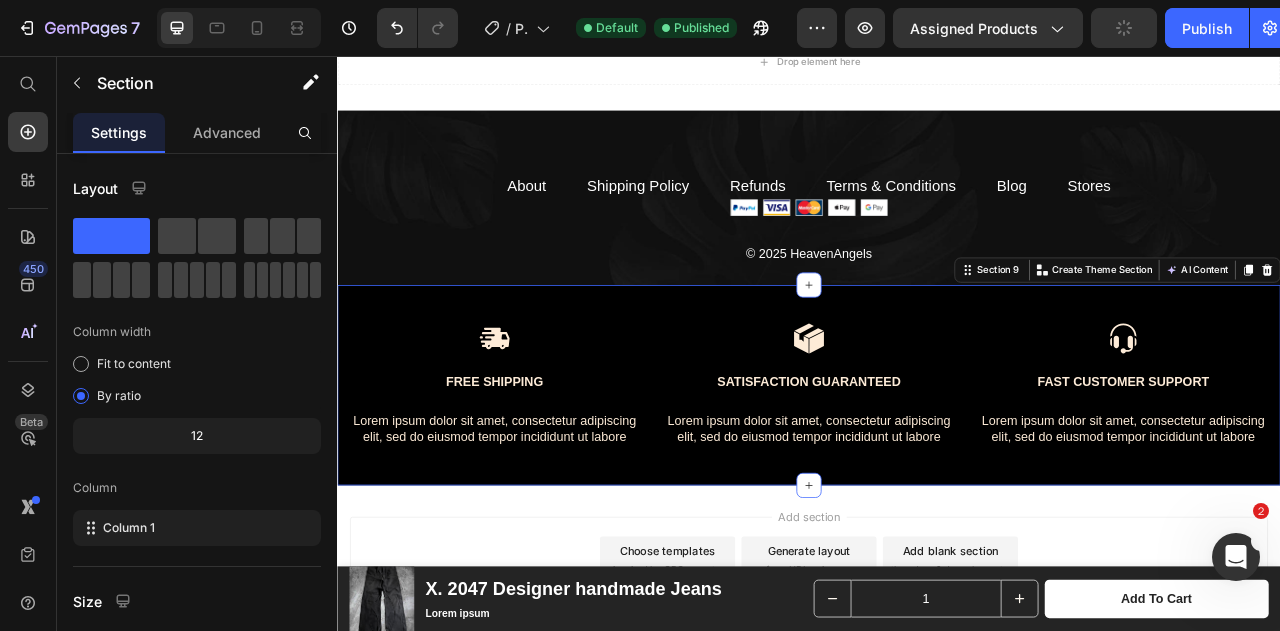 click on "Image Free Shipping Text Block Lorem ipsum dolor sit amet, consectetur adipiscing elit, sed do eiusmod tempor incididunt ut labore Text Block Image Satisfaction Guaranteed Text Block Lorem ipsum dolor sit amet, consectetur adipiscing elit, sed do eiusmod tempor incididunt ut labore Text Block Image Fast Customer Support Text Block Lorem ipsum dolor sit amet, consectetur adipiscing elit, sed do eiusmod tempor incididunt ut labore Text Block Row Section 9 You can create reusable sections Create Theme Section AI Content Write with GemAI What would you like to describe here? Tone and Voice Persuasive Product Show more Generate" at bounding box center [937, 474] 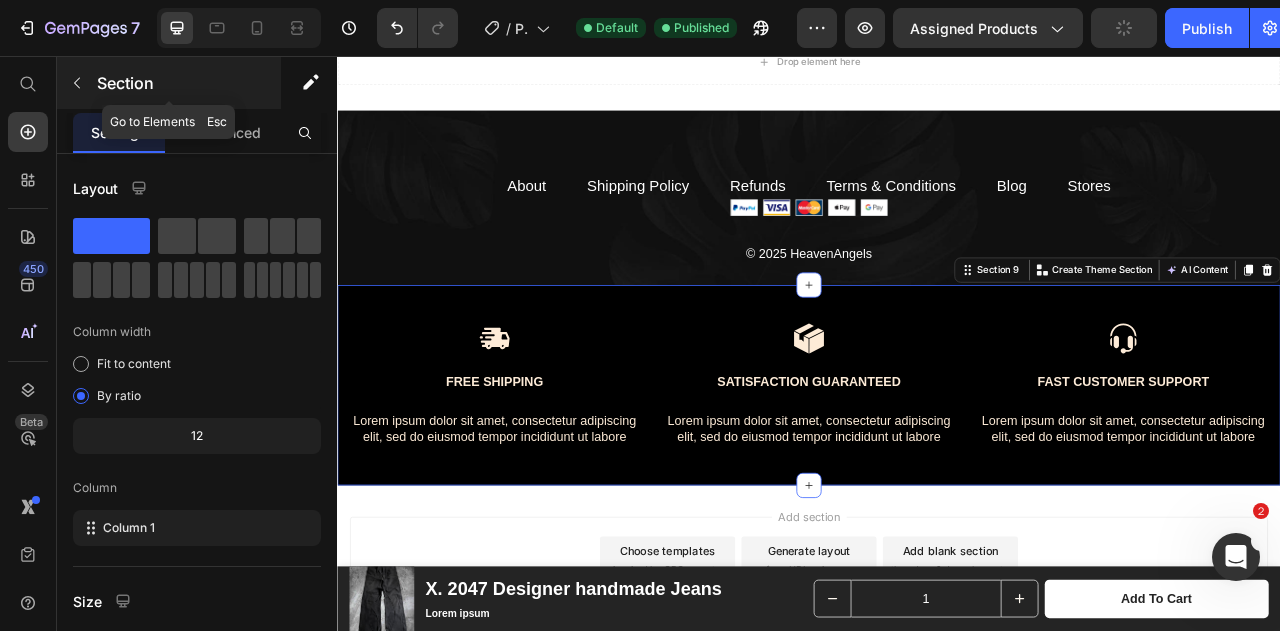 click at bounding box center (77, 83) 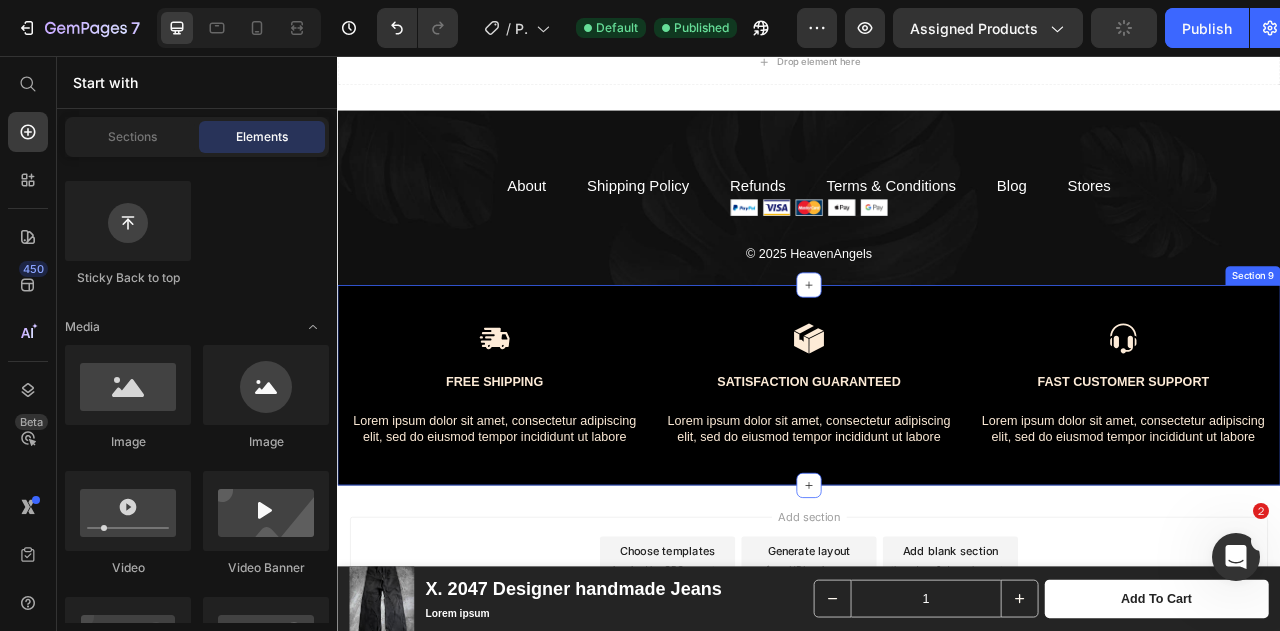 click on "Image Free Shipping Text Block Lorem ipsum dolor sit amet, consectetur adipiscing elit, sed do eiusmod tempor incididunt ut labore Text Block Image Satisfaction Guaranteed Text Block Lorem ipsum dolor sit amet, consectetur adipiscing elit, sed do eiusmod tempor incididunt ut labore Text Block Image Fast Customer Support Text Block Lorem ipsum dolor sit amet, consectetur adipiscing elit, sed do eiusmod tempor incididunt ut labore Text Block Row Section 9" at bounding box center (937, 474) 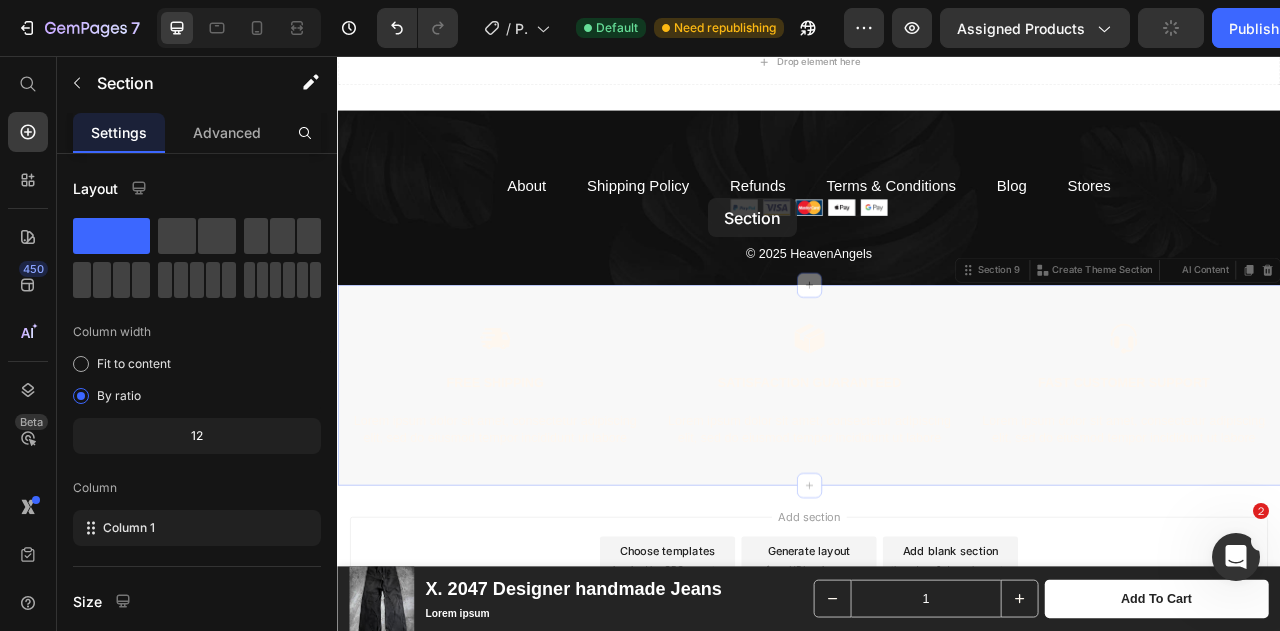 drag, startPoint x: 834, startPoint y: 369, endPoint x: 644, endPoint y: 251, distance: 223.66046 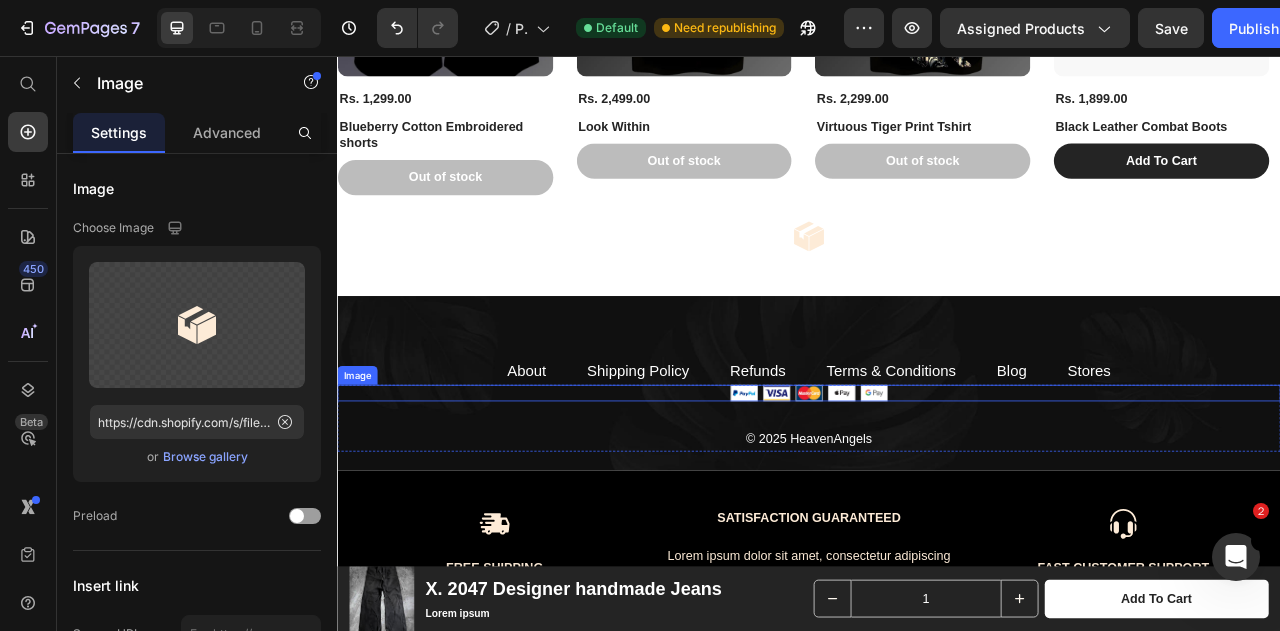 scroll, scrollTop: 2726, scrollLeft: 0, axis: vertical 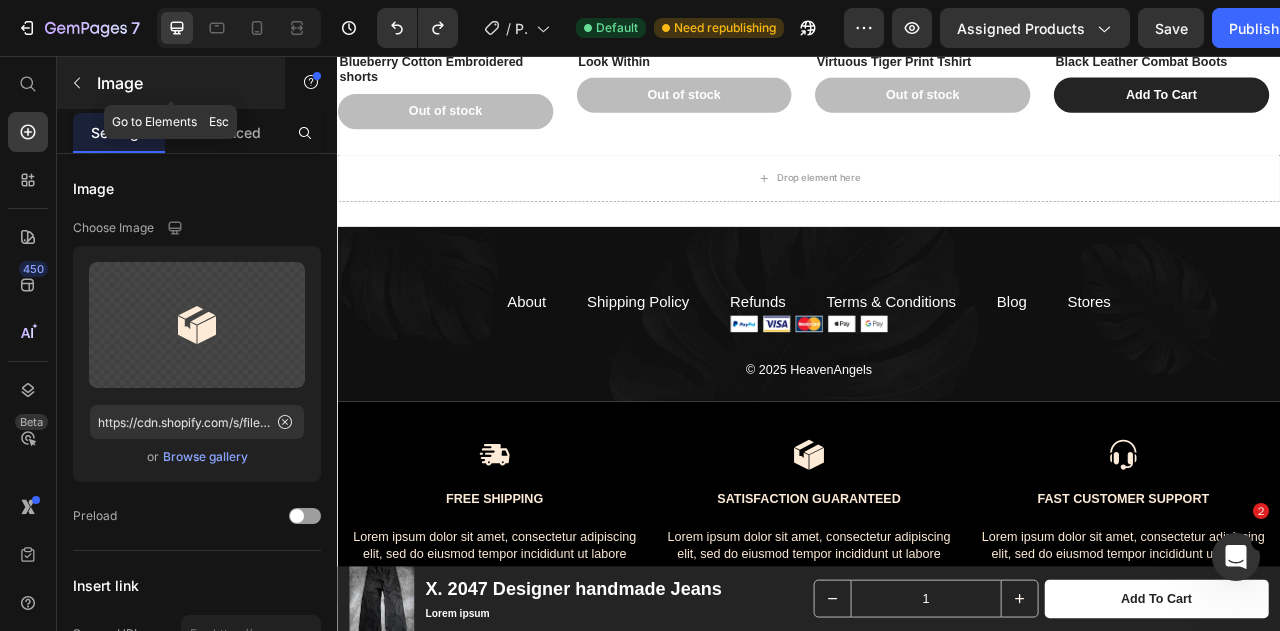 click on "Image" at bounding box center (182, 83) 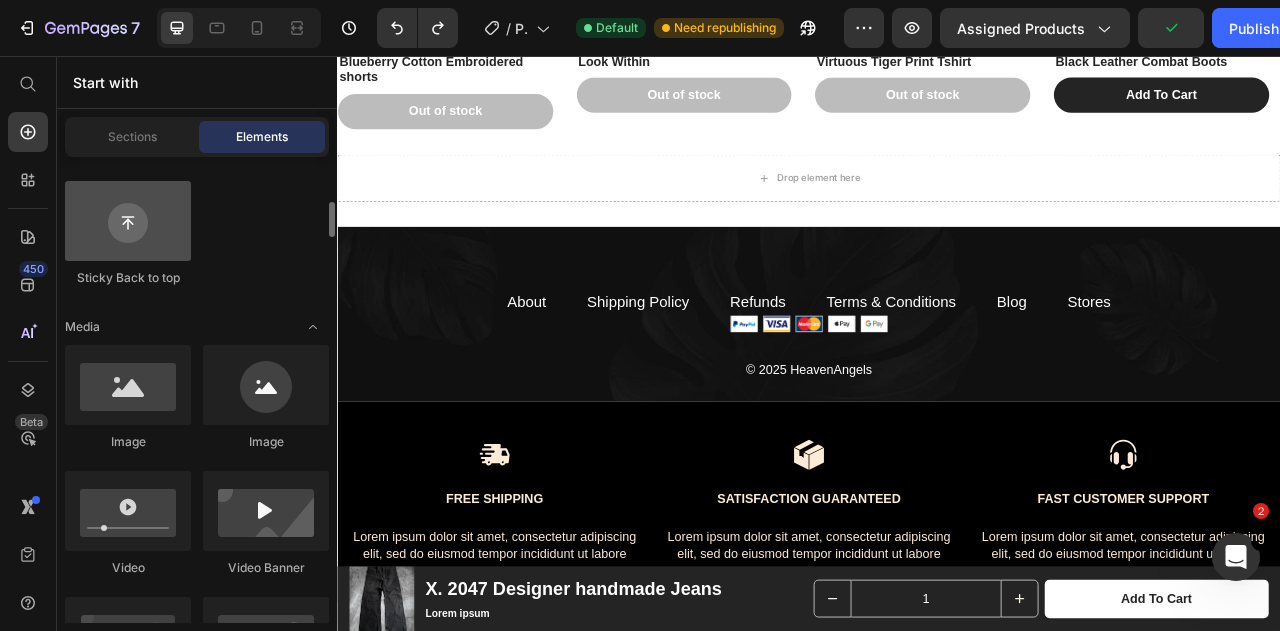 click at bounding box center (128, 221) 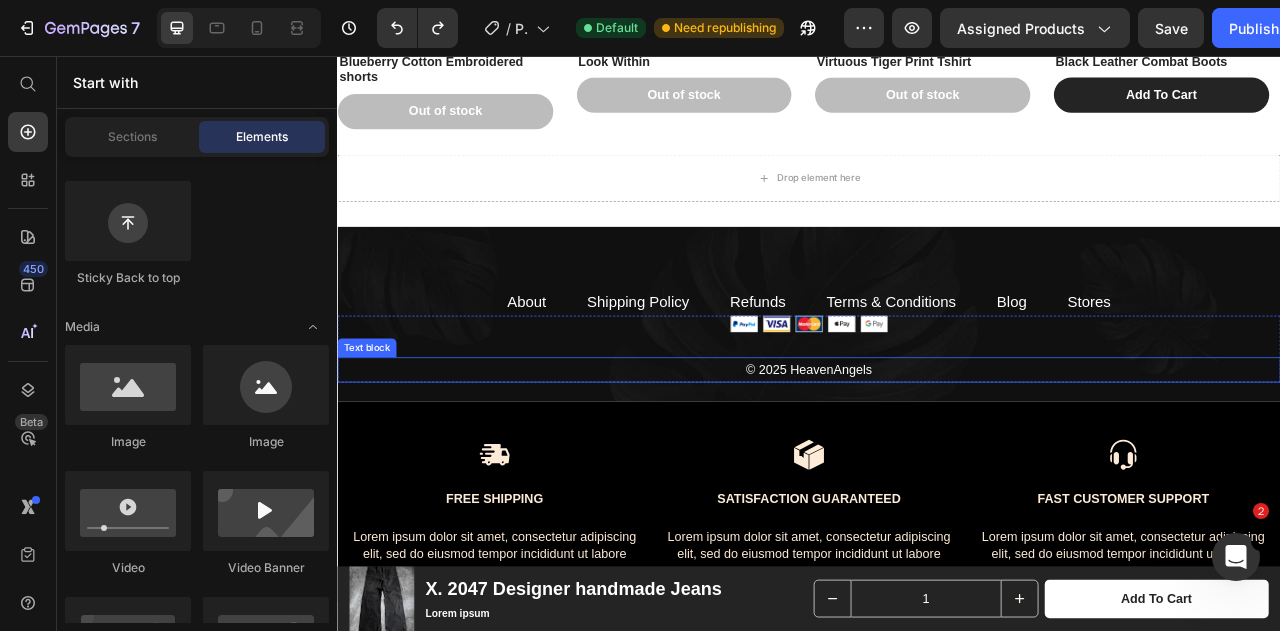 scroll, scrollTop: 2974, scrollLeft: 0, axis: vertical 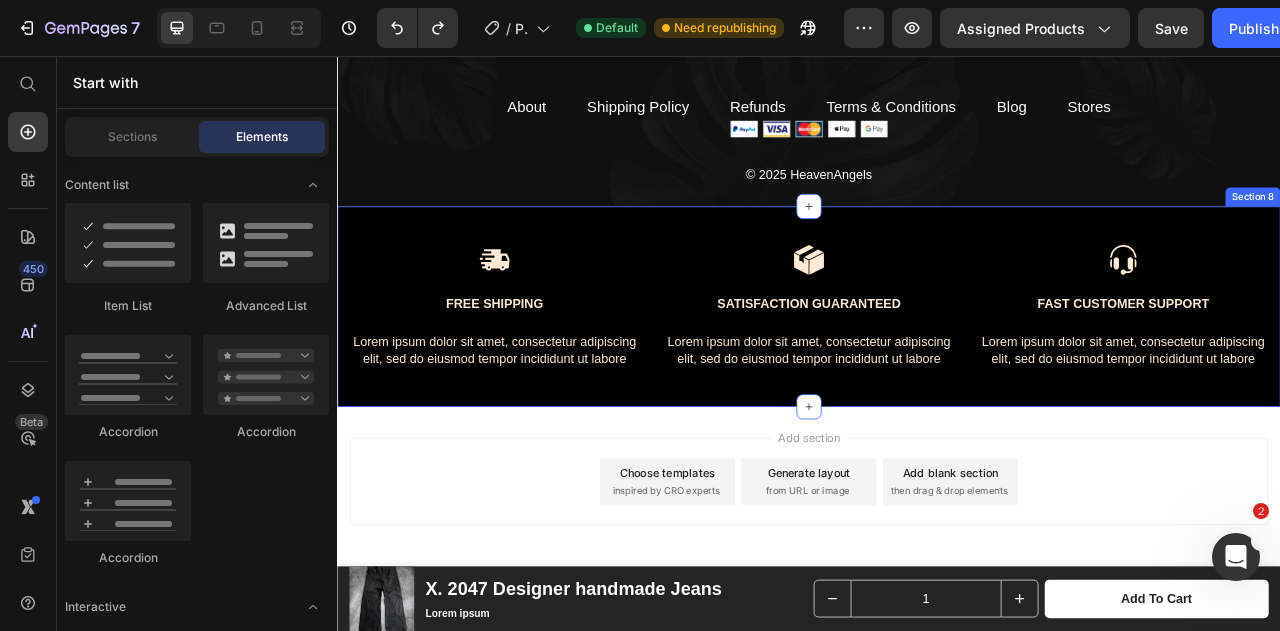 click on "Image Free Shipping Text Block Lorem ipsum dolor sit amet, consectetur adipiscing elit, sed do eiusmod tempor incididunt ut labore  Text Block Image Satisfaction Guaranteed Text Block Lorem ipsum dolor sit amet, consectetur adipiscing elit, sed do eiusmod tempor incididunt ut labore  Text Block Image Fast Customer Support Text Block Lorem ipsum dolor sit amet, consectetur adipiscing elit, sed do eiusmod tempor incididunt ut labore  Text Block Row Section 8" at bounding box center (937, 374) 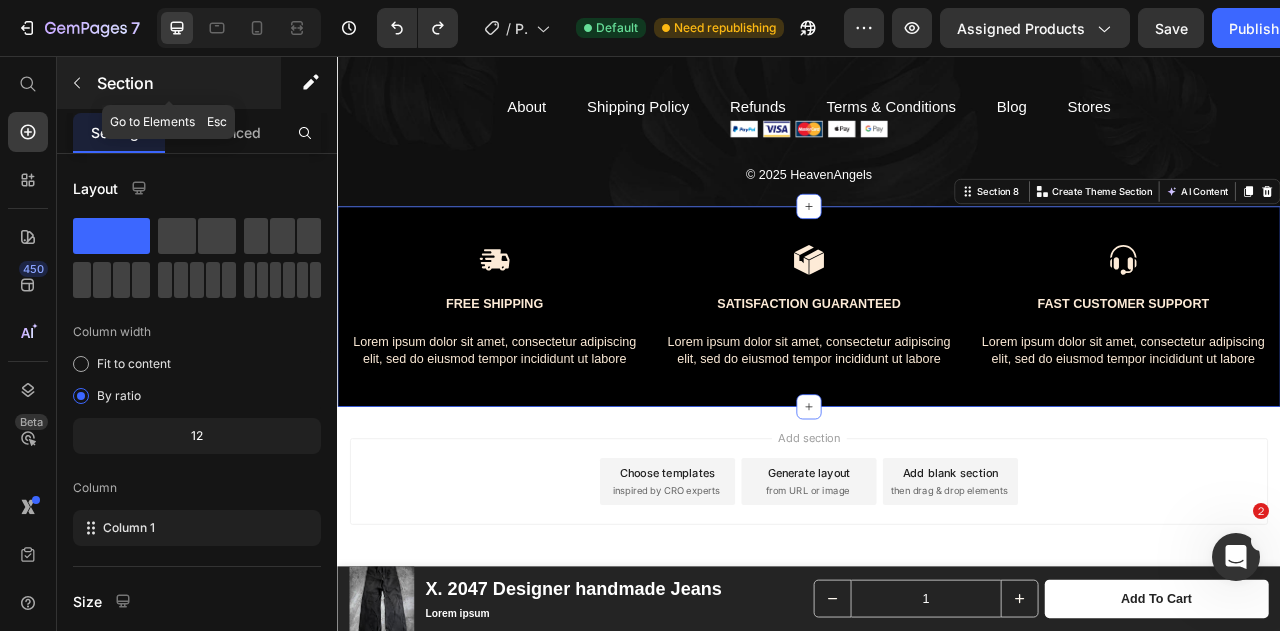 click at bounding box center (77, 83) 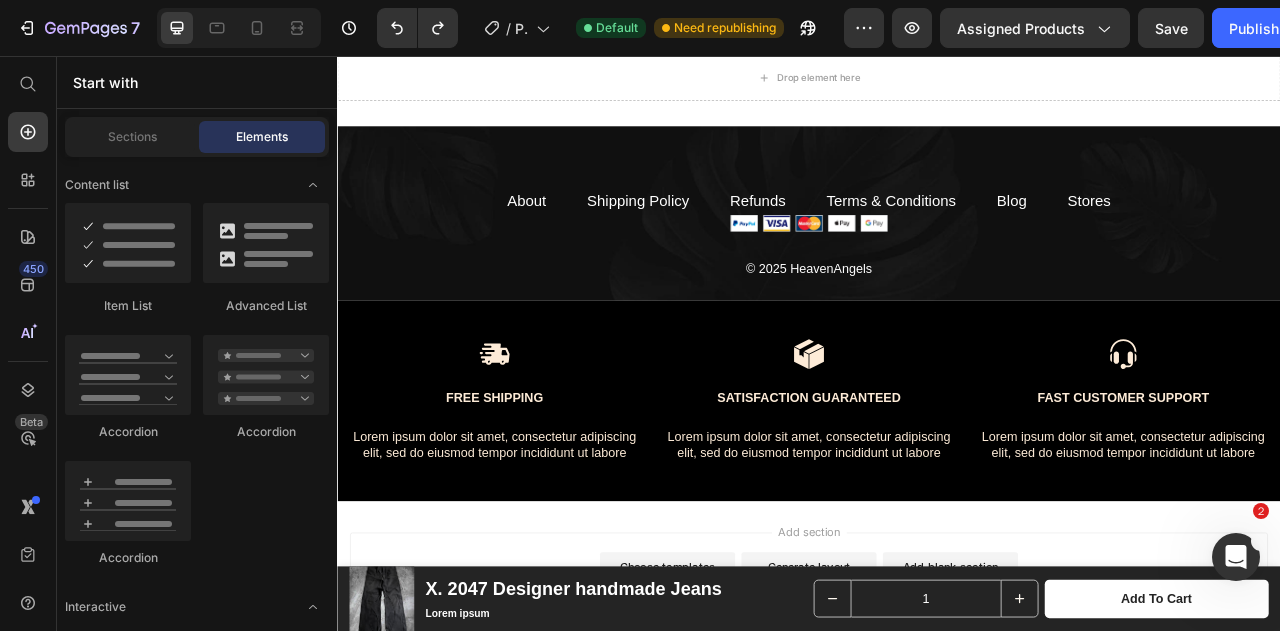 scroll, scrollTop: 2774, scrollLeft: 0, axis: vertical 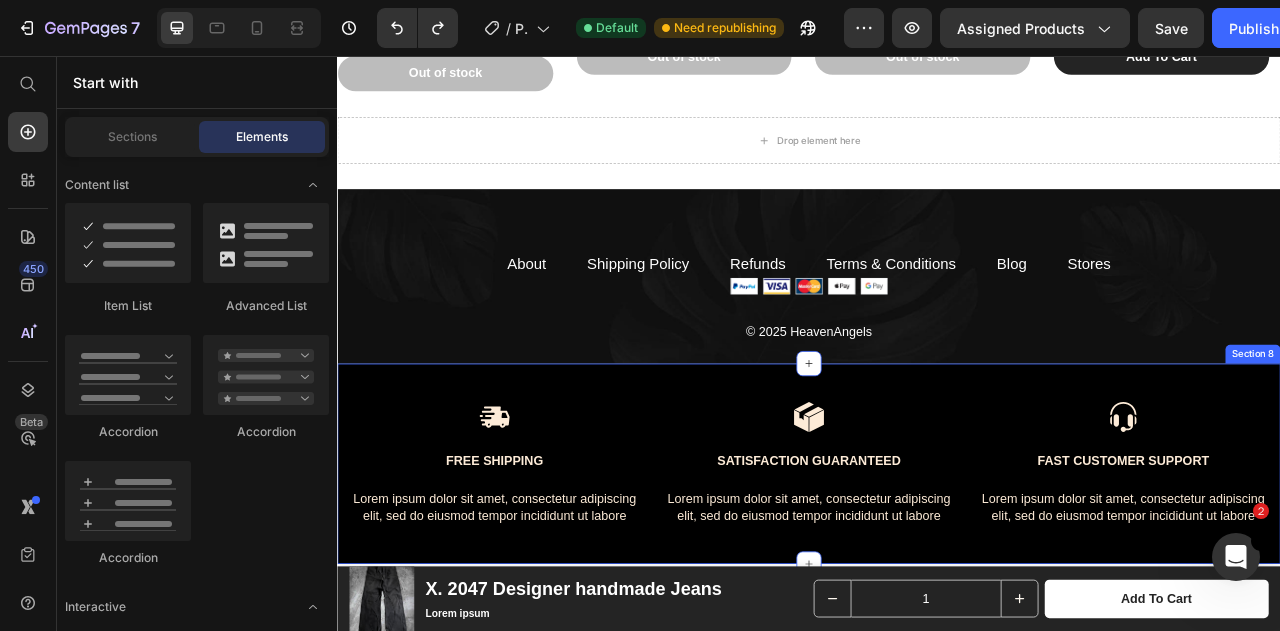 drag, startPoint x: 1147, startPoint y: 475, endPoint x: 1159, endPoint y: 475, distance: 12 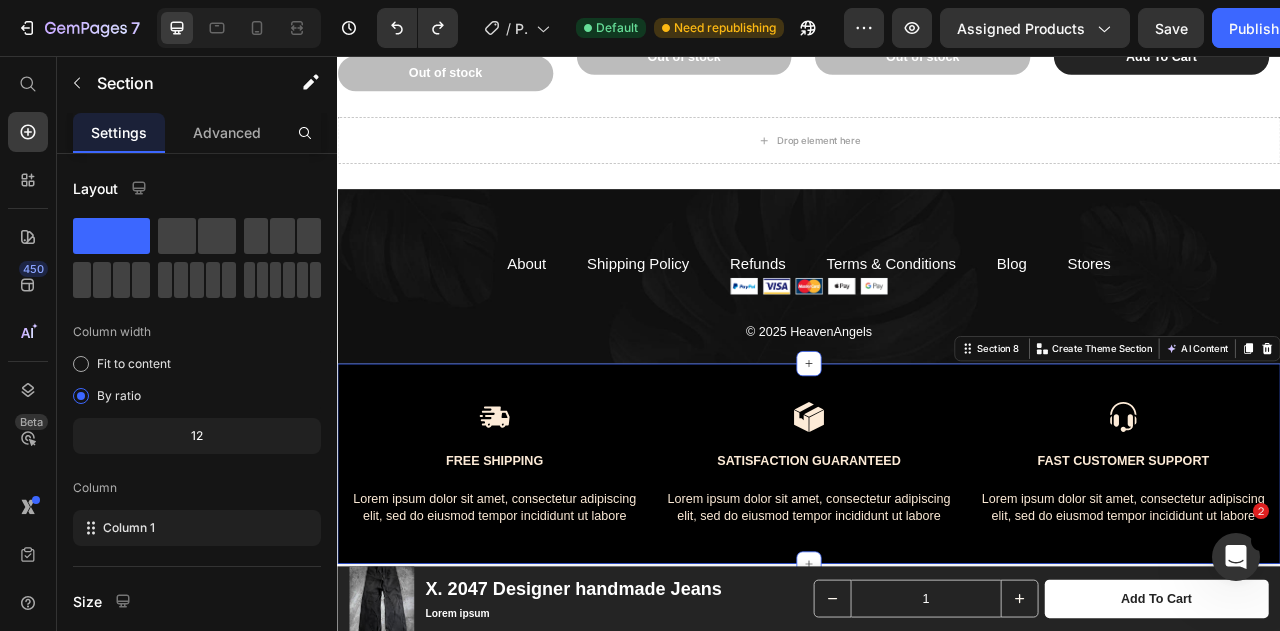 click on "Image Free Shipping Text Block Lorem ipsum dolor sit amet, consectetur adipiscing elit, sed do eiusmod tempor incididunt ut labore Text Block Image Satisfaction Guaranteed Text Block Lorem ipsum dolor sit amet, consectetur adipiscing elit, sed do eiusmod tempor incididunt ut labore Text Block Image Fast Customer Support Text Block Lorem ipsum dolor sit amet, consectetur adipiscing elit, sed do eiusmod tempor incididunt ut labore Text Block Row Section 8 You can create reusable sections Create Theme Section AI Content Write with GemAI What would you like to describe here? Tone and Voice Persuasive Product Blueberry Cotton Embroidered shorts Show more Generate" at bounding box center (937, 574) 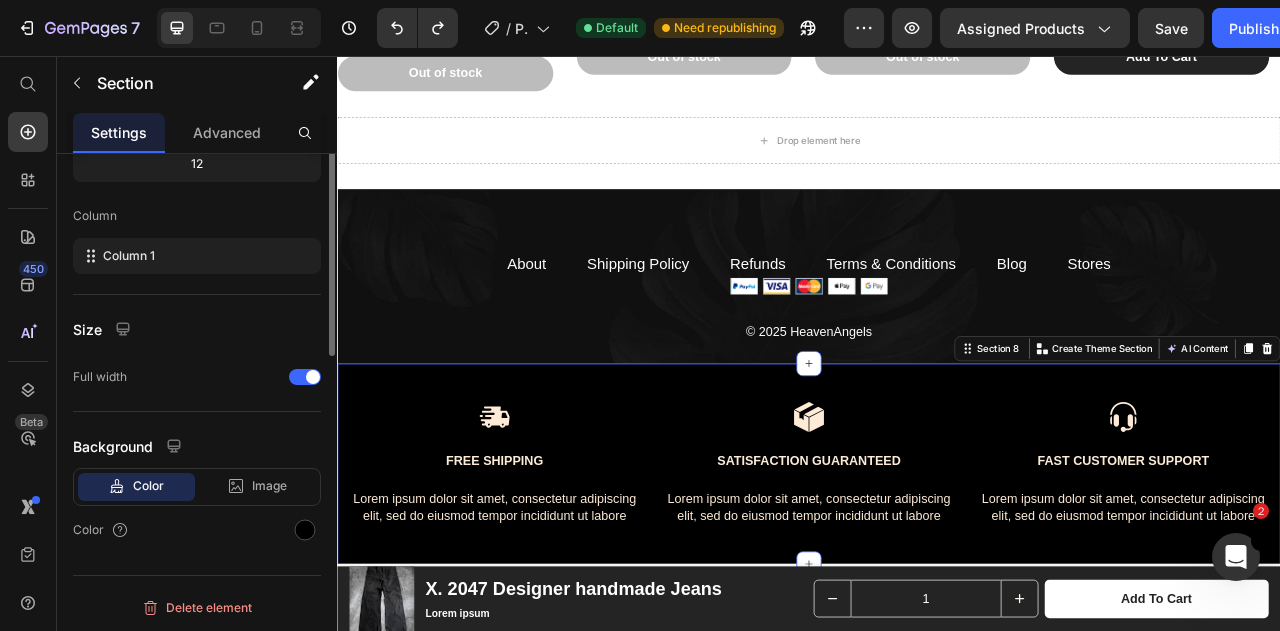 scroll, scrollTop: 0, scrollLeft: 0, axis: both 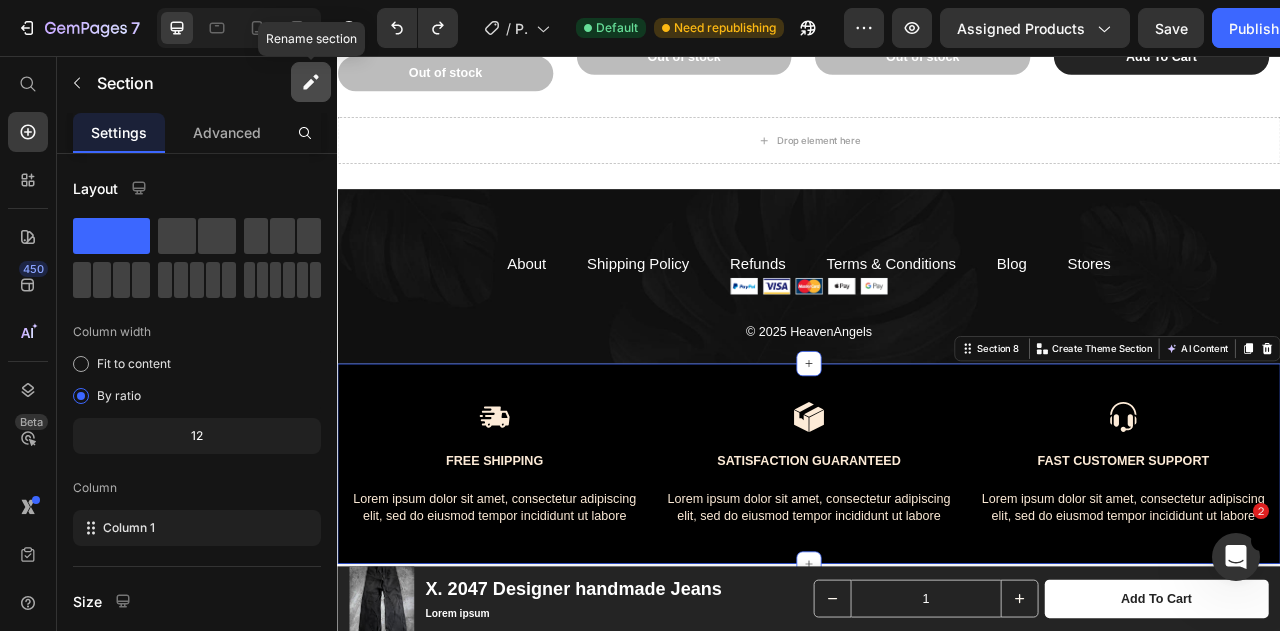 click 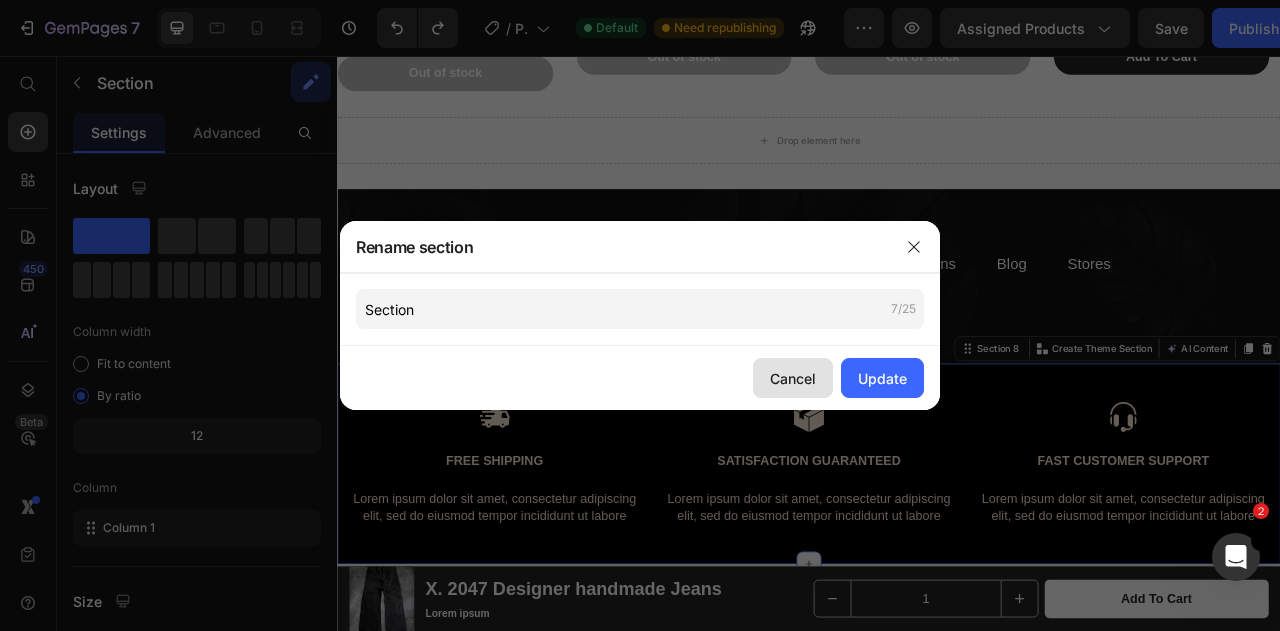 click on "Cancel" 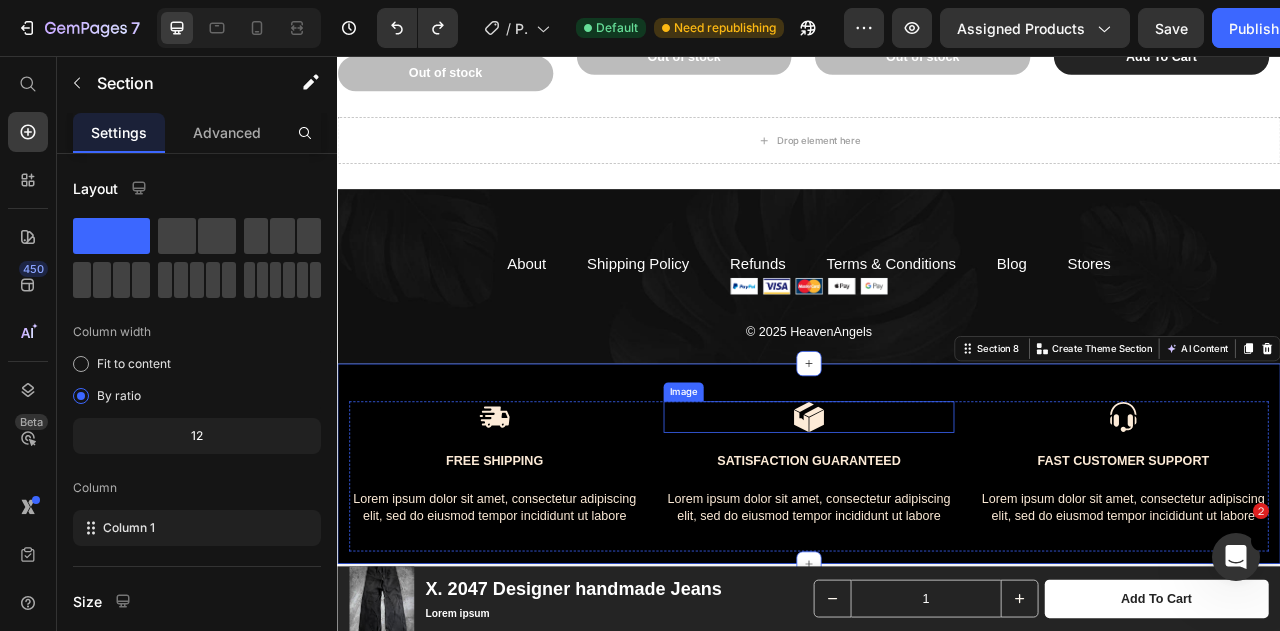 click at bounding box center (937, 515) 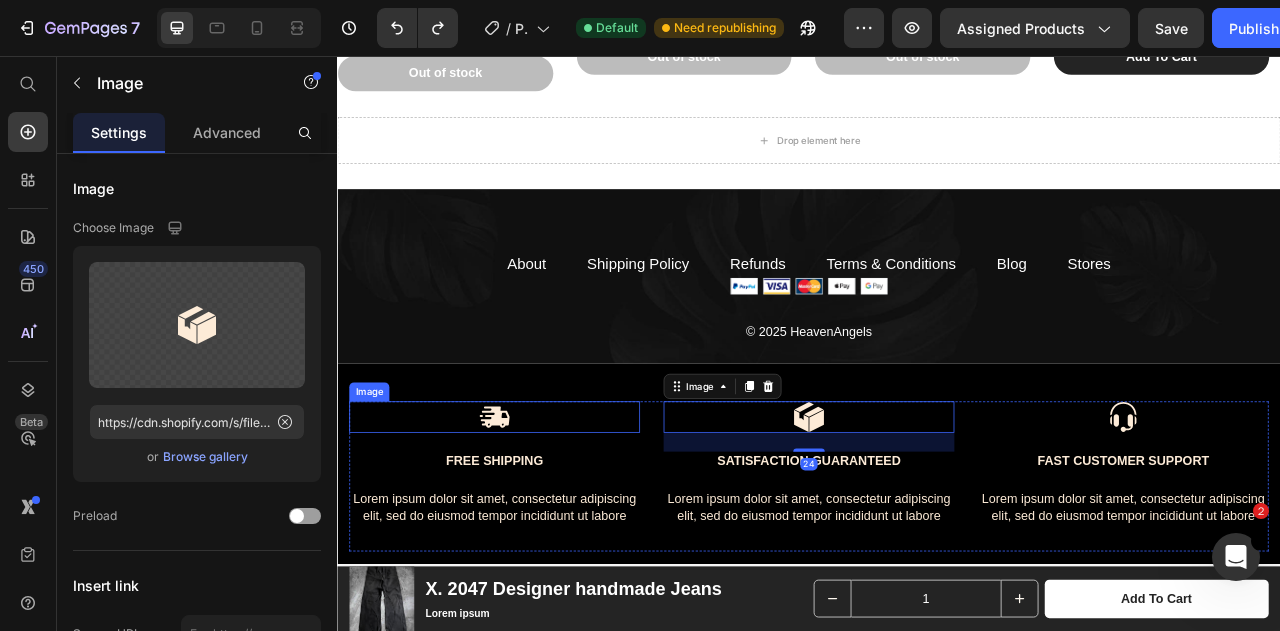 click at bounding box center (537, 515) 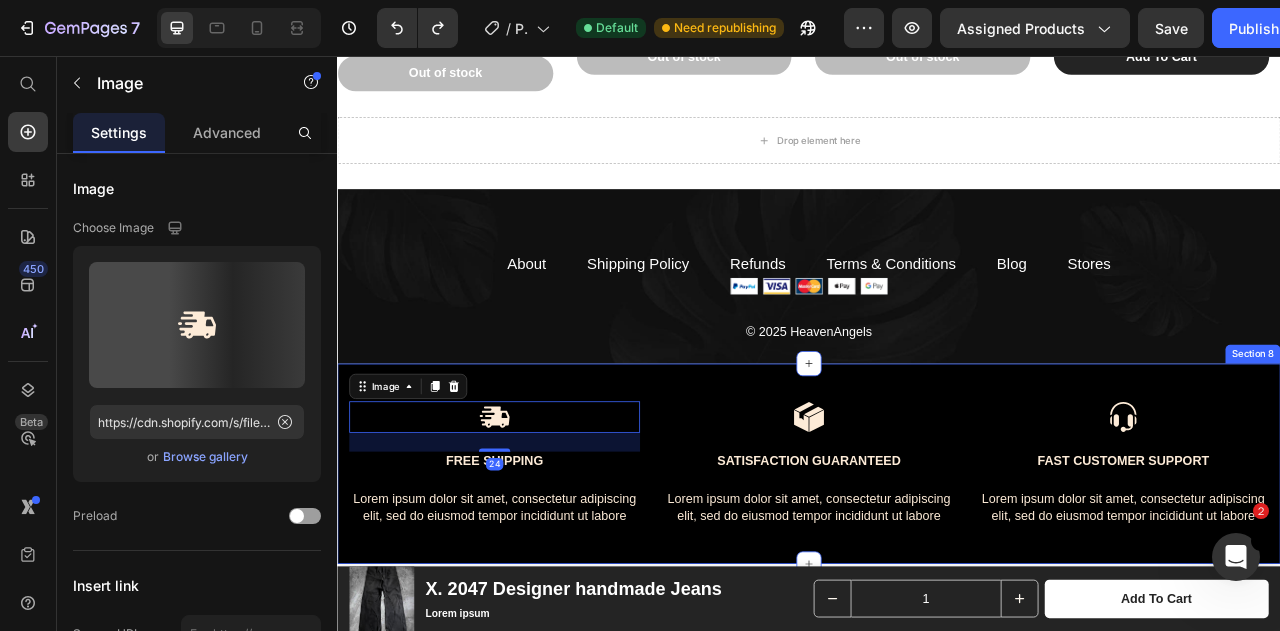 click on "Image 24 Free Shipping Text Block Lorem ipsum dolor sit amet, consectetur adipiscing elit, sed do eiusmod tempor incididunt ut labore Text Block Image Satisfaction Guaranteed Text Block Lorem ipsum dolor sit amet, consectetur adipiscing elit, sed do eiusmod tempor incididunt ut labore Text Block Image Fast Customer Support Text Block Lorem ipsum dolor sit amet, consectetur adipiscing elit, sed do eiusmod tempor incididunt ut labore Text Block Row Section 8" at bounding box center (937, 574) 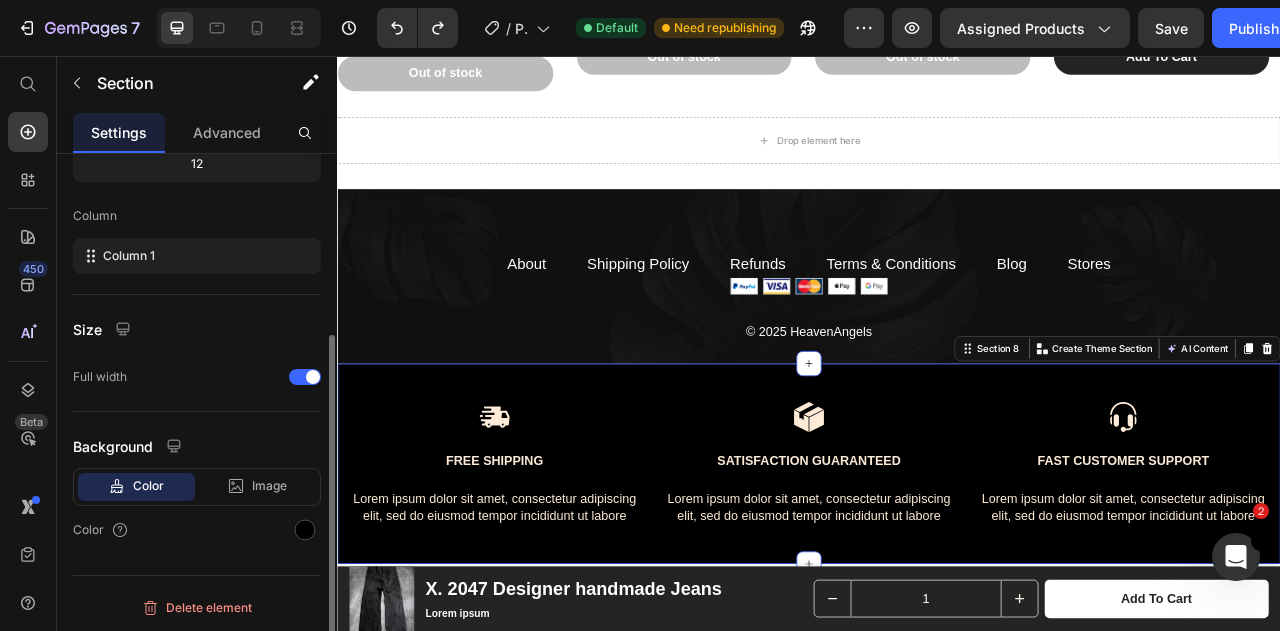 scroll, scrollTop: 0, scrollLeft: 0, axis: both 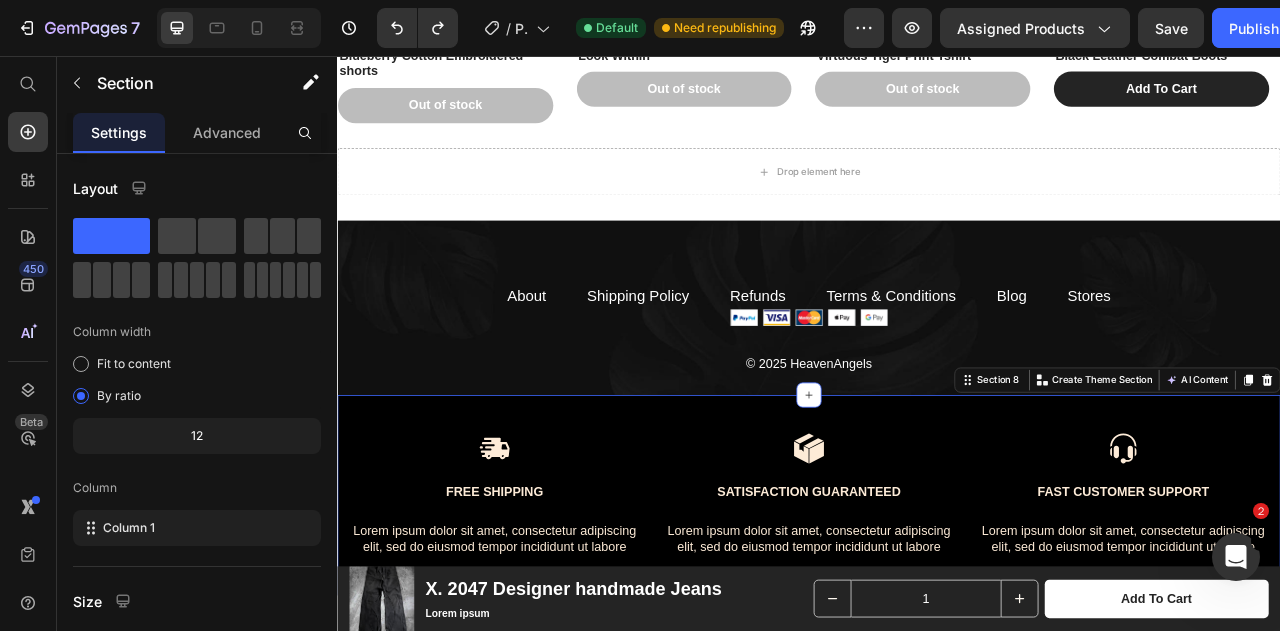 click on "Image Free Shipping Text Block Lorem ipsum dolor sit amet, consectetur adipiscing elit, sed do eiusmod tempor incididunt ut labore Text Block Image Satisfaction Guaranteed Text Block Lorem ipsum dolor sit amet, consectetur adipiscing elit, sed do eiusmod tempor incididunt ut labore Text Block Image Fast Customer Support Text Block Lorem ipsum dolor sit amet, consectetur adipiscing elit, sed do eiusmod tempor incididunt ut labore Text Block Row Section 8 You can create reusable sections Create Theme Section AI Content Write with GemAI What would you like to describe here? Tone and Voice Persuasive Product Blueberry Cotton Embroidered shorts Show more Generate" at bounding box center [937, 614] 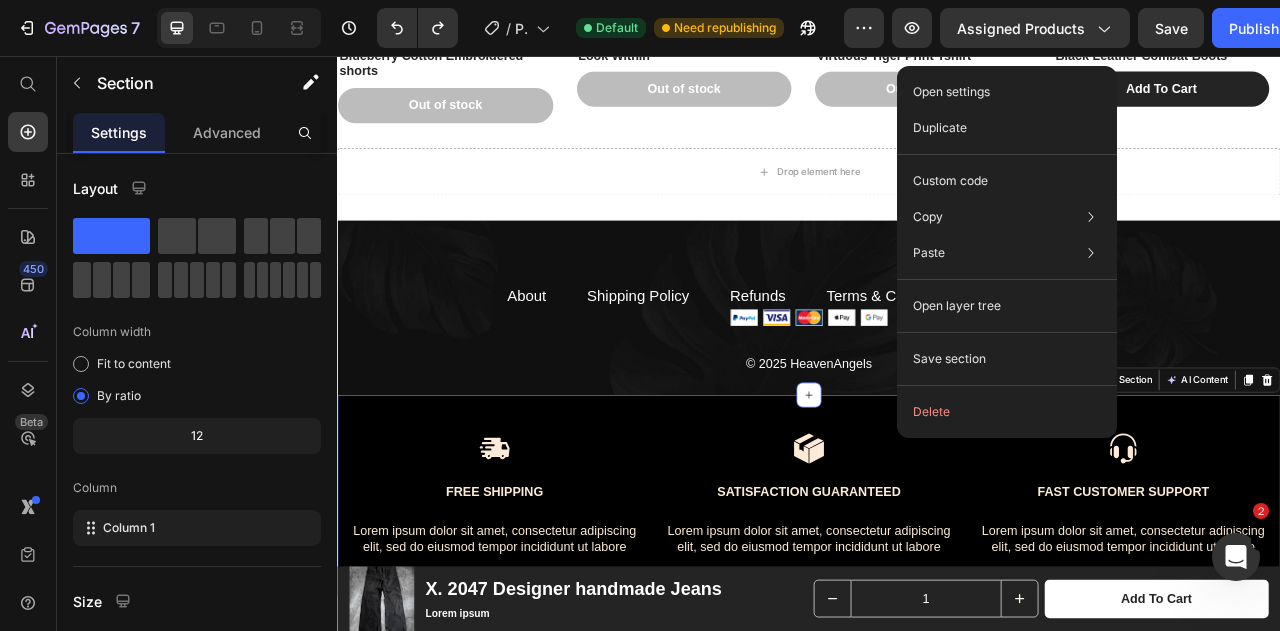 click on "Image Free Shipping Text Block Lorem ipsum dolor sit amet, consectetur adipiscing elit, sed do eiusmod tempor incididunt ut labore Text Block Image Satisfaction Guaranteed Text Block Lorem ipsum dolor sit amet, consectetur adipiscing elit, sed do eiusmod tempor incididunt ut labore Text Block Image Fast Customer Support Text Block Lorem ipsum dolor sit amet, consectetur adipiscing elit, sed do eiusmod tempor incididunt ut labore Text Block Row Section 8 You can create reusable sections Create Theme Section AI Content Write with GemAI What would you like to describe here? Tone and Voice Persuasive Product Blueberry Cotton Embroidered shorts Show more Generate" at bounding box center [937, 614] 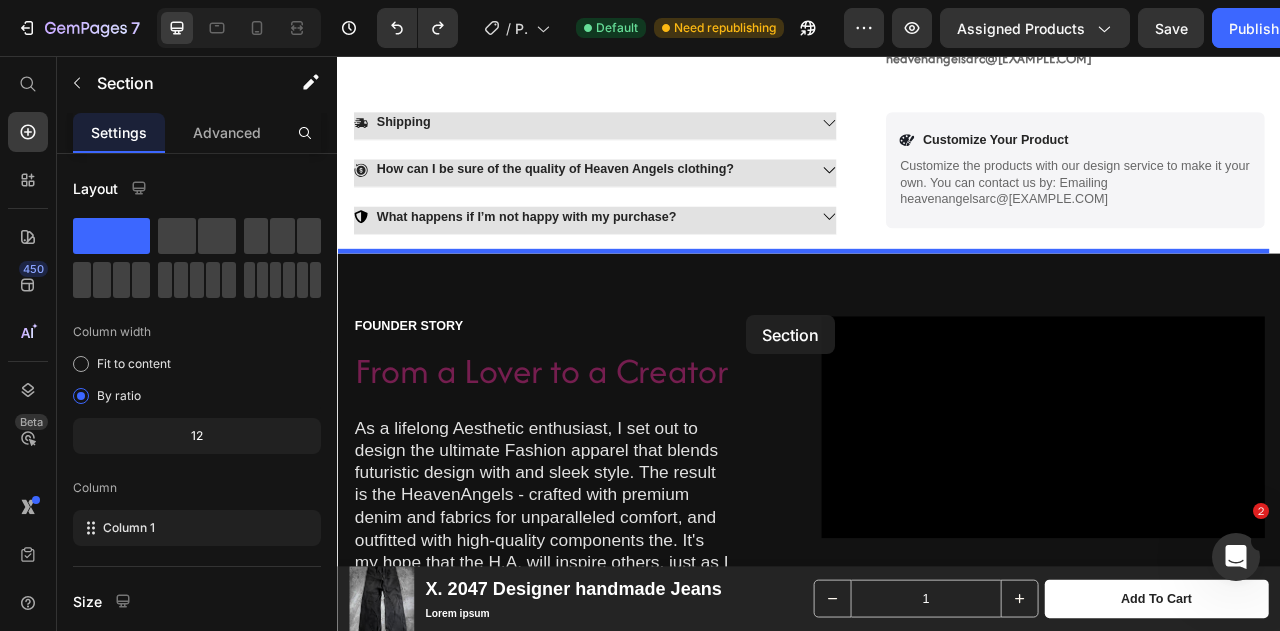 scroll, scrollTop: 1379, scrollLeft: 0, axis: vertical 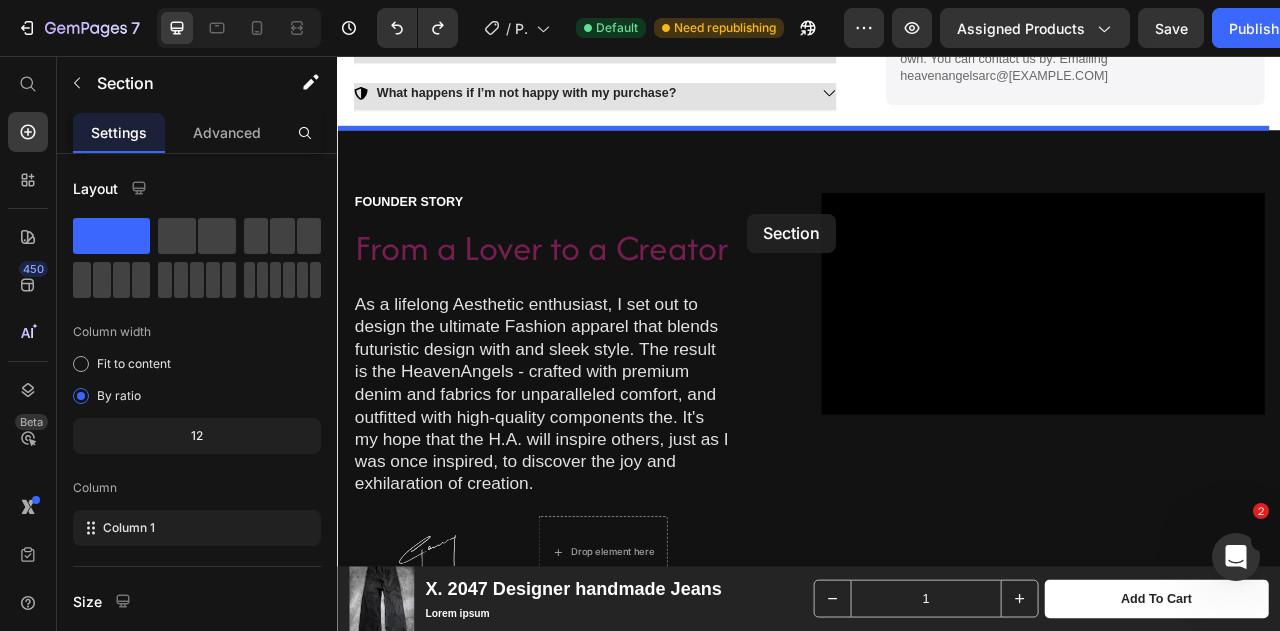 drag, startPoint x: 1130, startPoint y: 467, endPoint x: 864, endPoint y: 232, distance: 354.93802 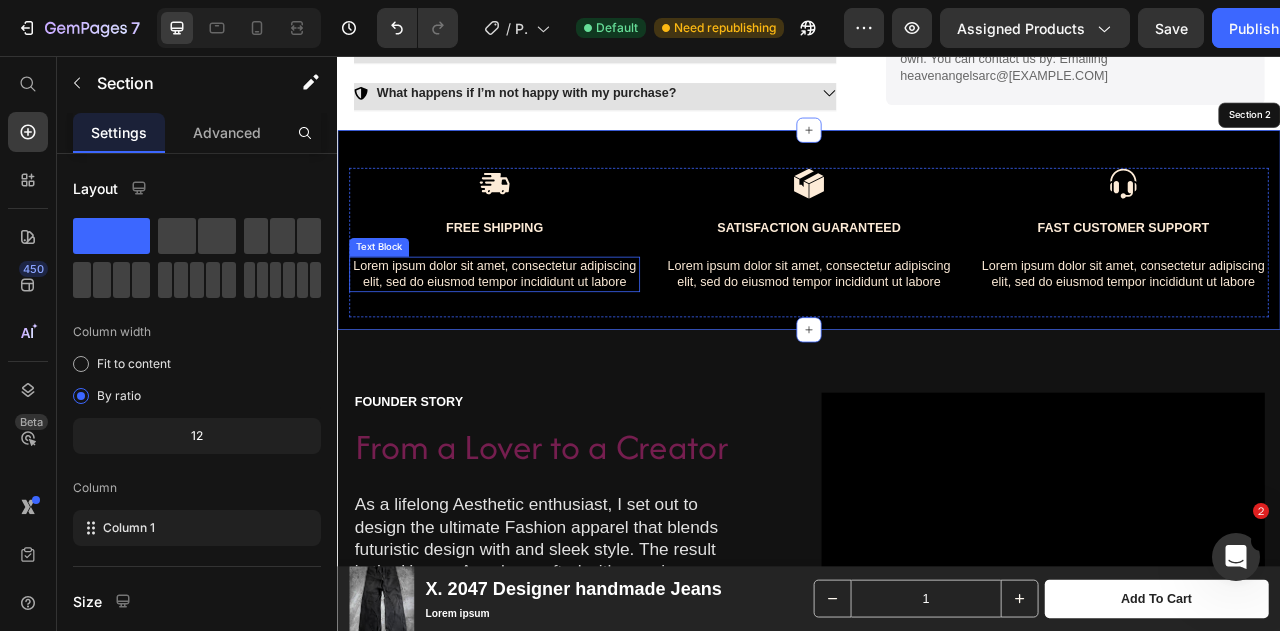 click on "Lorem ipsum dolor sit amet, consectetur adipiscing elit, sed do eiusmod tempor incididunt ut labore" at bounding box center [537, 334] 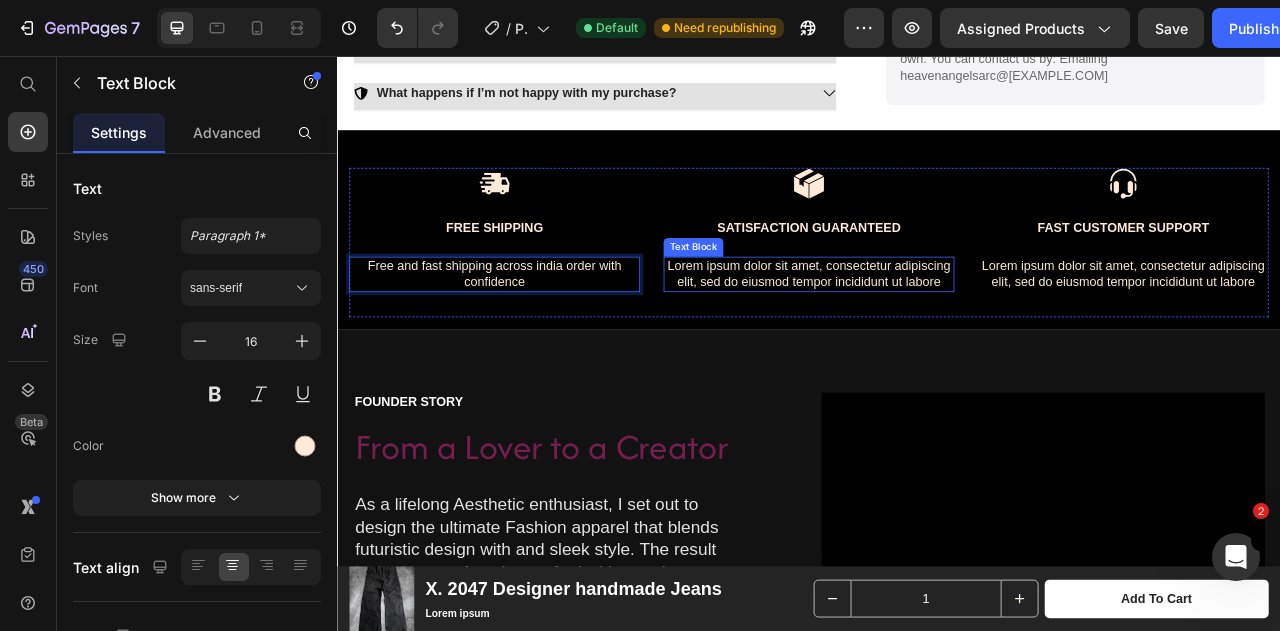 click on "Lorem ipsum dolor sit amet, consectetur adipiscing elit, sed do eiusmod tempor incididunt ut labore" at bounding box center (937, 334) 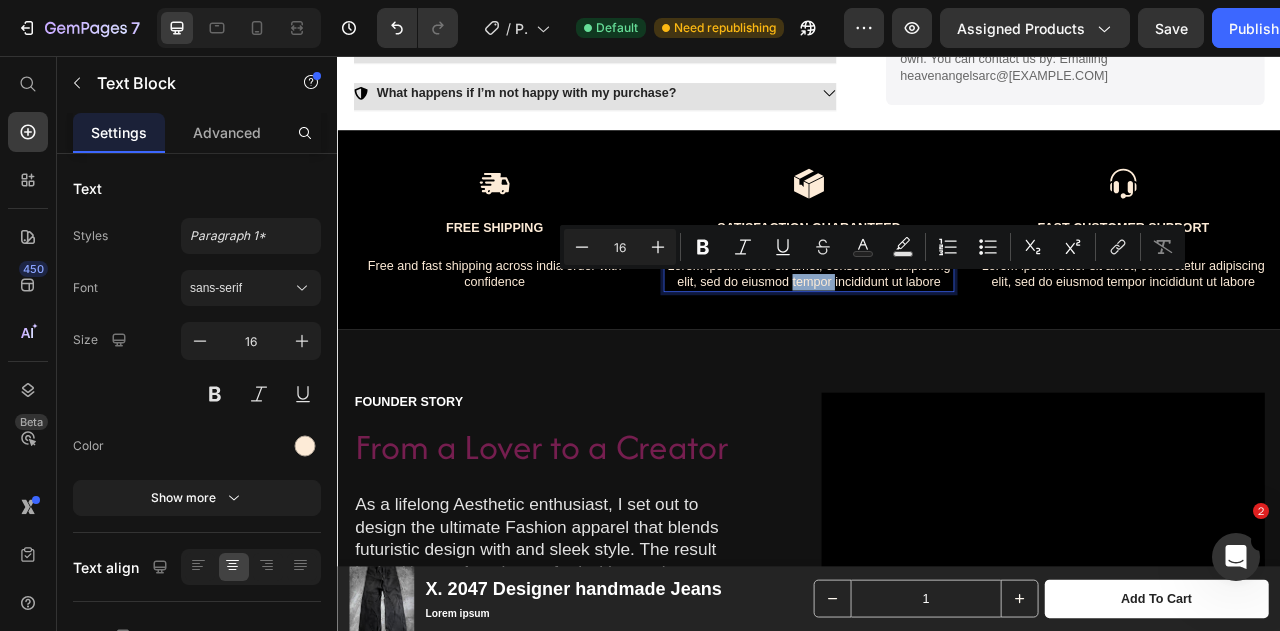 click on "Lorem ipsum dolor sit amet, consectetur adipiscing elit, sed do eiusmod tempor incididunt ut labore" at bounding box center [937, 334] 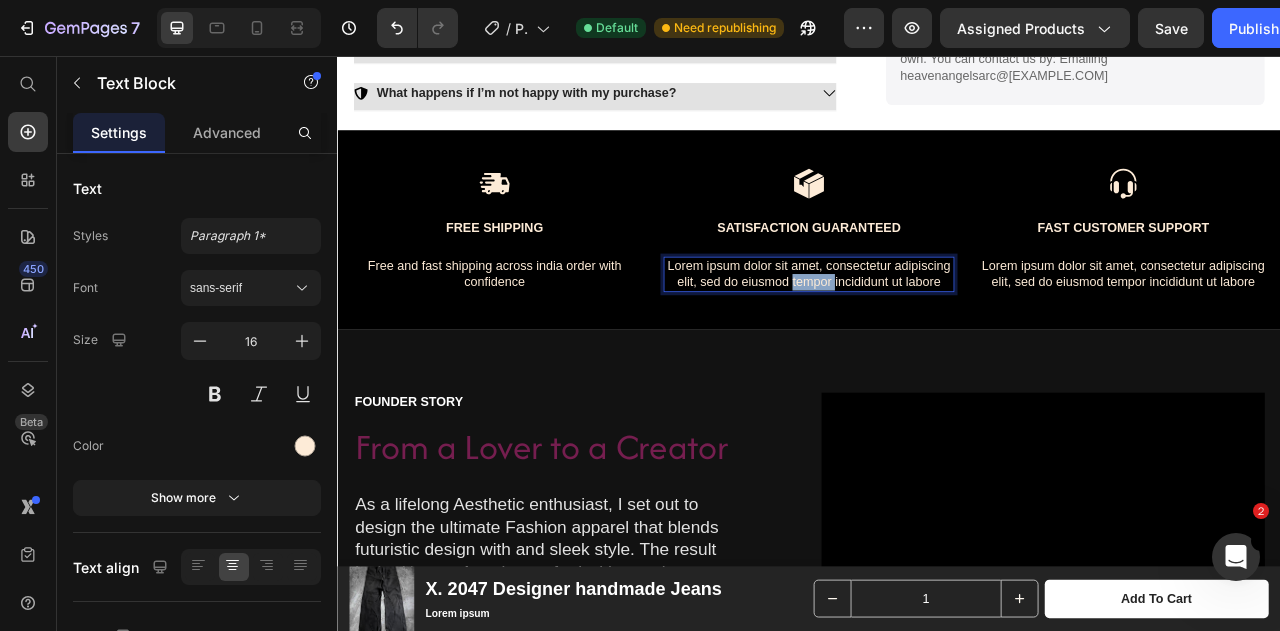click on "Lorem ipsum dolor sit amet, consectetur adipiscing elit, sed do eiusmod tempor incididunt ut labore" at bounding box center [937, 334] 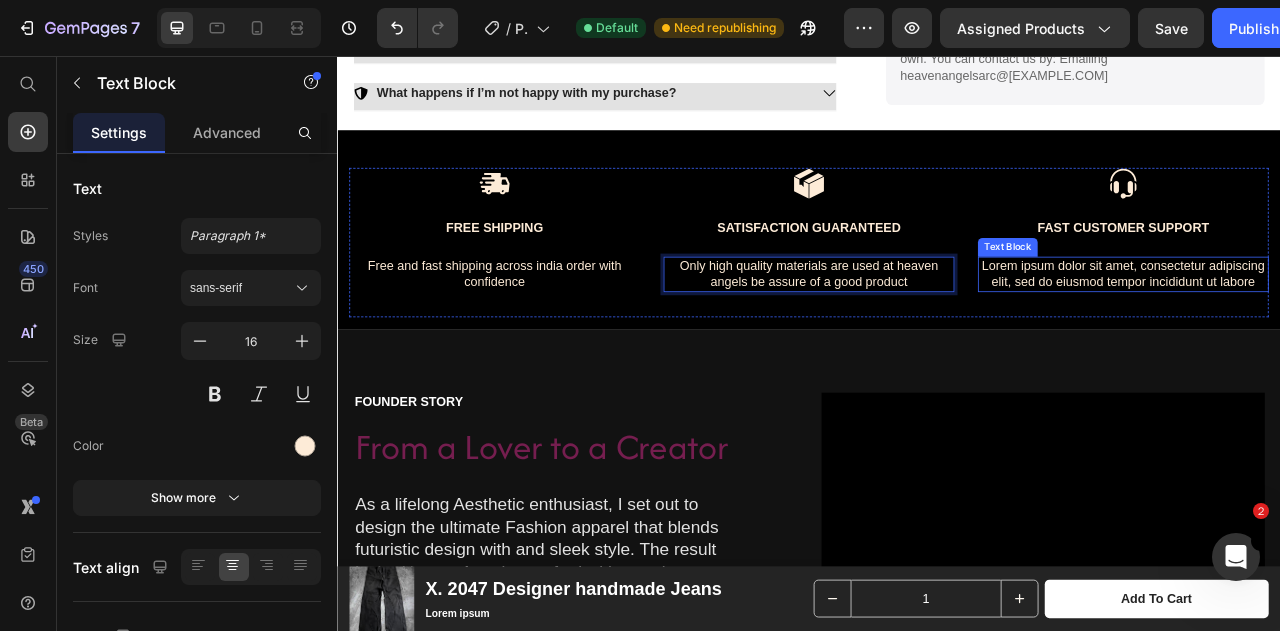 click on "Lorem ipsum dolor sit amet, consectetur adipiscing elit, sed do eiusmod tempor incididunt ut labore" at bounding box center (1337, 334) 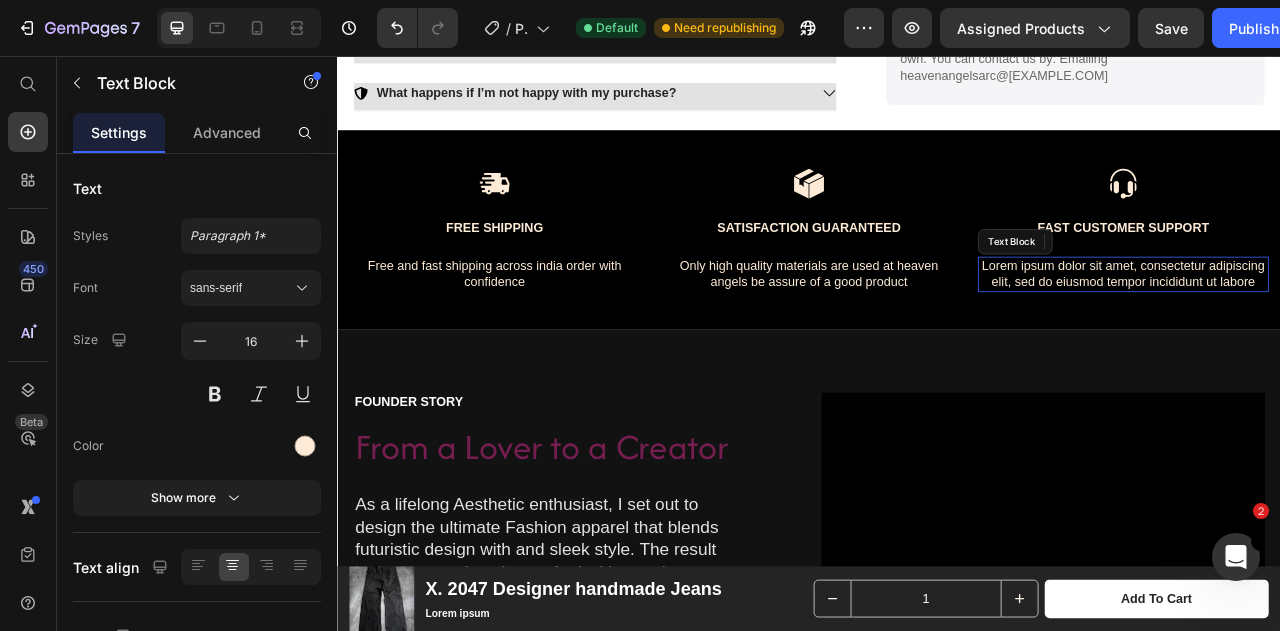 click on "Lorem ipsum dolor sit amet, consectetur adipiscing elit, sed do eiusmod tempor incididunt ut labore" at bounding box center [1337, 334] 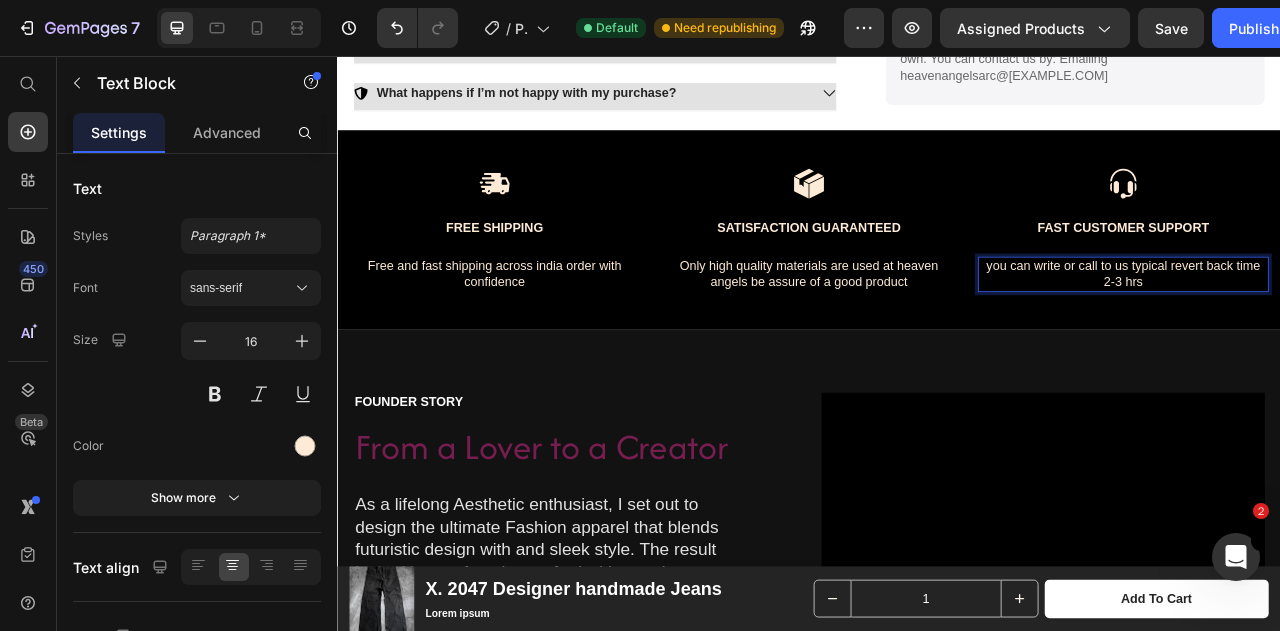 click on "you can write or call to us typical revert back time 2-3 hrs" at bounding box center [1337, 334] 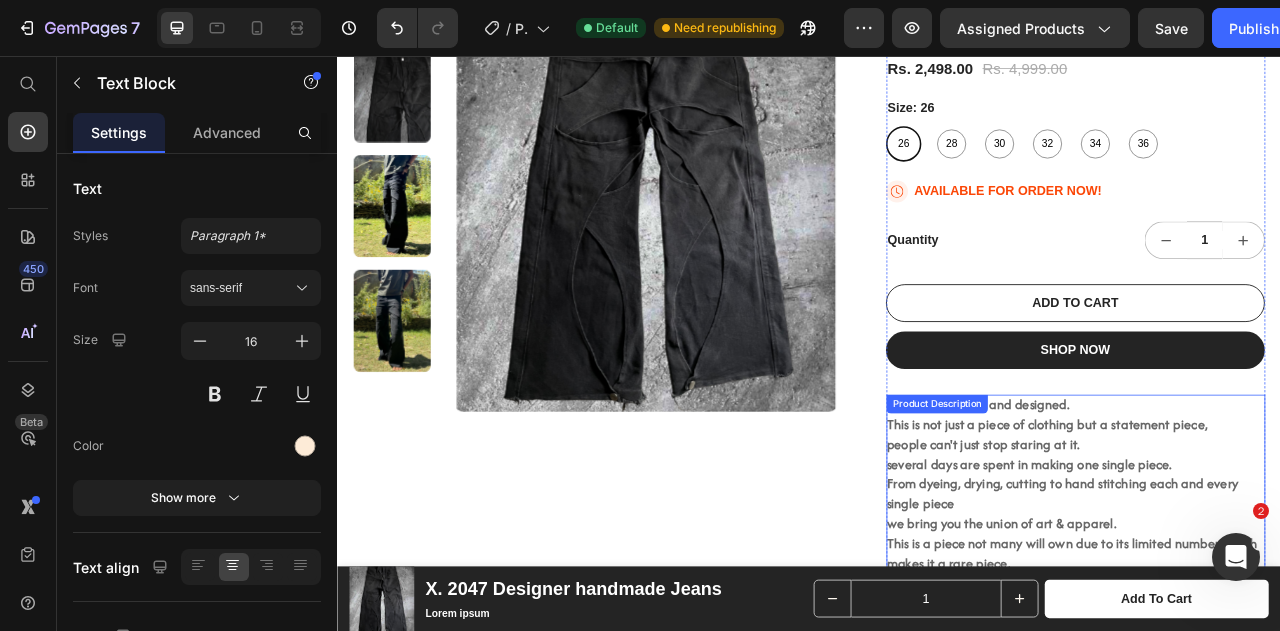scroll, scrollTop: 79, scrollLeft: 0, axis: vertical 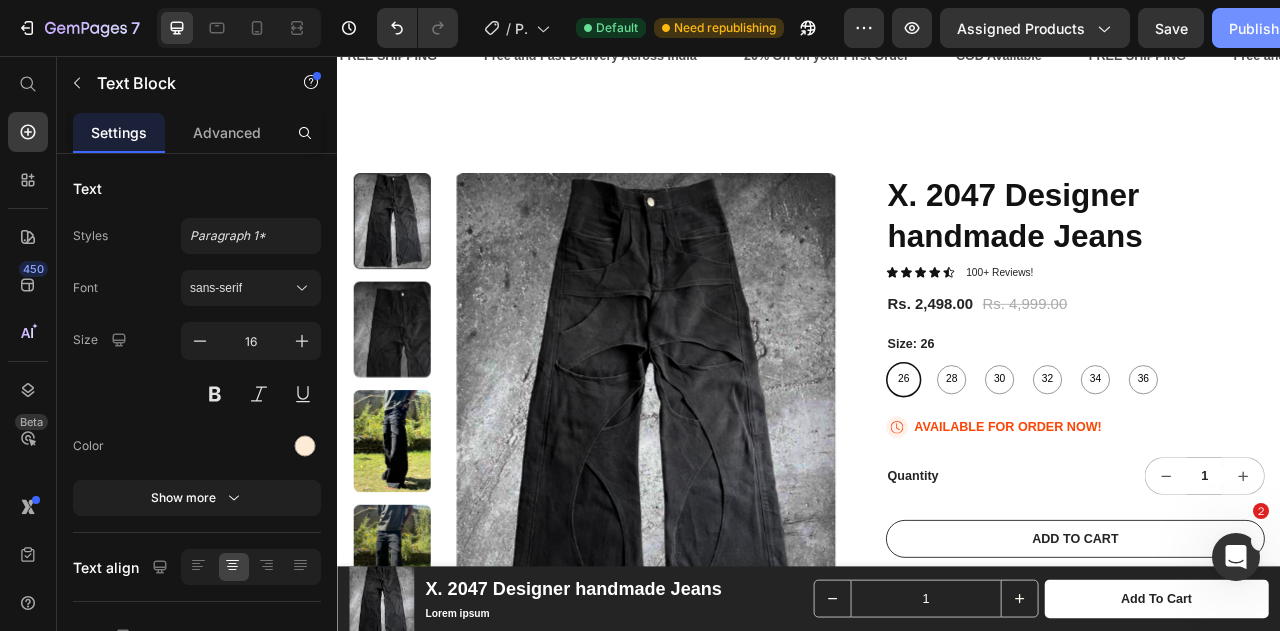 click on "Publish" 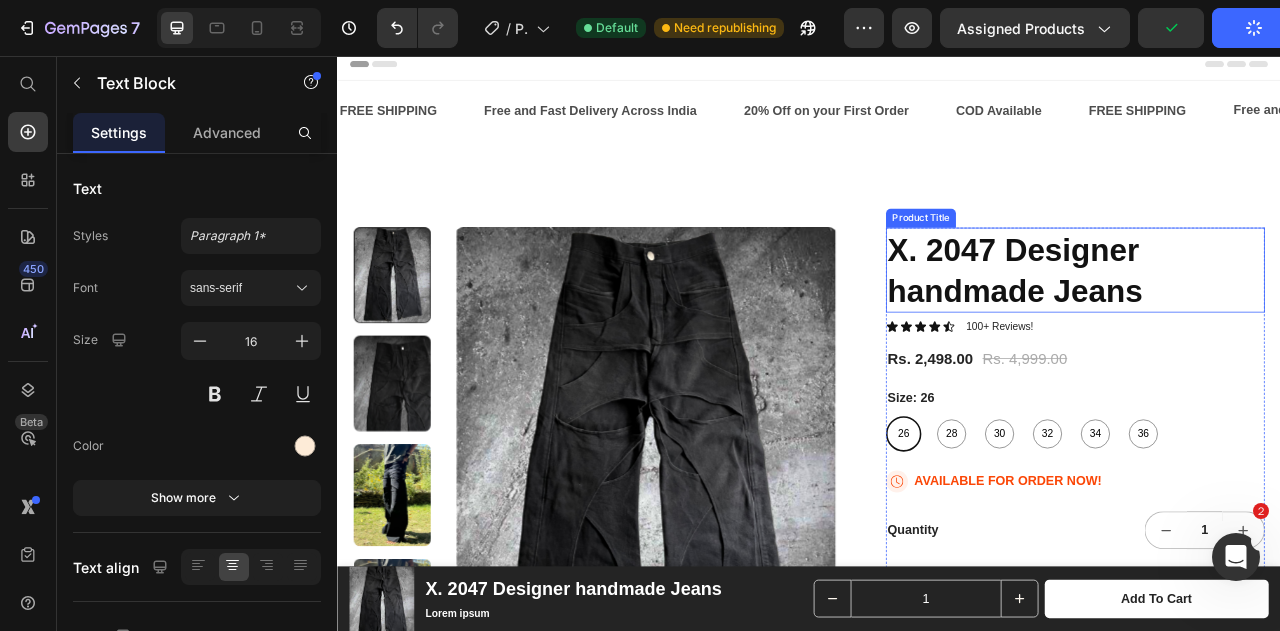 scroll, scrollTop: 0, scrollLeft: 0, axis: both 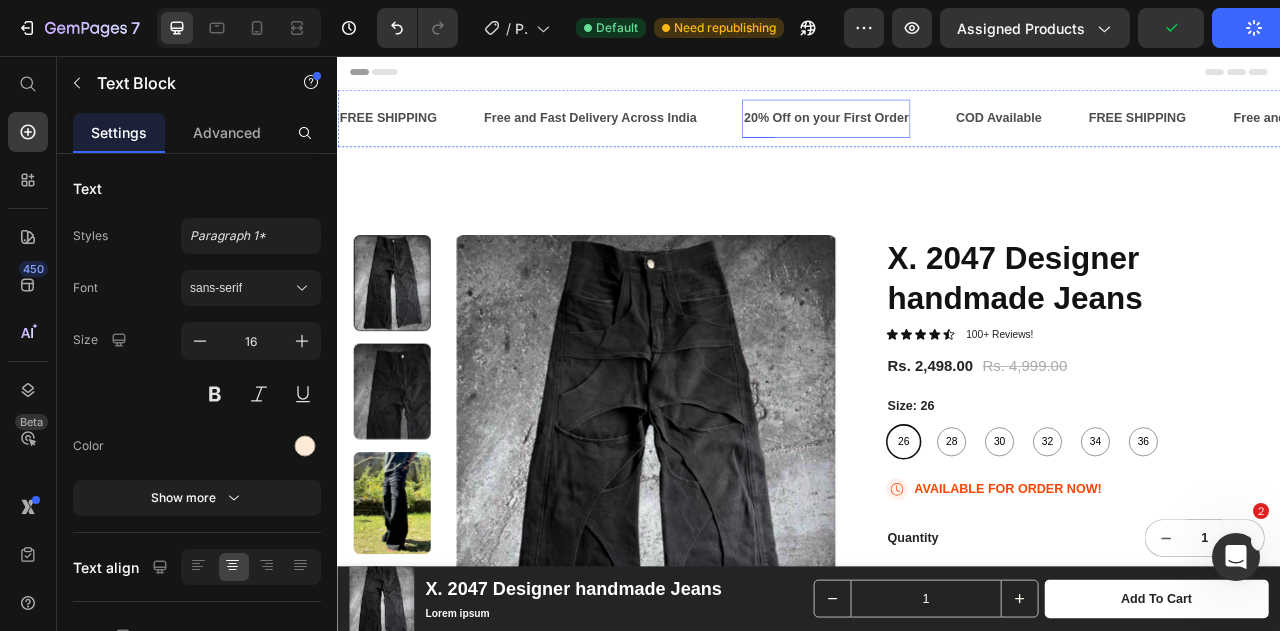 click on "20% Off on your First Order Text" at bounding box center [959, 135] 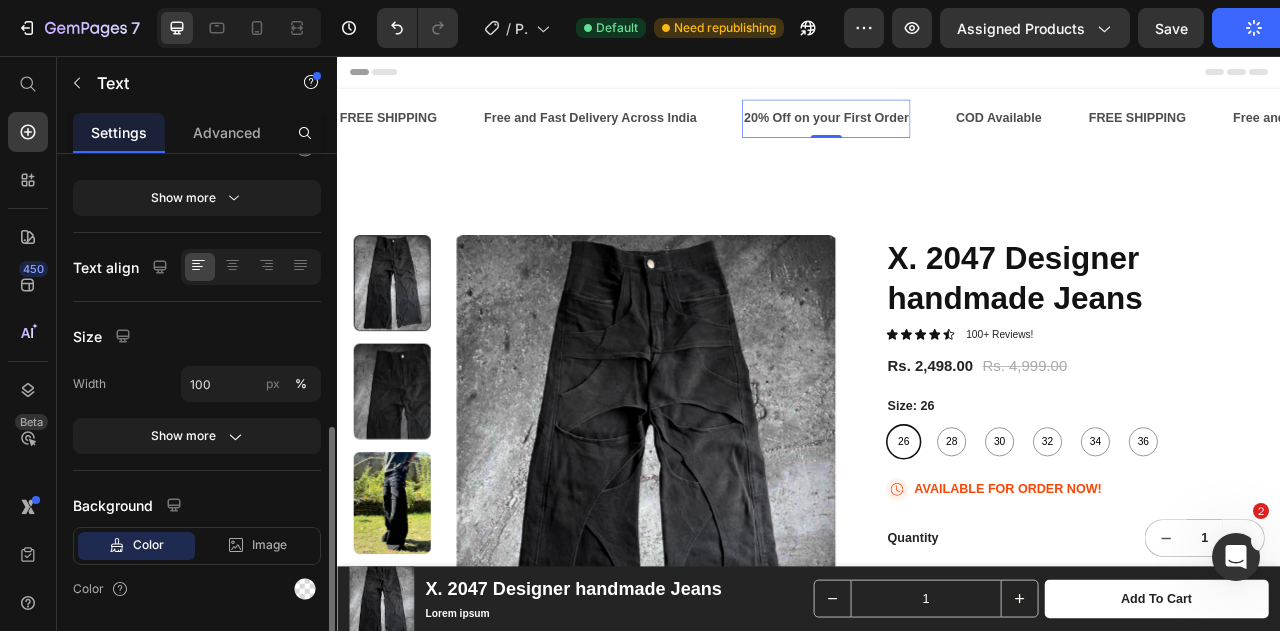 scroll, scrollTop: 358, scrollLeft: 0, axis: vertical 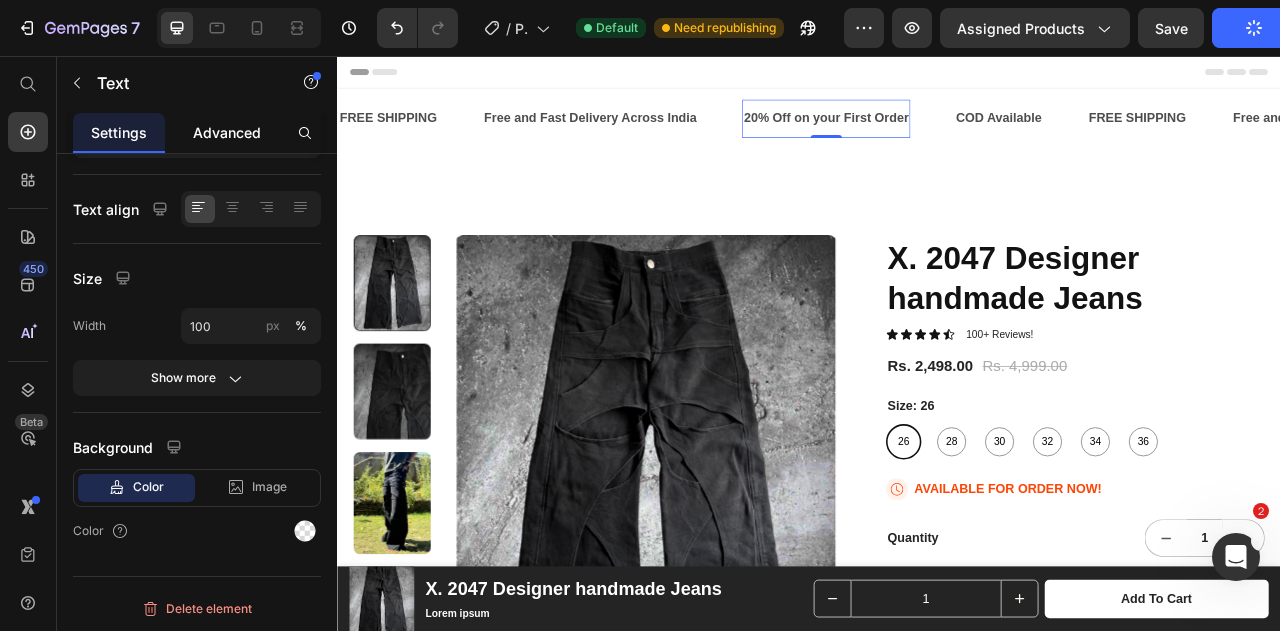 click on "Advanced" 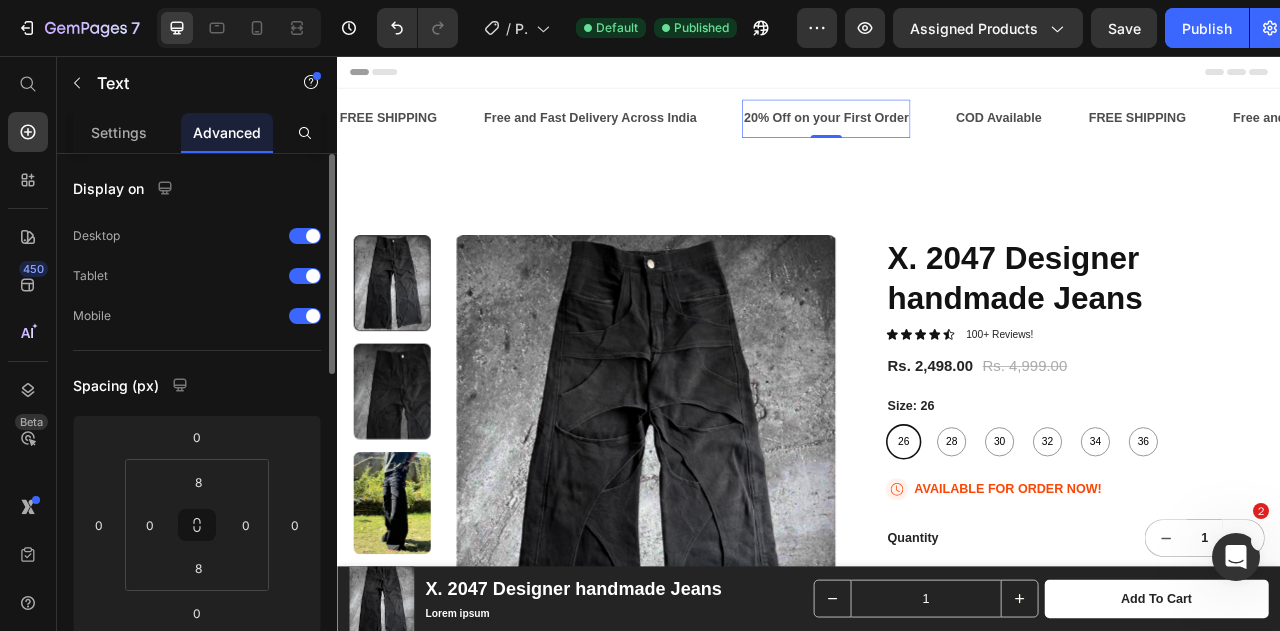 scroll, scrollTop: 200, scrollLeft: 0, axis: vertical 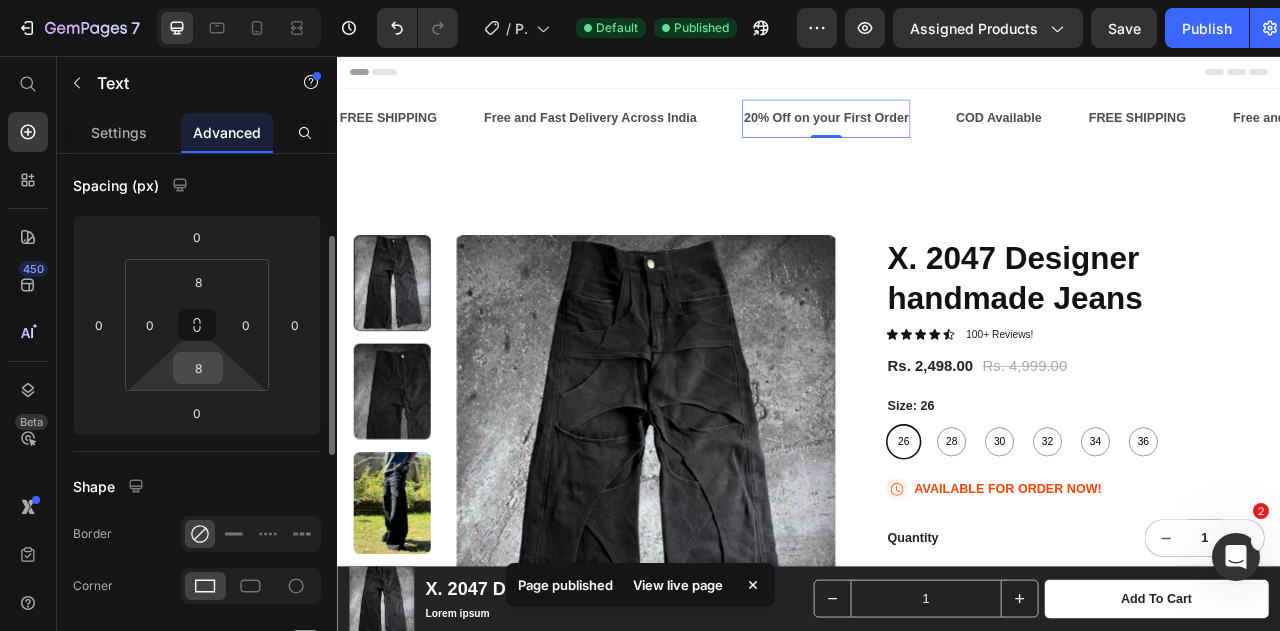 click on "8" at bounding box center (198, 368) 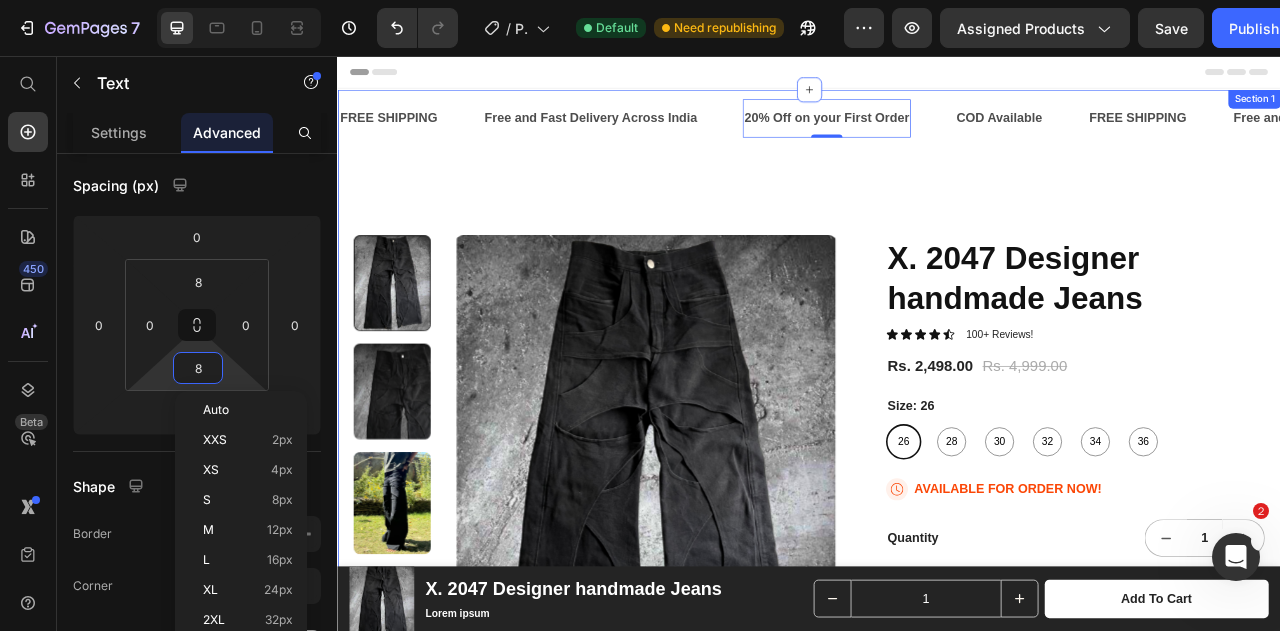 click on "FREE SHIPPING Text Free and Fast Delivery Across [COUNTRY] Text 20% Off on your First Order Text 0 COD Available Text FREE SHIPPING Text Free and Fast Delivery Across [COUNTRY] Text 20% Off on your First Order Text 0 COD Available Text FREE SHIPPING Text Free and Fast Delivery Across [COUNTRY] Text 20% Off on your First Order Text 0 COD Available Text FREE SHIPPING Text Free and Fast Delivery Across [COUNTRY] Text 20% Off on your First Order Text 0 COD Available Text FREE SHIPPING Text Free and Fast Delivery Across [COUNTRY] Text 20% Off on your First Order Text 0 COD Available Text FREE SHIPPING Text Free and Fast Delivery Across [COUNTRY] Text 20% Off on your First Order Text 0 COD Available Text Marquee" at bounding box center [937, 151] 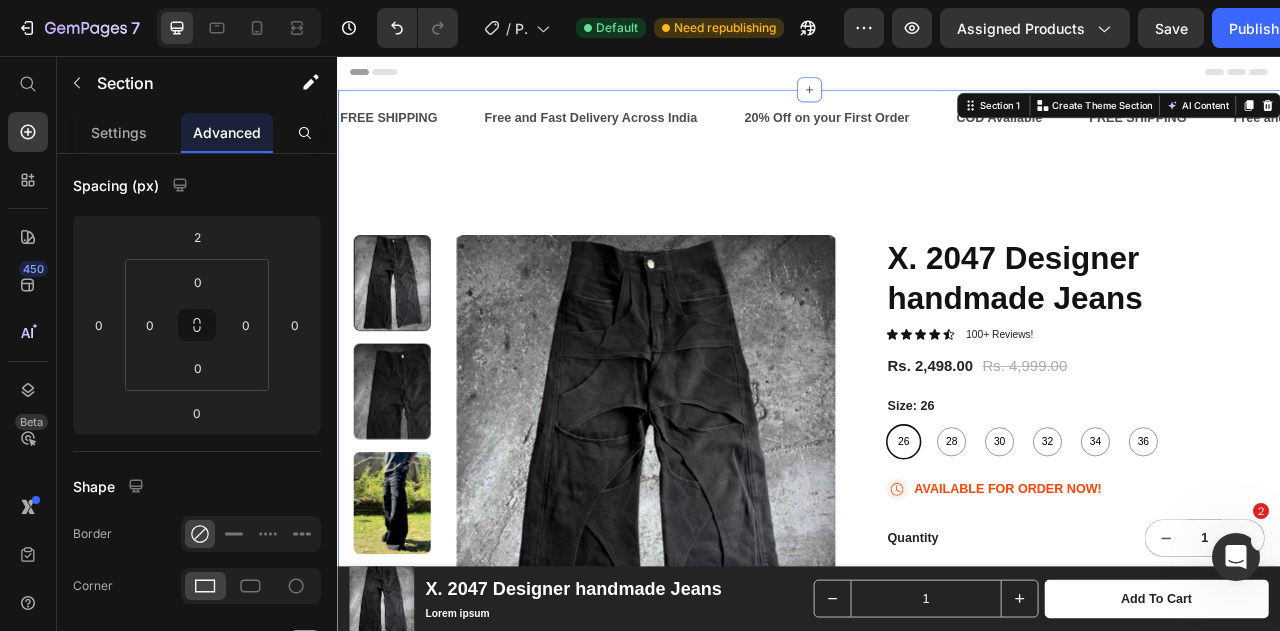 click on "FREE SHIPPING Text Free and Fast Delivery Across India Text 20% Off on your First Order Text COD Available Text FREE SHIPPING Text Free and Fast Delivery Across India Text 20% Off on your First Order Text COD Available Text FREE SHIPPING Text Free and Fast Delivery Across India Text 20% Off on your First Order Text COD Available Text FREE SHIPPING Text Free and Fast Delivery Across India Text 20% Off on your First Order Text COD Available Text FREE SHIPPING Text Free and Fast Delivery Across India Text 20% Off on your First Order Text COD Available Text FREE SHIPPING Text Free and Fast Delivery Across India Text 20% Off on your First Order Text COD Available Text Marquee Product Images X. 2047 Designer handmade Jeans Product Title Icon Icon Icon Icon
Icon Icon List 100+ Reviews! Text Block Row Rs. 2,498.00 Product Price Rs. 4,999.00 Product Price Row Size: 26 26 26 26 28 28 28 30 30 30 32 32 32 34 34 34 36 36 36 Product Variants & Swatches
Icon AVAILABLE FOR  ORDER NOW! Row" at bounding box center (937, 814) 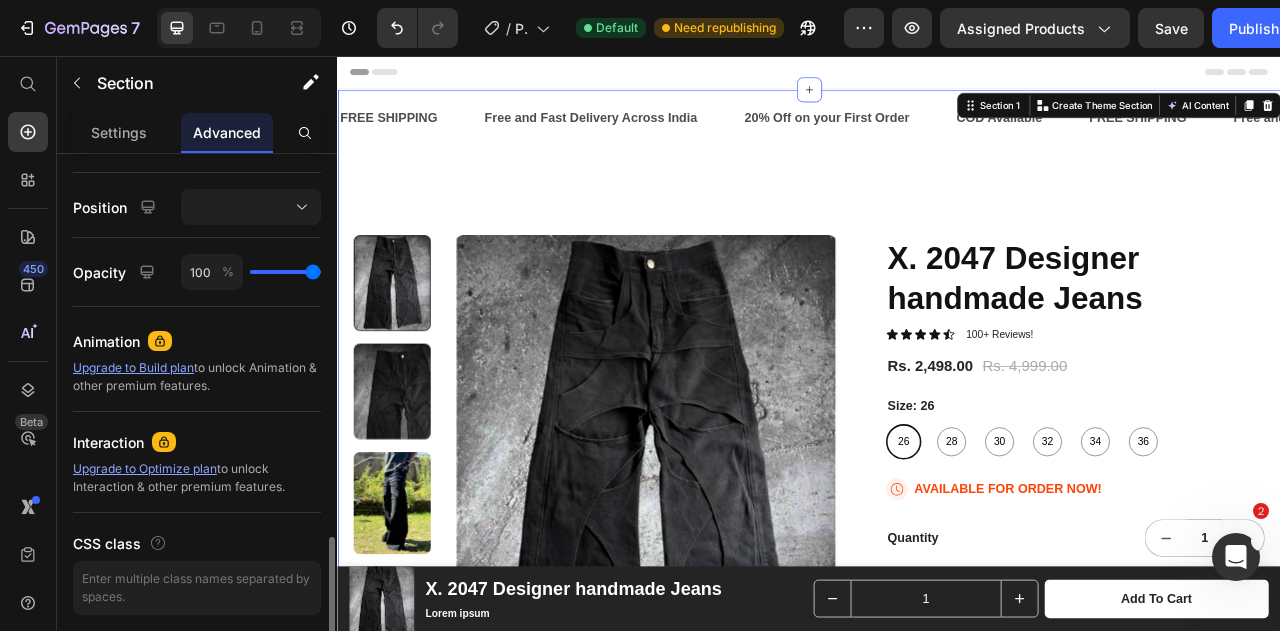 scroll, scrollTop: 767, scrollLeft: 0, axis: vertical 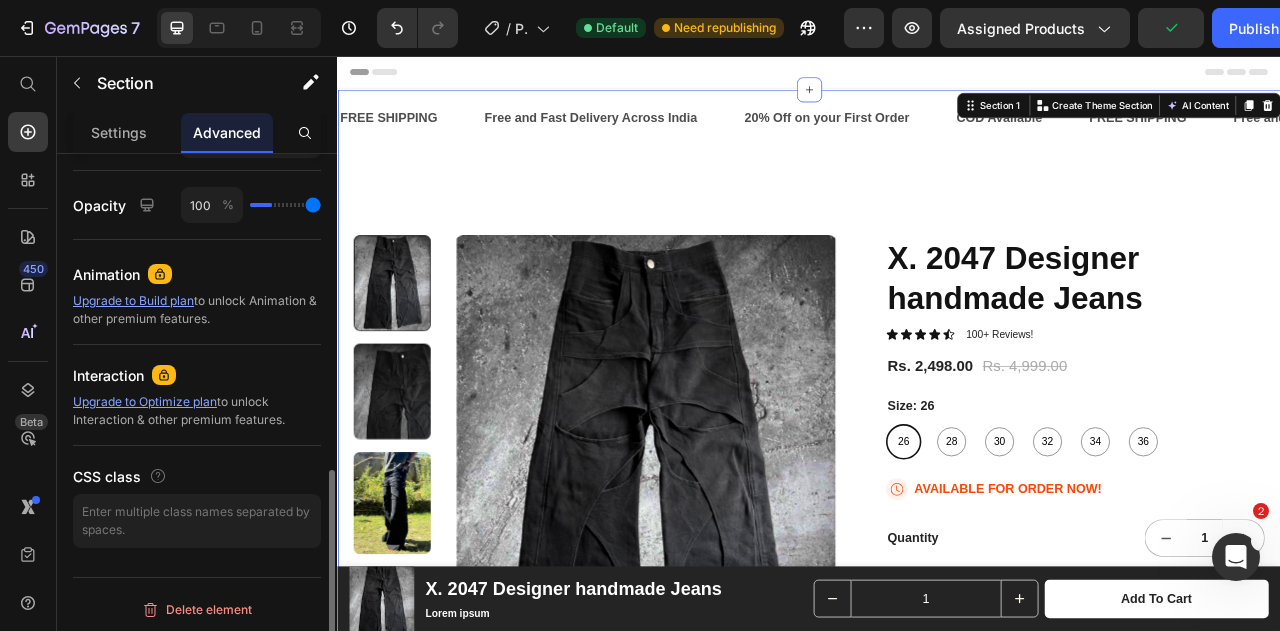 type on "23" 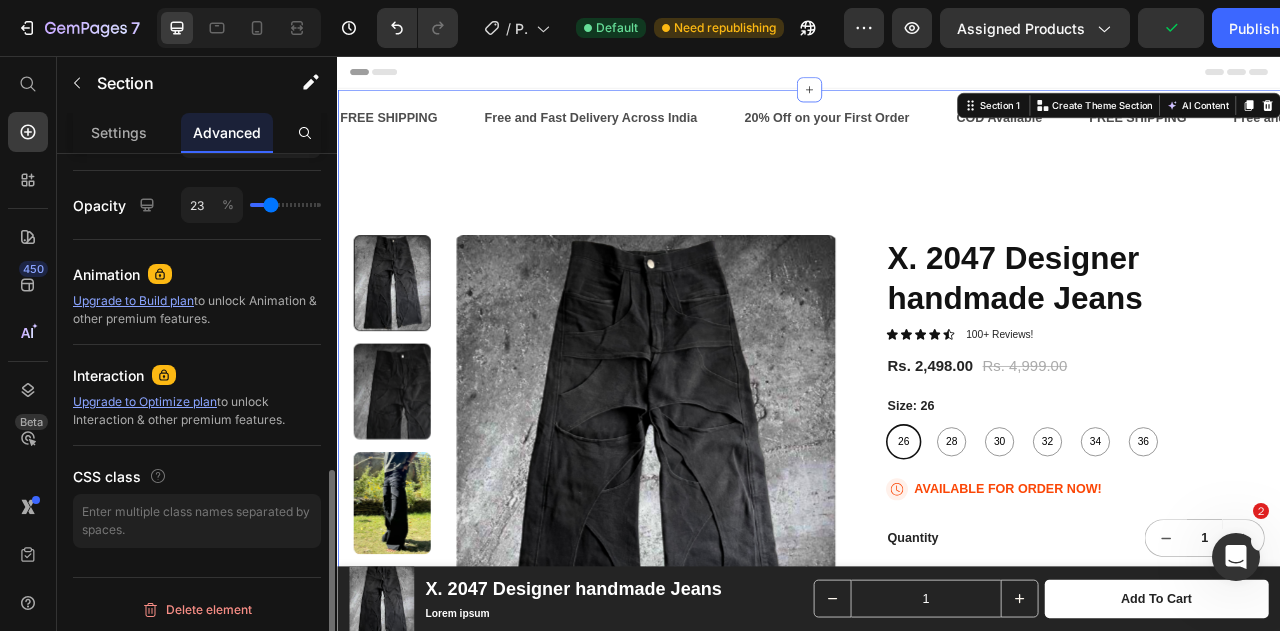 type on "0" 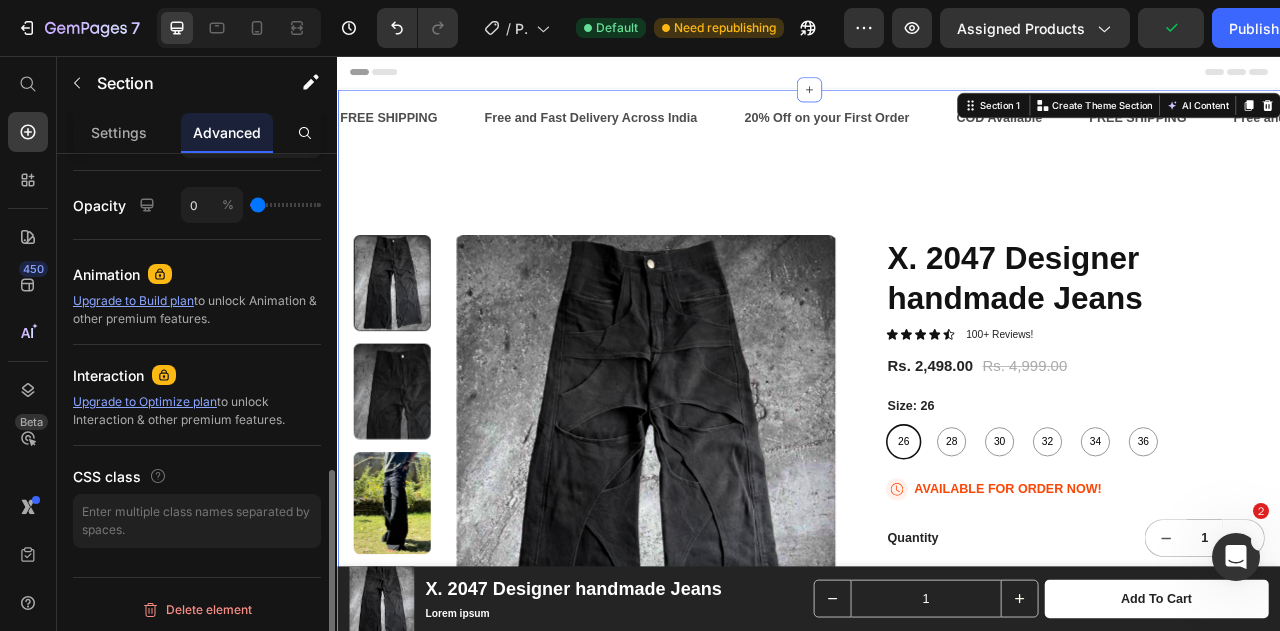 drag, startPoint x: 295, startPoint y: 204, endPoint x: 242, endPoint y: 205, distance: 53.009434 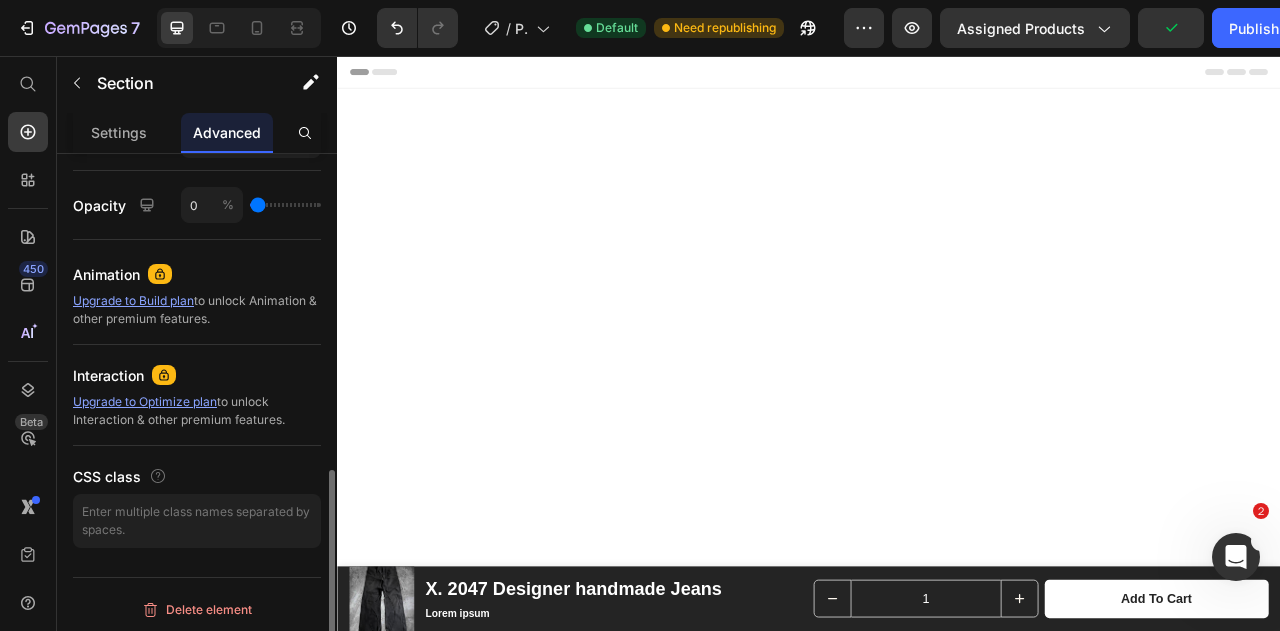 type on "17" 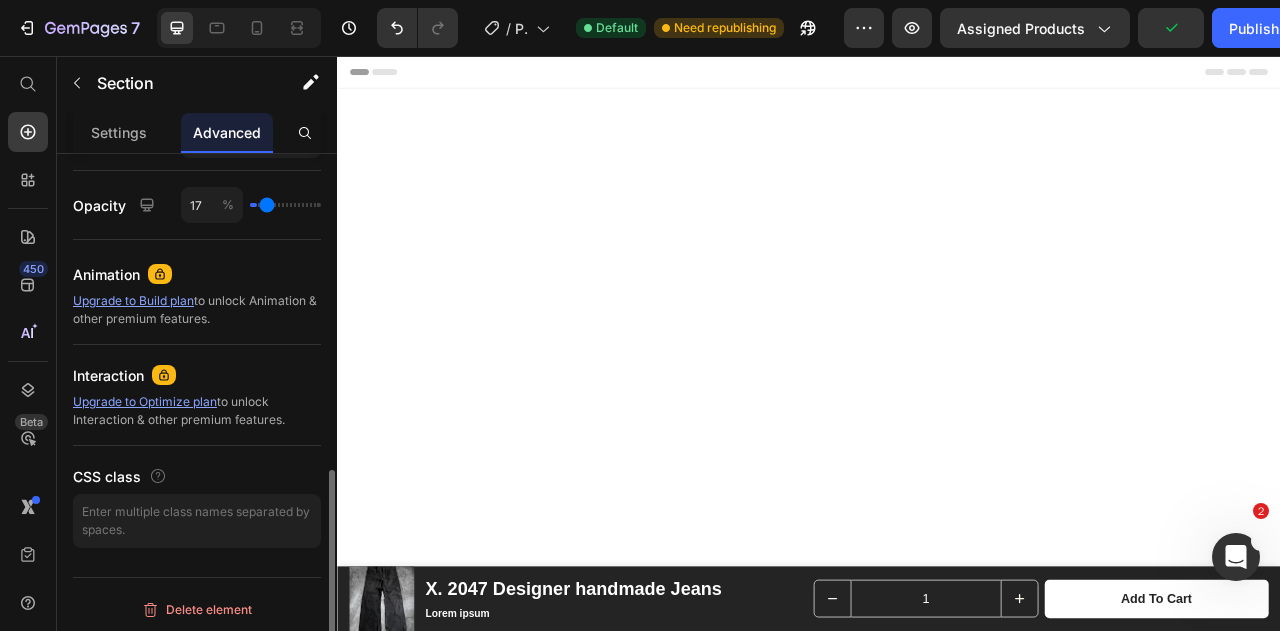 type on "48" 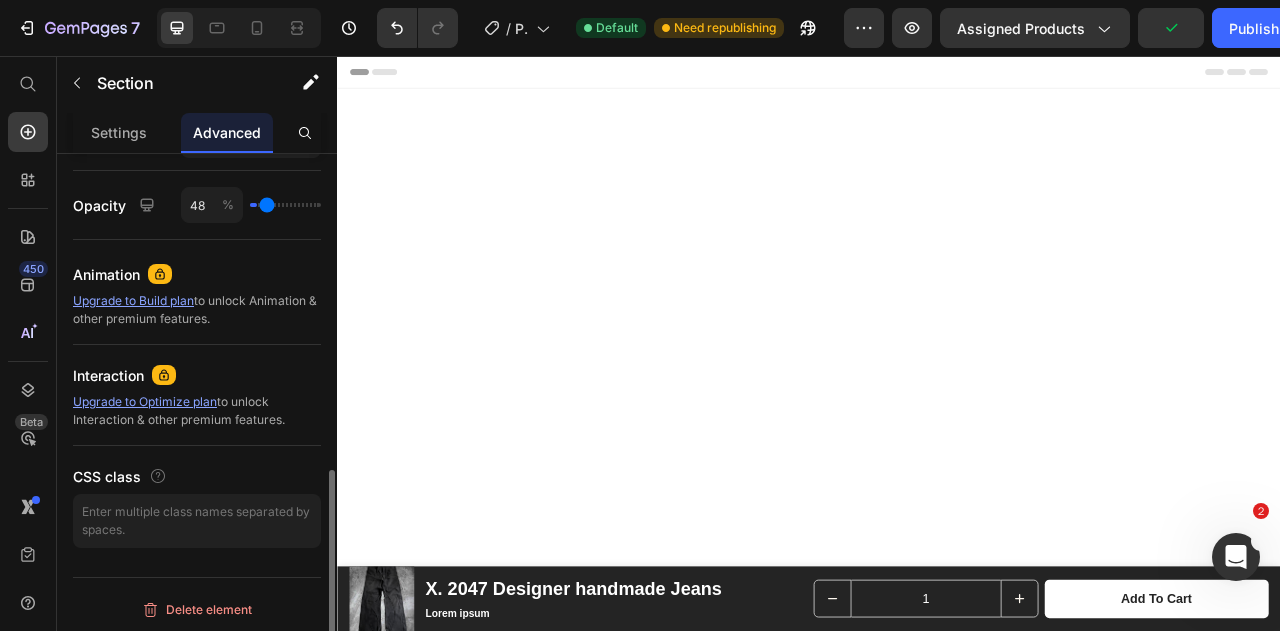 type on "48" 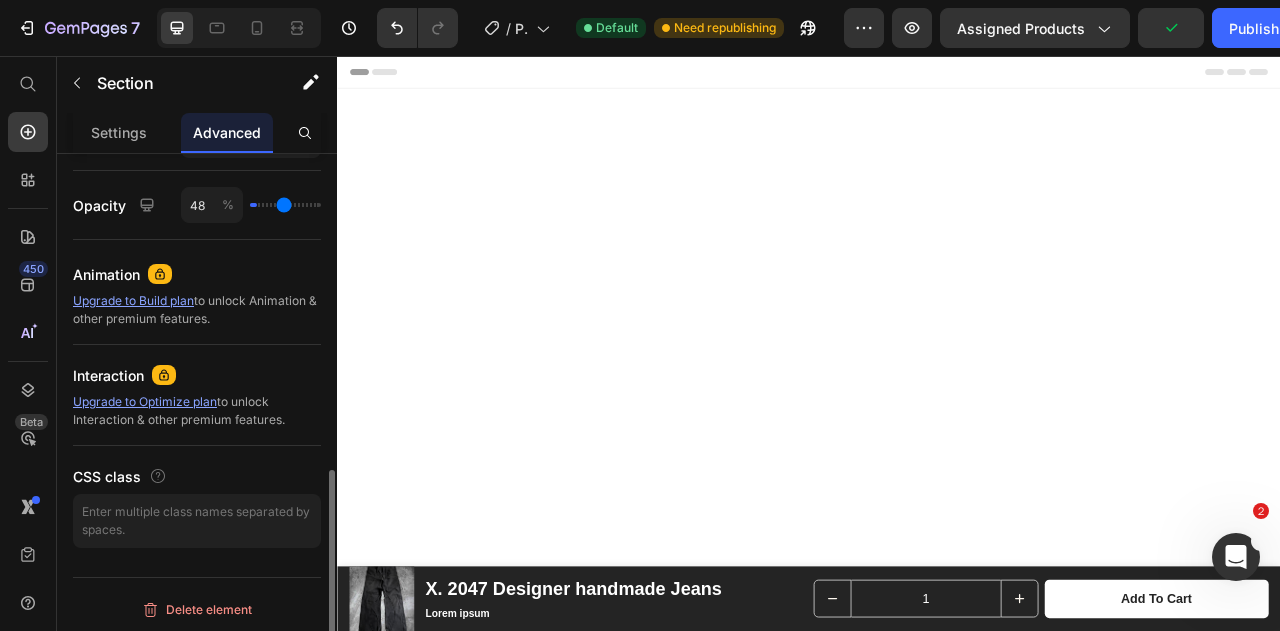 type on "76" 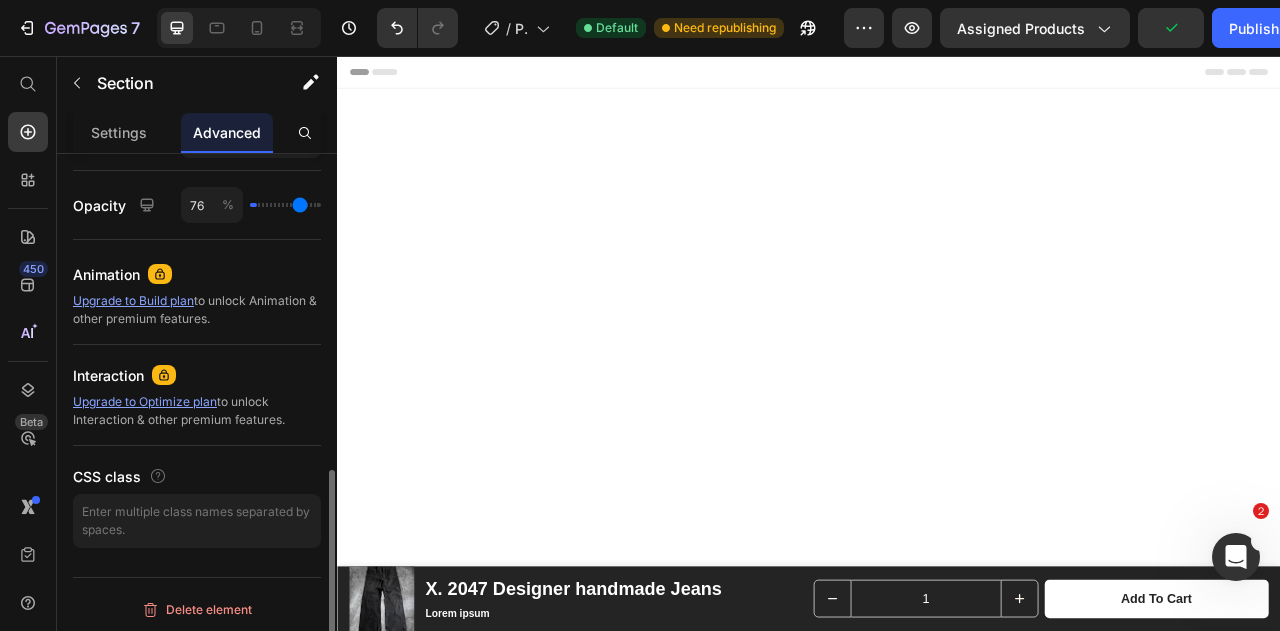 type on "96" 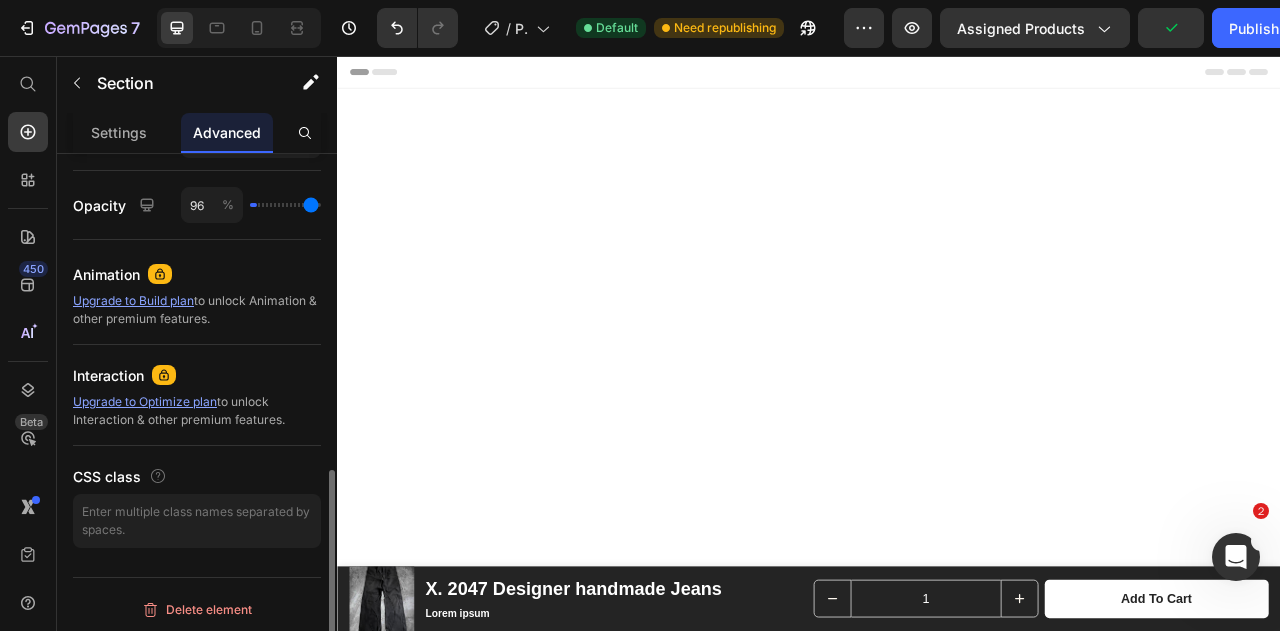 type on "100" 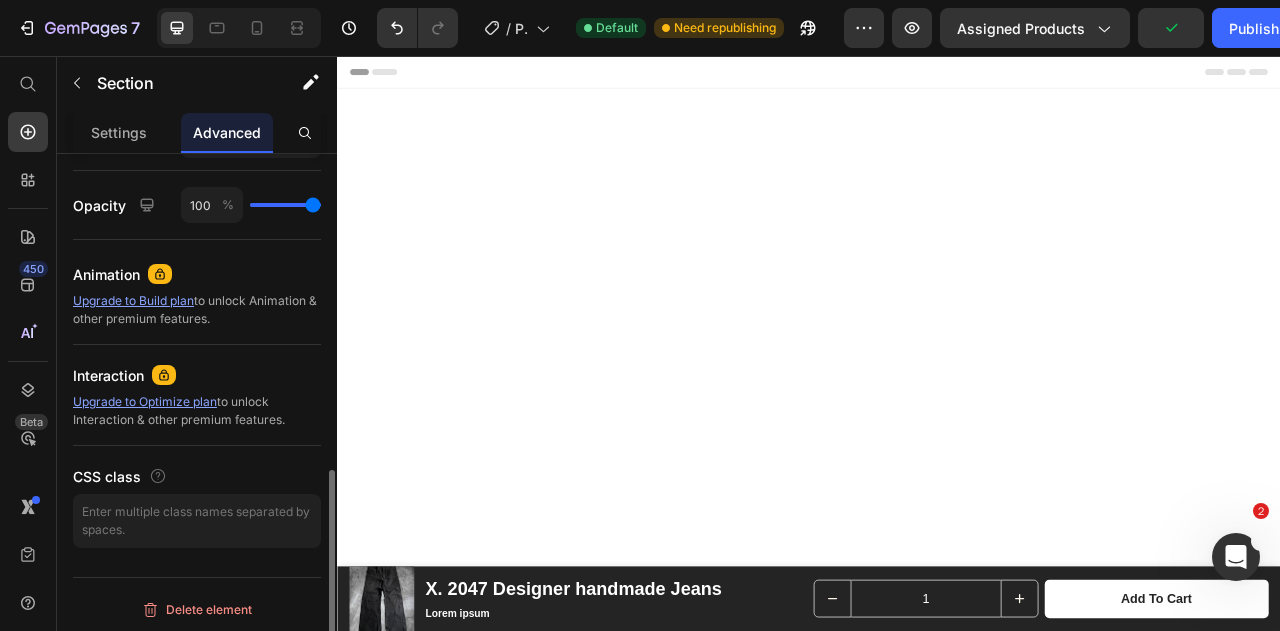 drag, startPoint x: 252, startPoint y: 205, endPoint x: 342, endPoint y: 207, distance: 90.02222 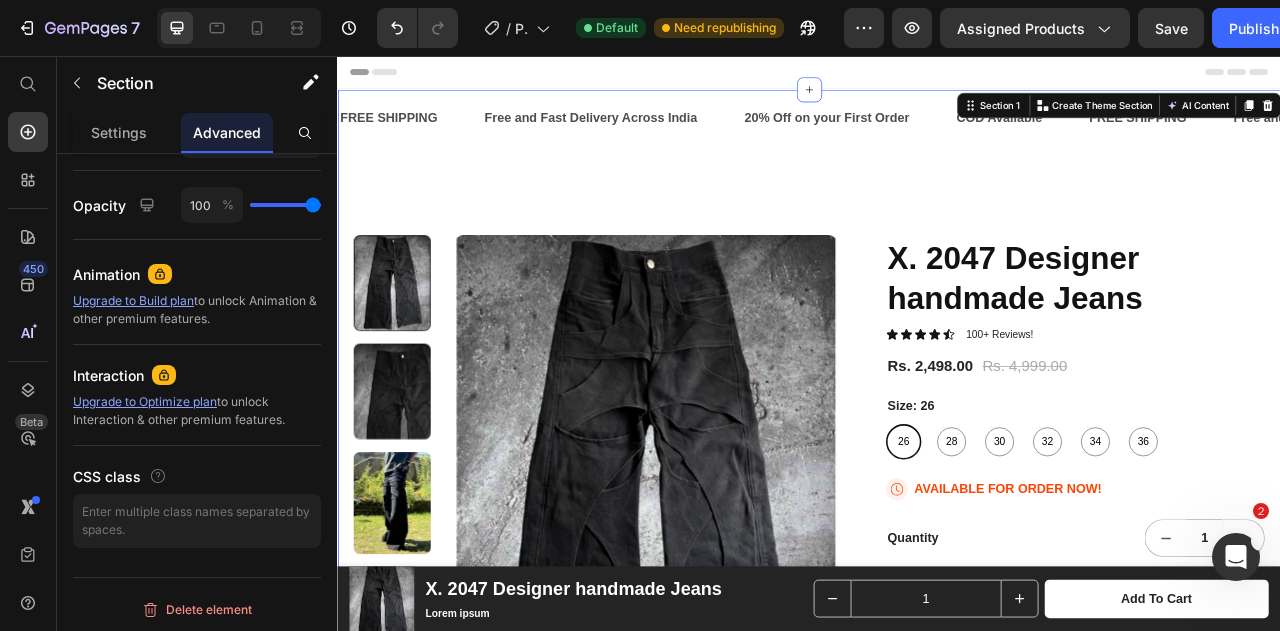 click 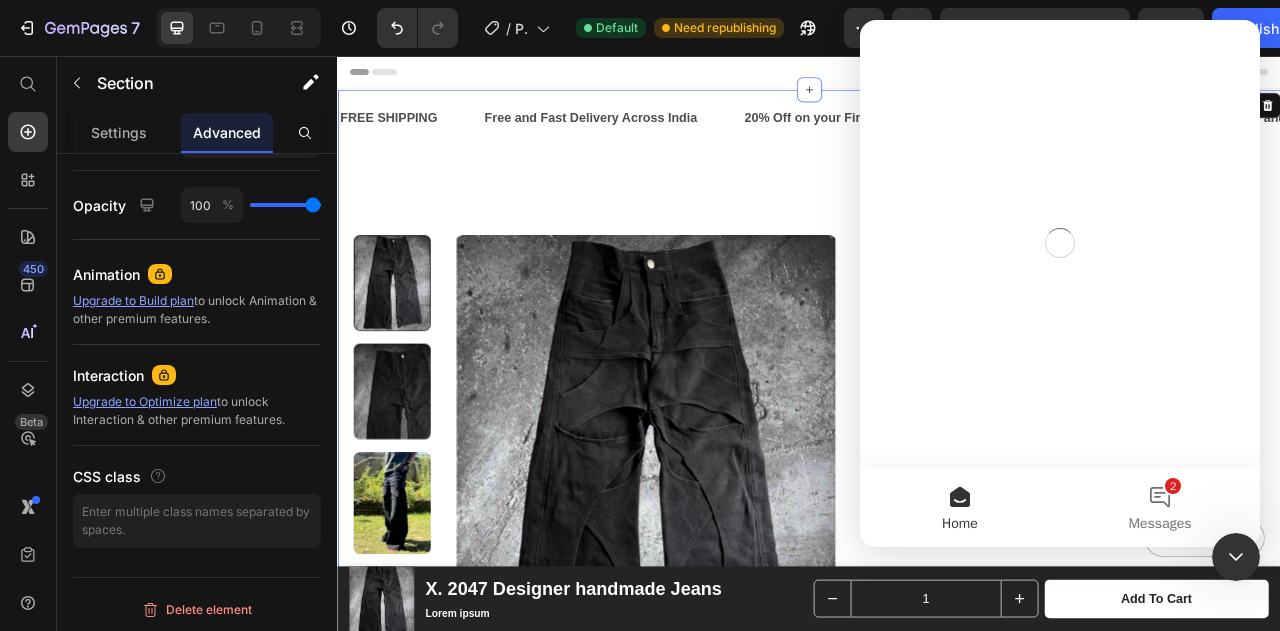 scroll, scrollTop: 0, scrollLeft: 0, axis: both 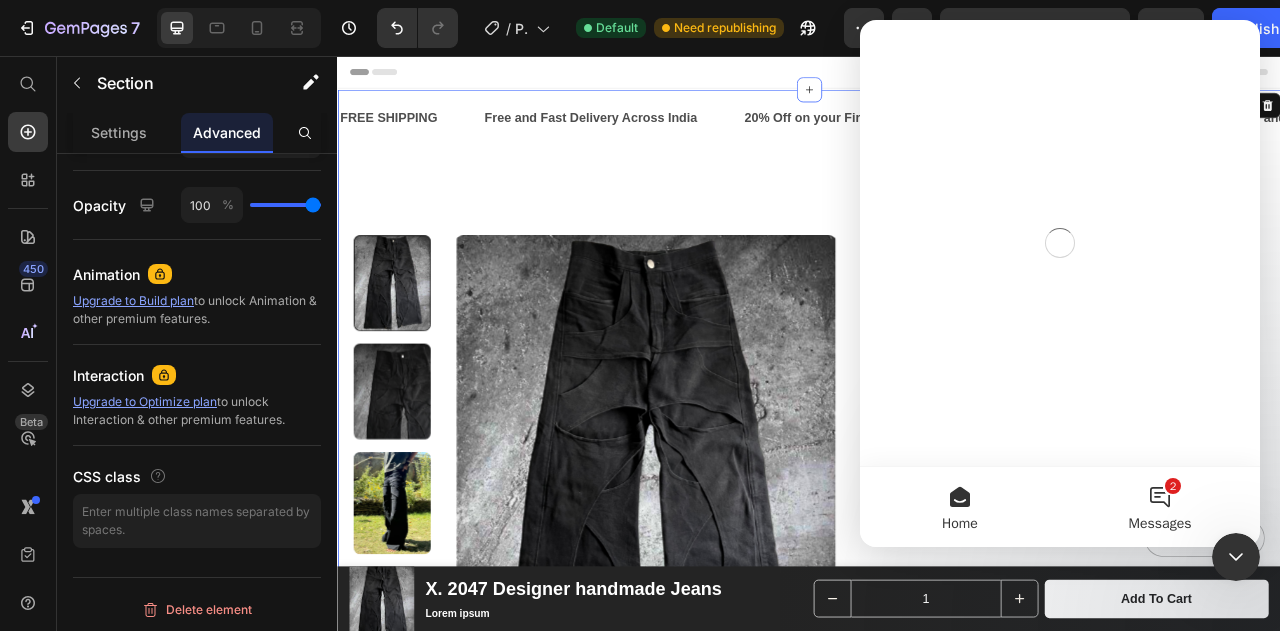 click on "2 Messages" at bounding box center [1160, 507] 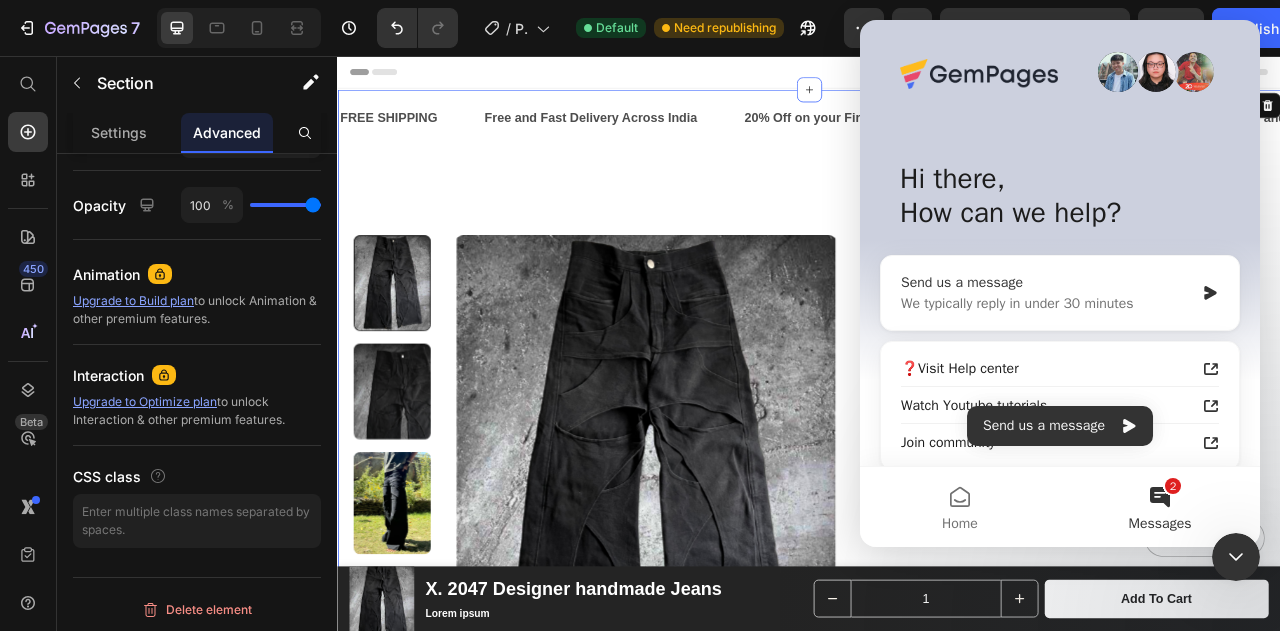 click on "Send us a message We typically reply in under 30 minutes" at bounding box center (1060, 293) 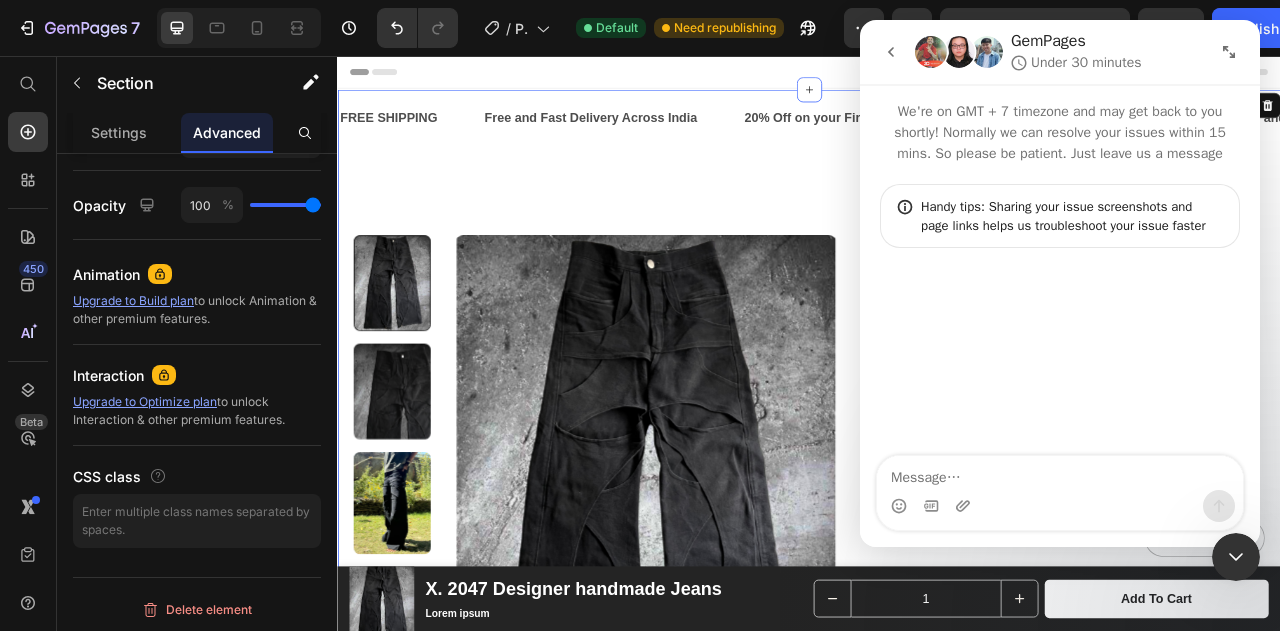 click at bounding box center (965, 506) 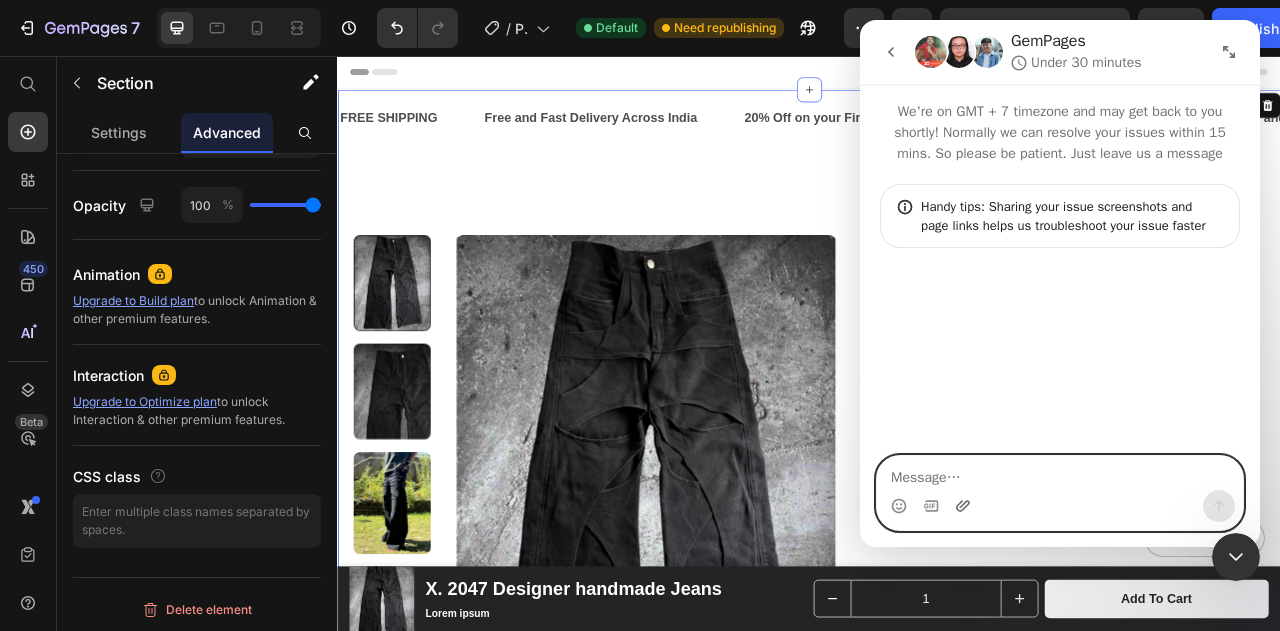 click 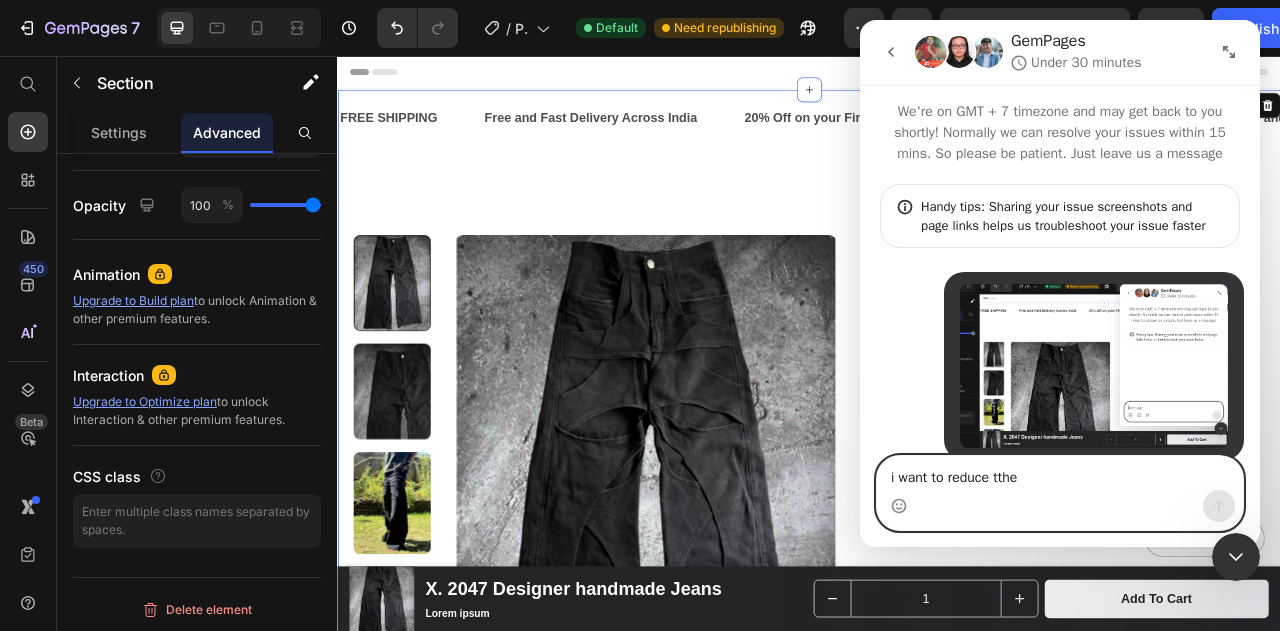 type on "i want to reduce tthe a" 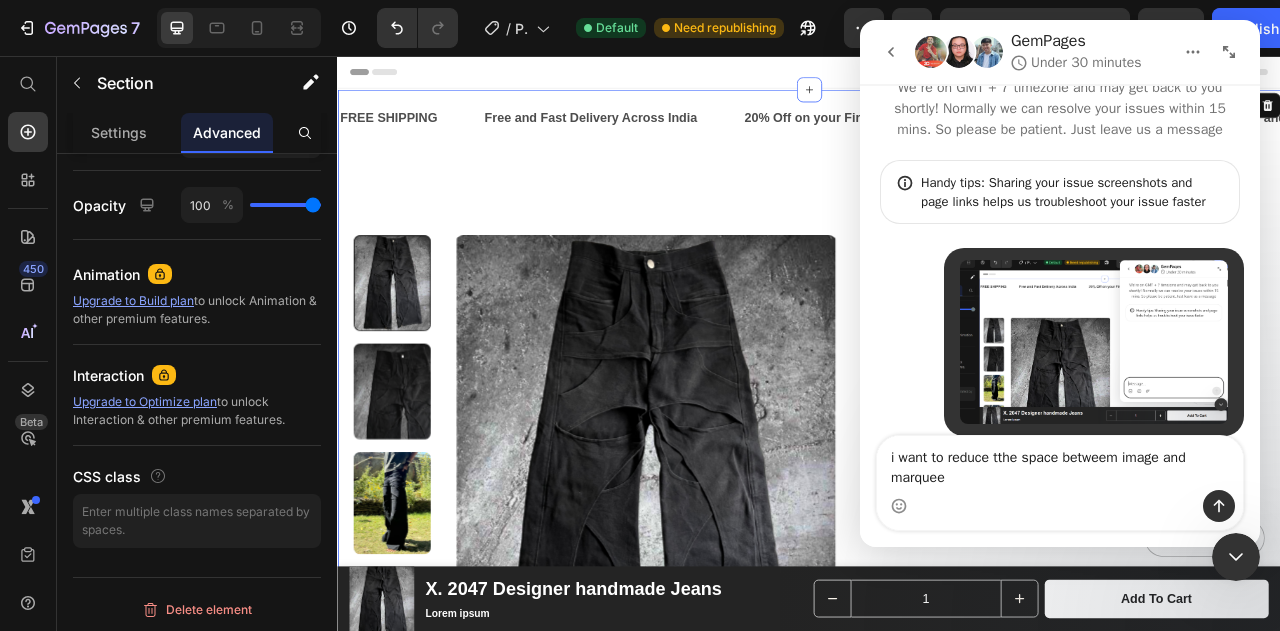 scroll, scrollTop: 44, scrollLeft: 0, axis: vertical 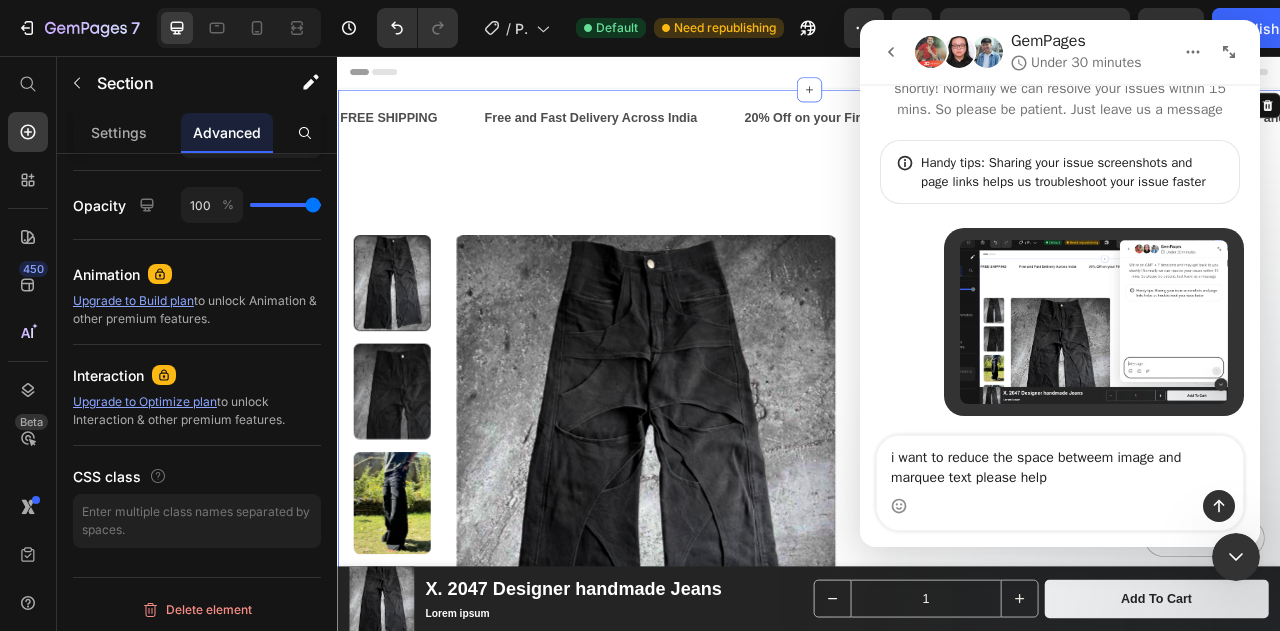 click on "i want to reduce the space betweem image and marquee text please help" at bounding box center (1060, 463) 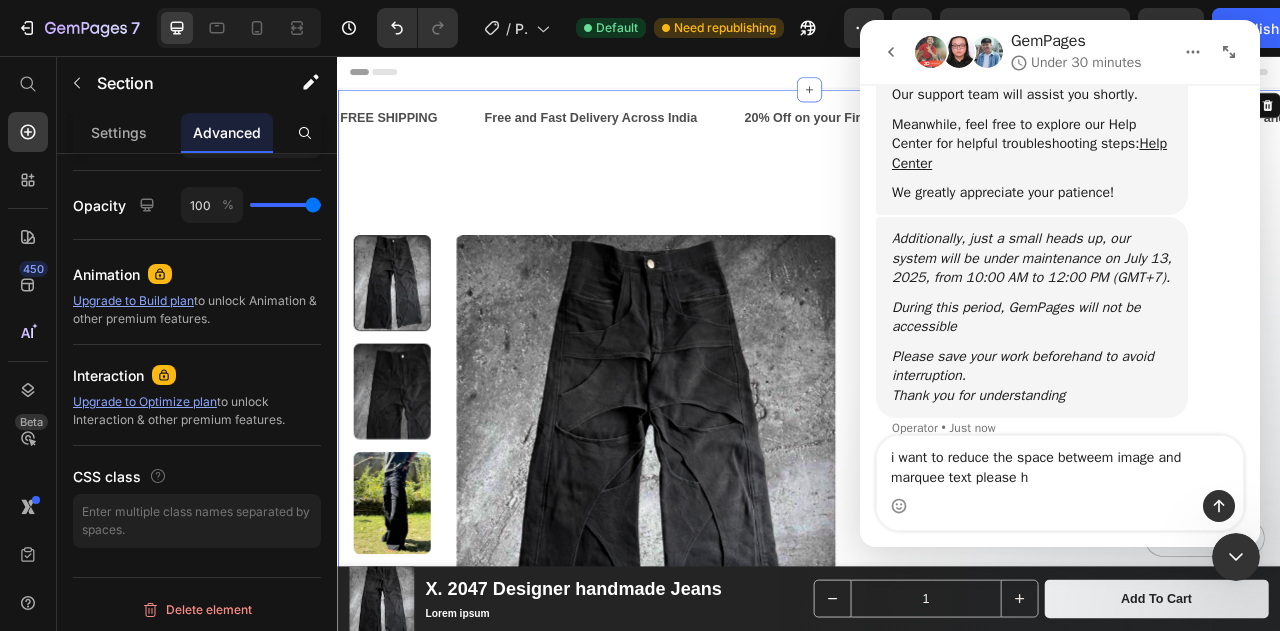 scroll, scrollTop: 513, scrollLeft: 0, axis: vertical 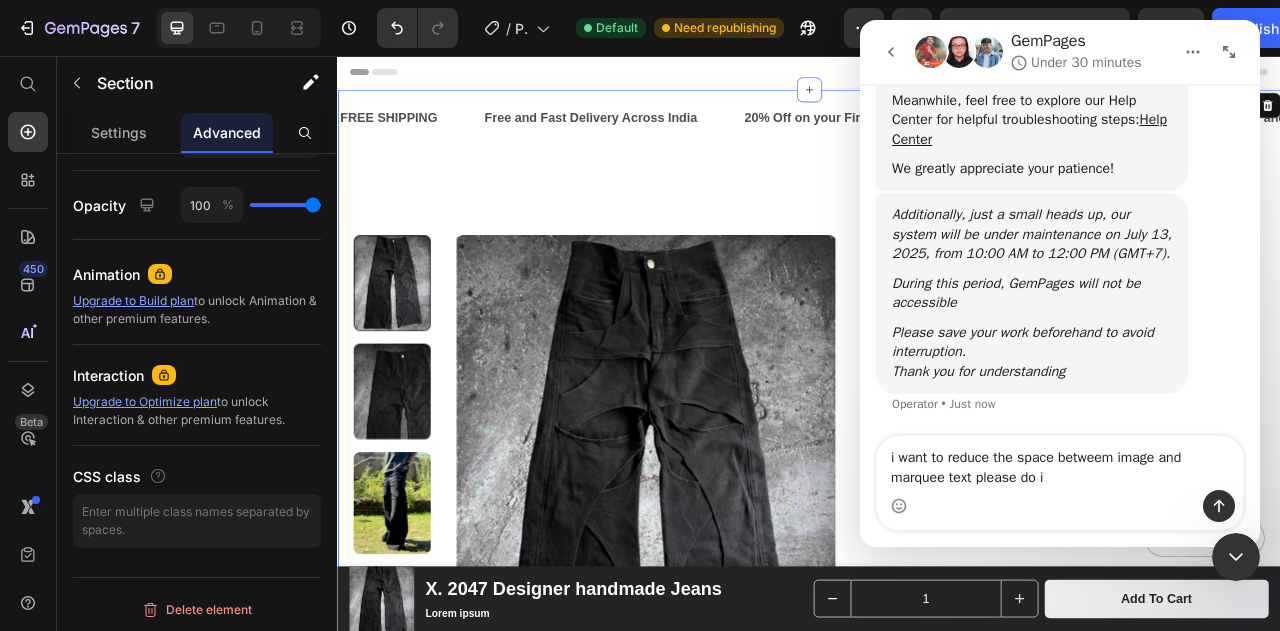 type on "i want to reduce the space betweem image and marquee text please do it" 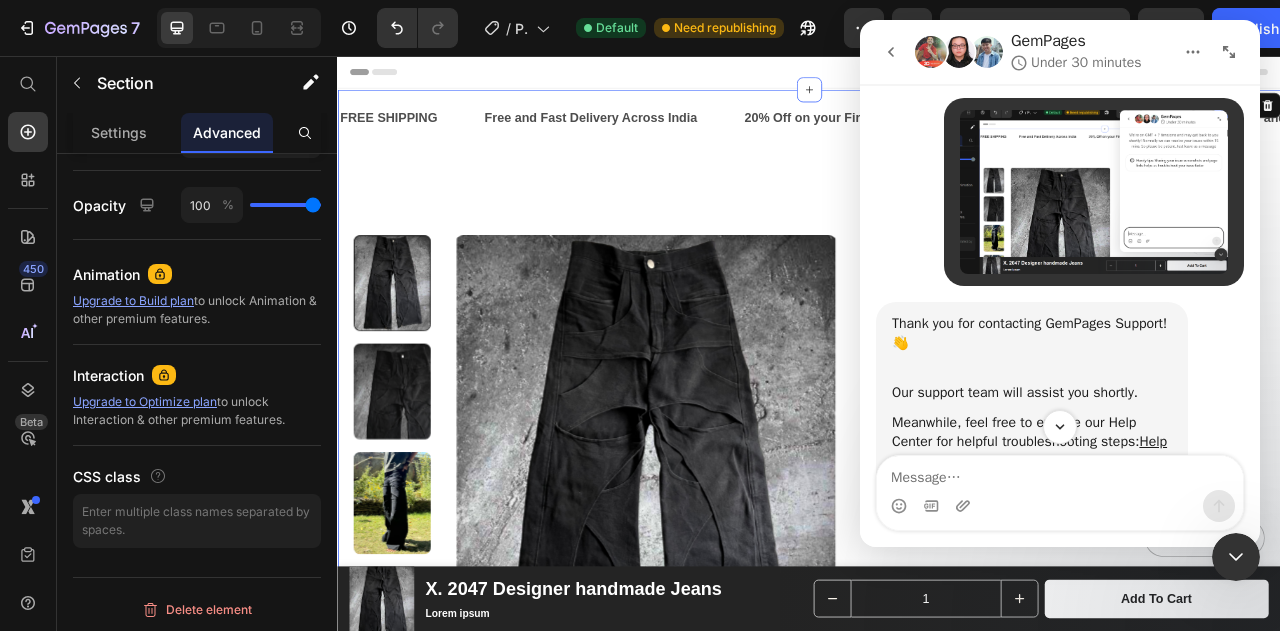 scroll, scrollTop: 200, scrollLeft: 0, axis: vertical 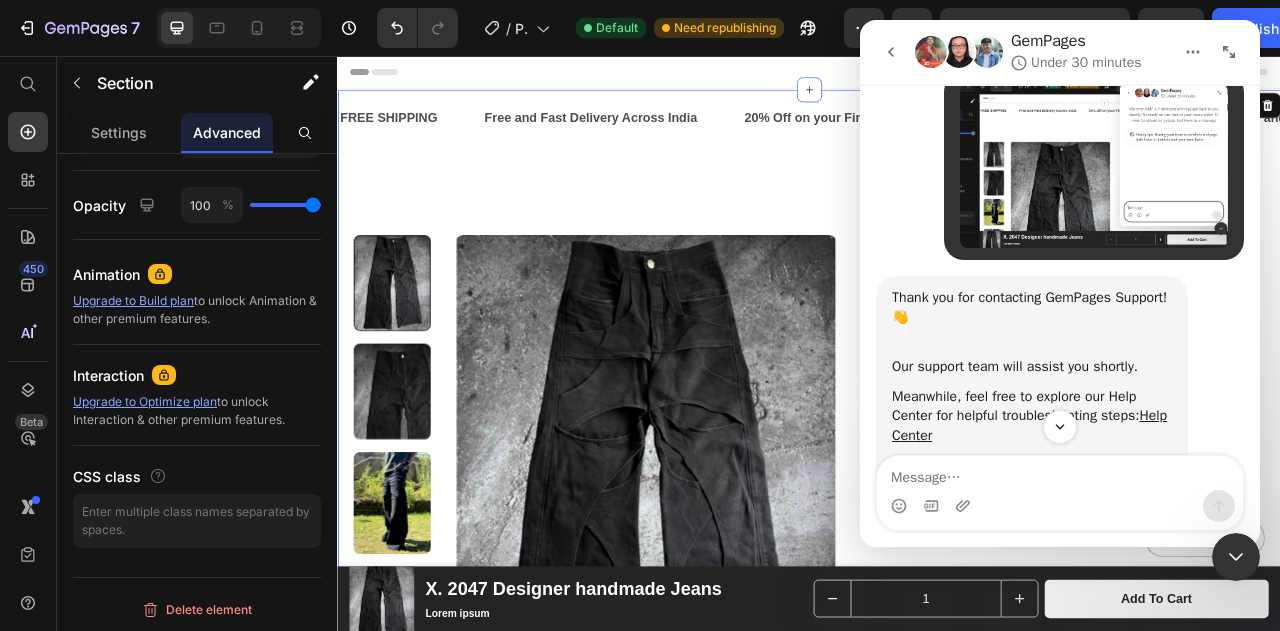 type 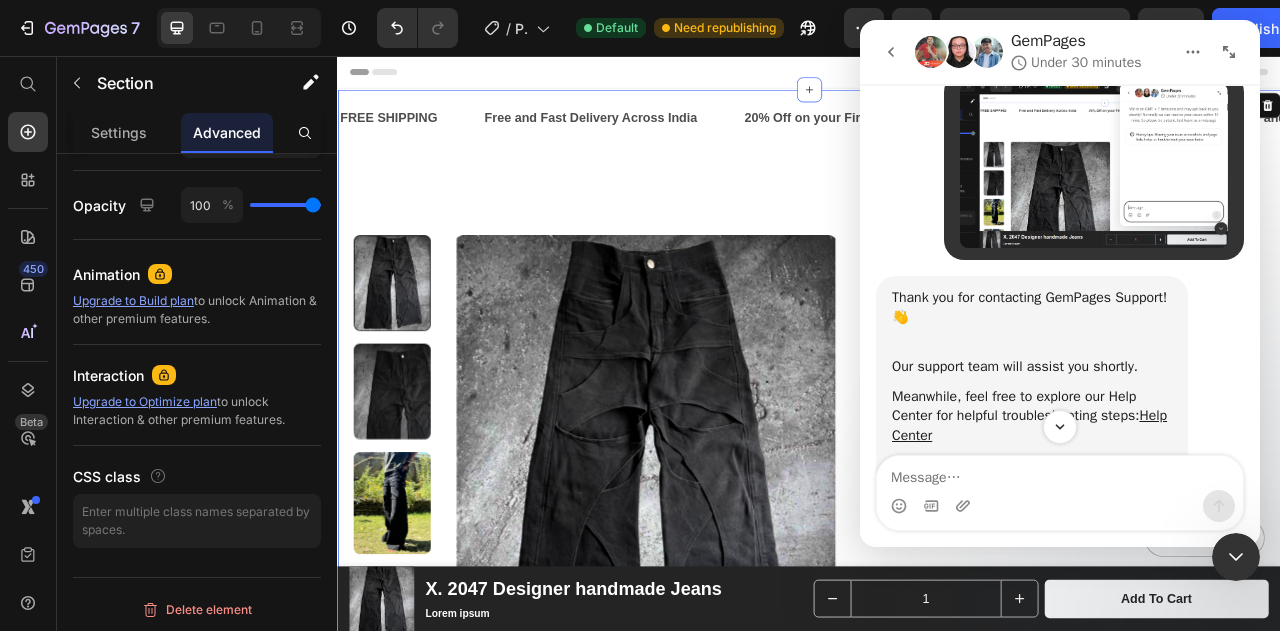 scroll, scrollTop: 0, scrollLeft: 0, axis: both 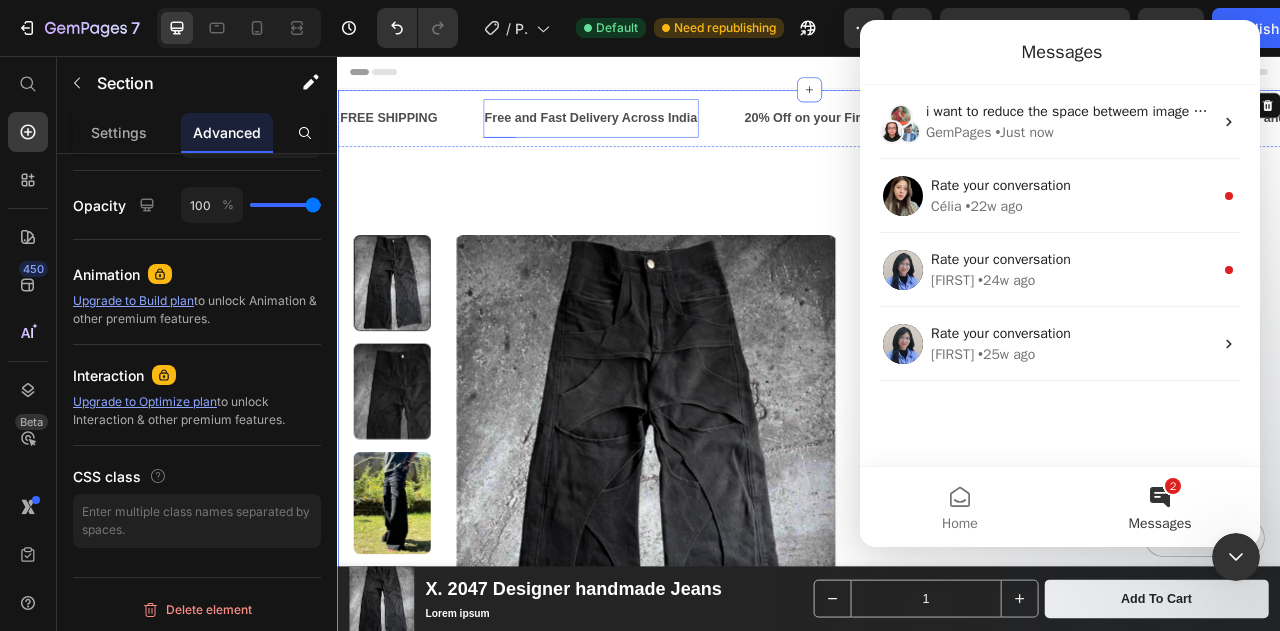 click on "Free and Fast Delivery Across India Text" at bounding box center (659, 135) 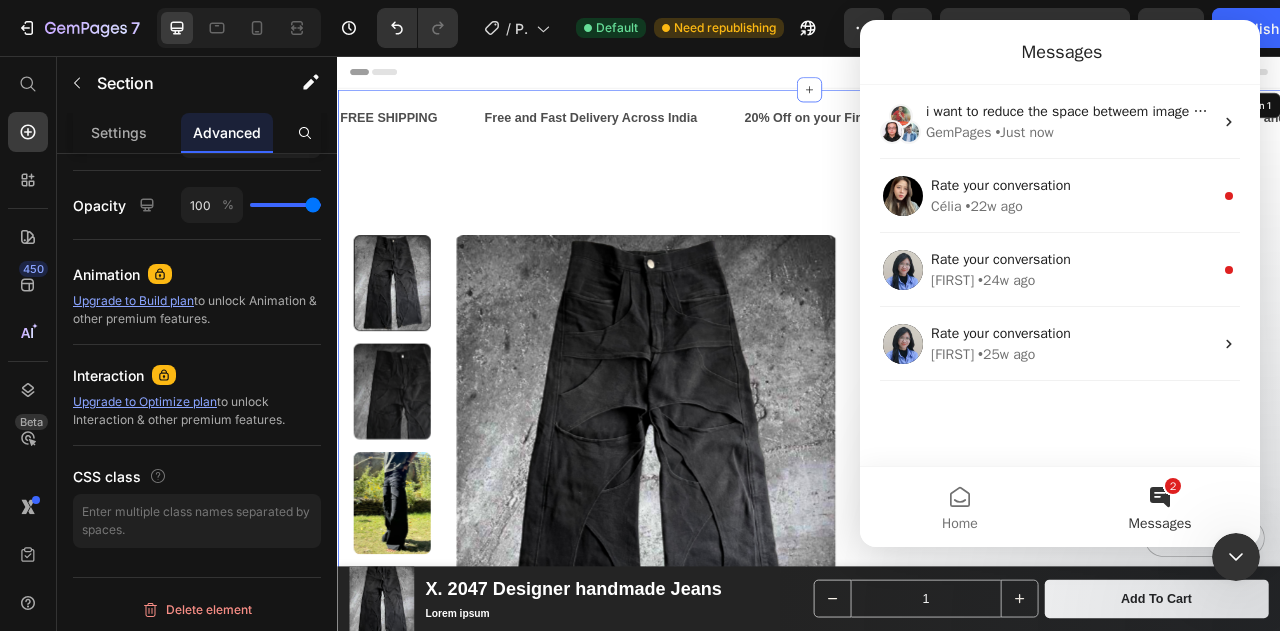 scroll, scrollTop: 0, scrollLeft: 0, axis: both 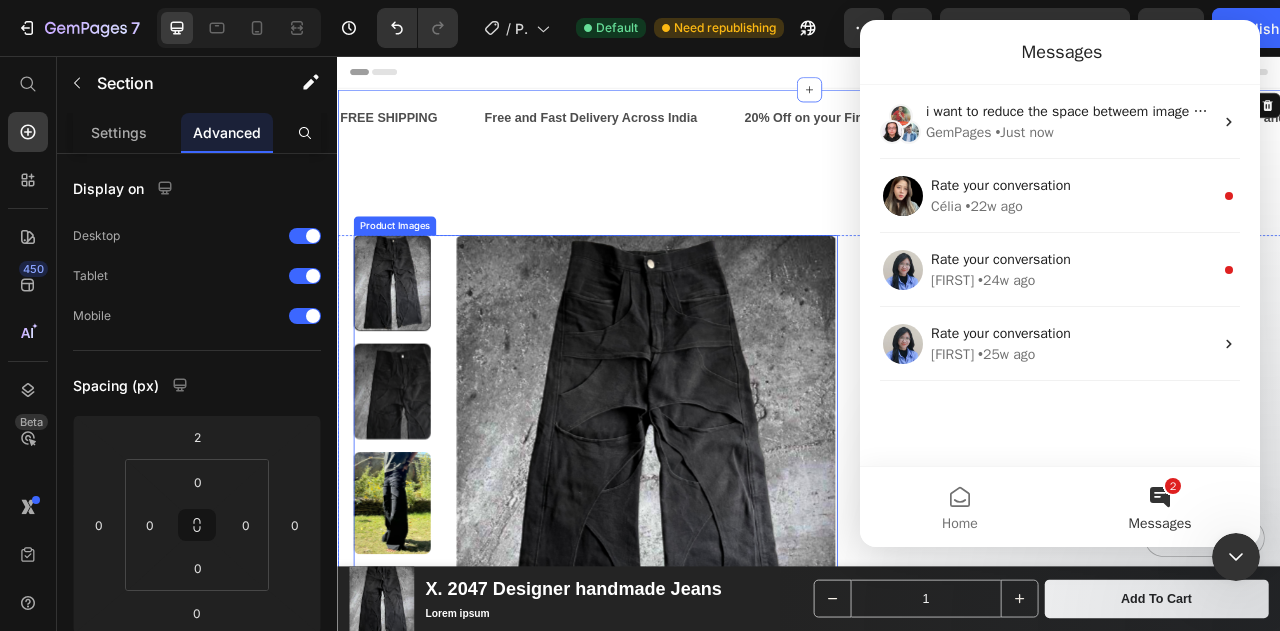 click at bounding box center (729, 585) 